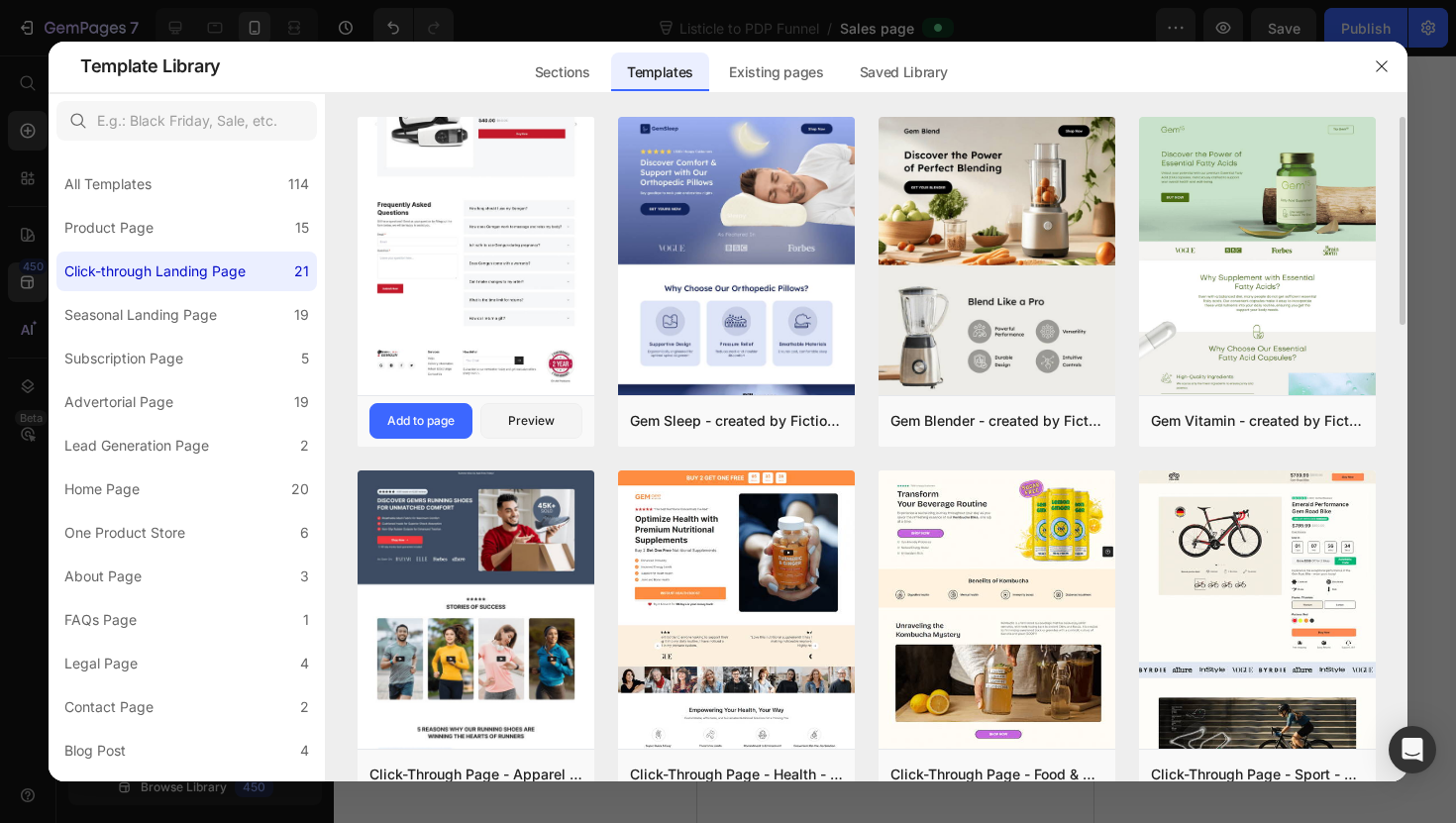 scroll, scrollTop: 0, scrollLeft: 0, axis: both 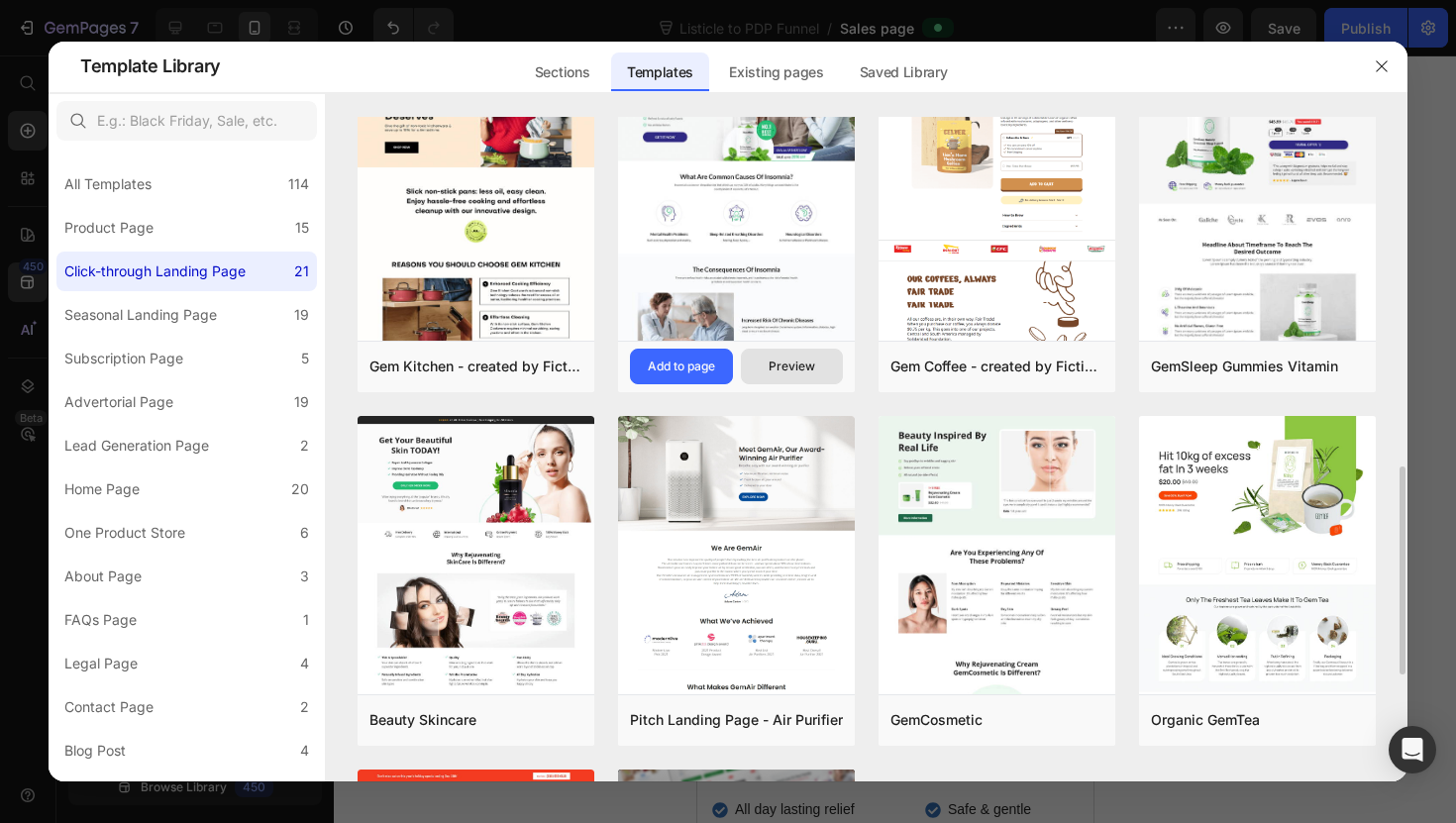 click on "Preview" at bounding box center (792, 366) 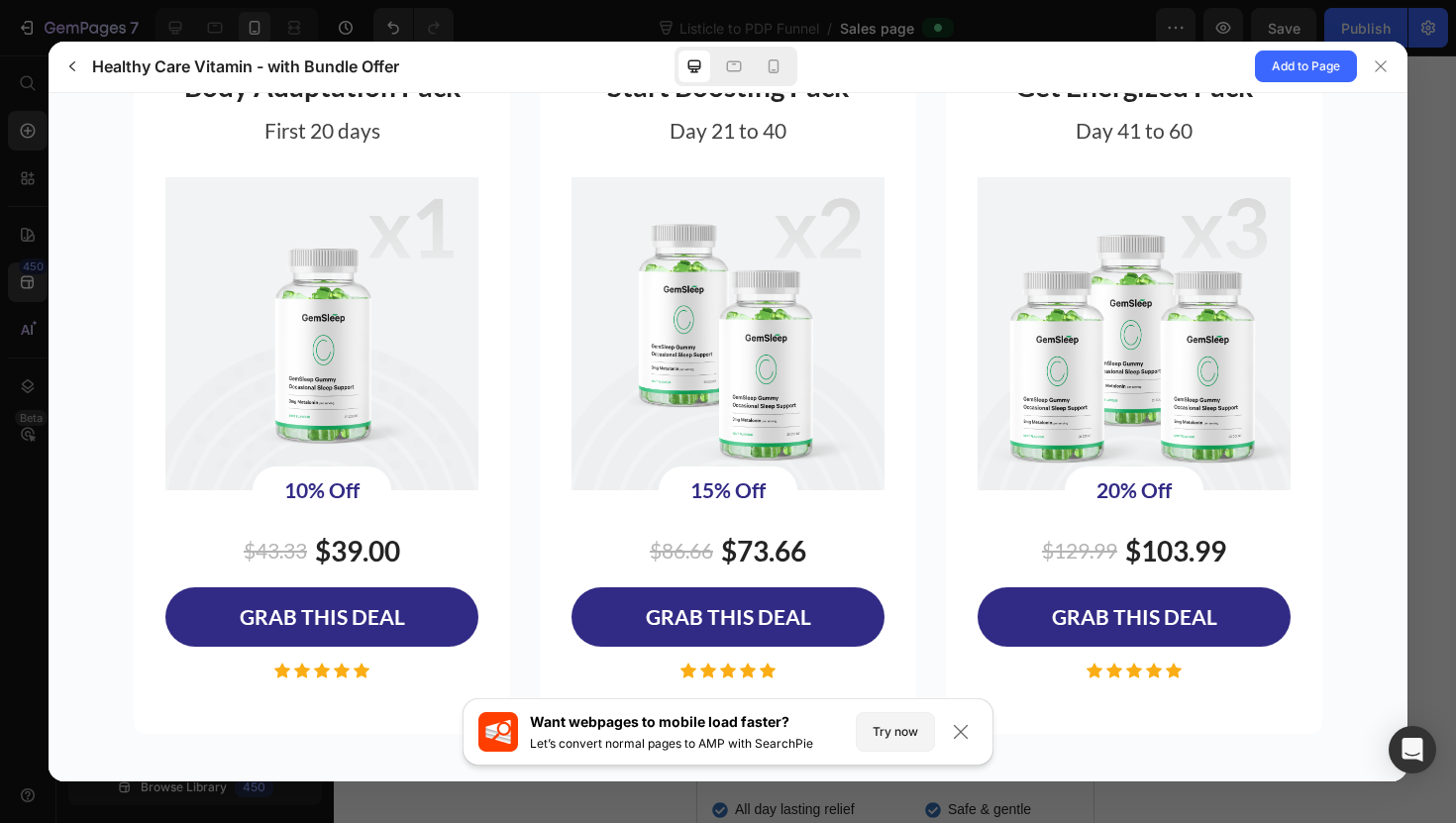 scroll, scrollTop: 3958, scrollLeft: 0, axis: vertical 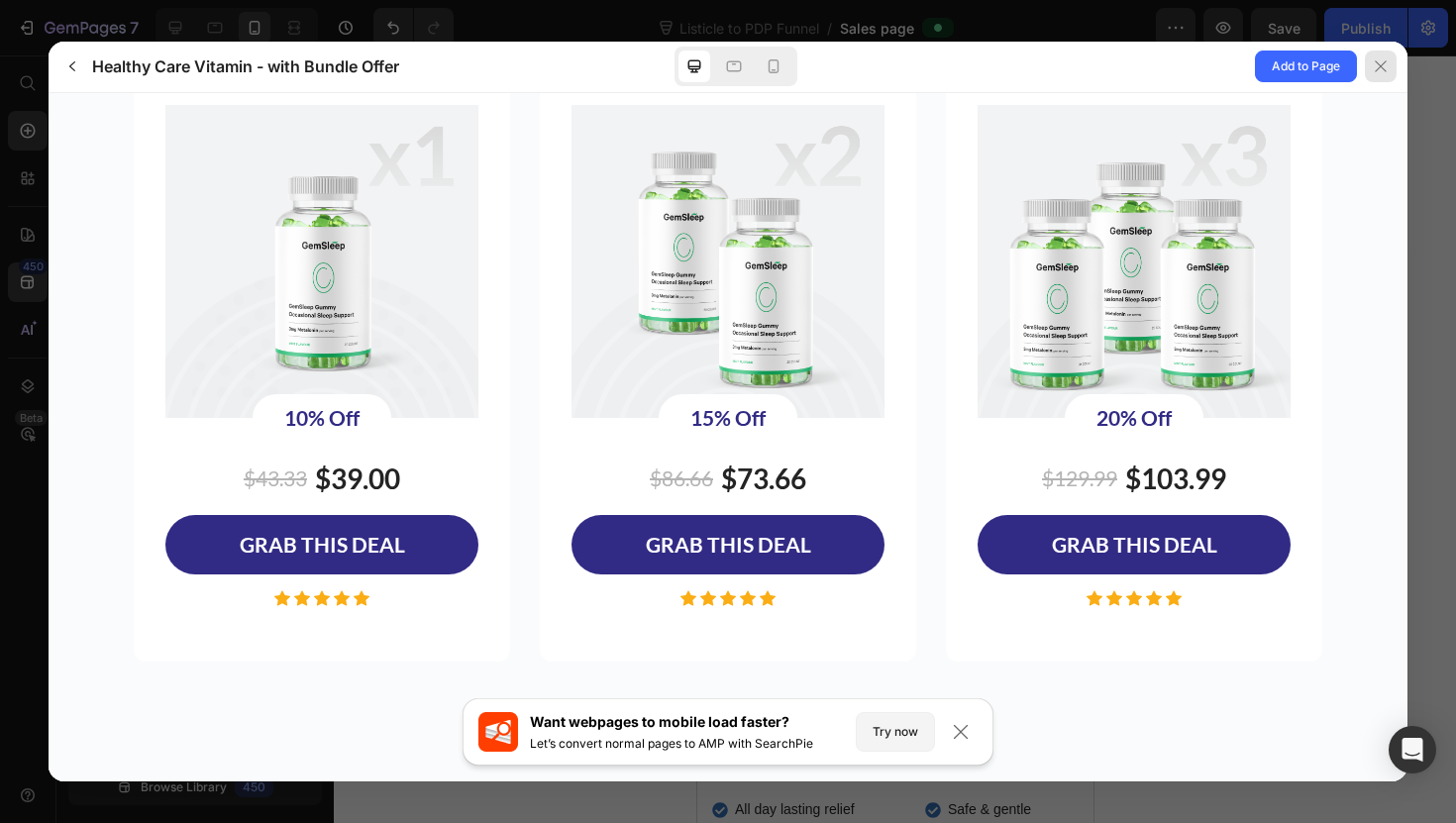 click 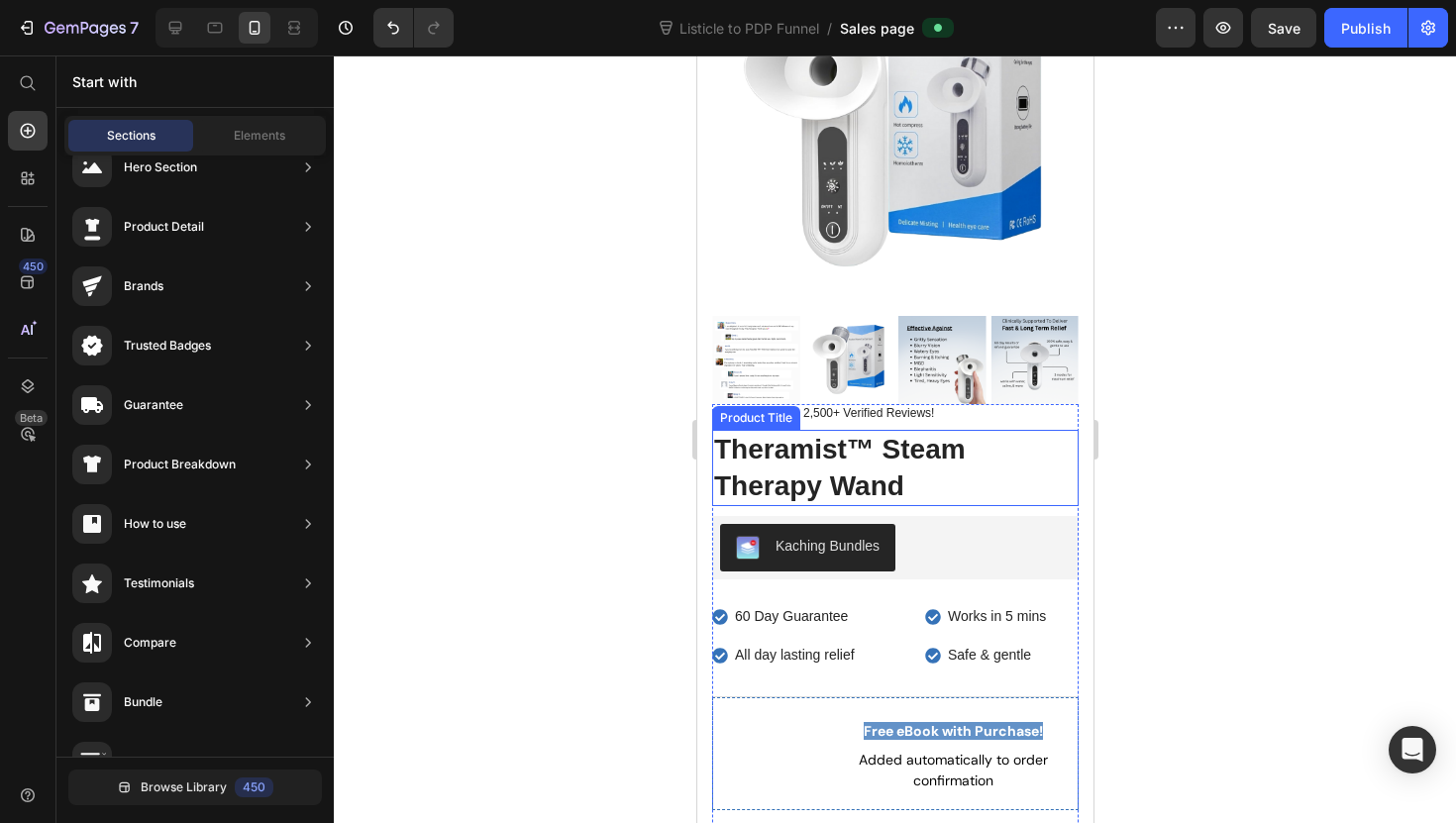 scroll, scrollTop: 157, scrollLeft: 0, axis: vertical 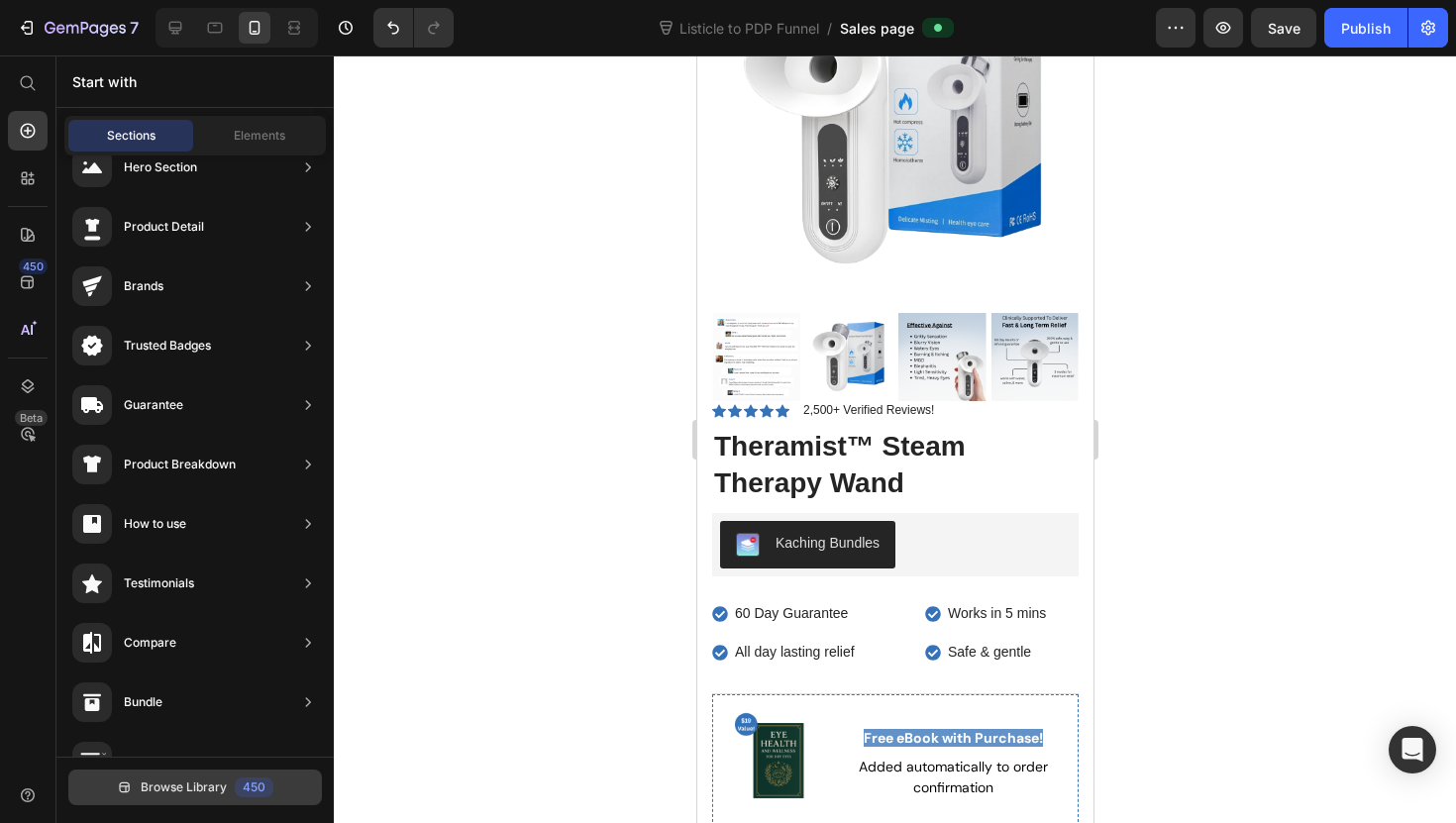 click on "Browse Library 450" at bounding box center [195, 787] 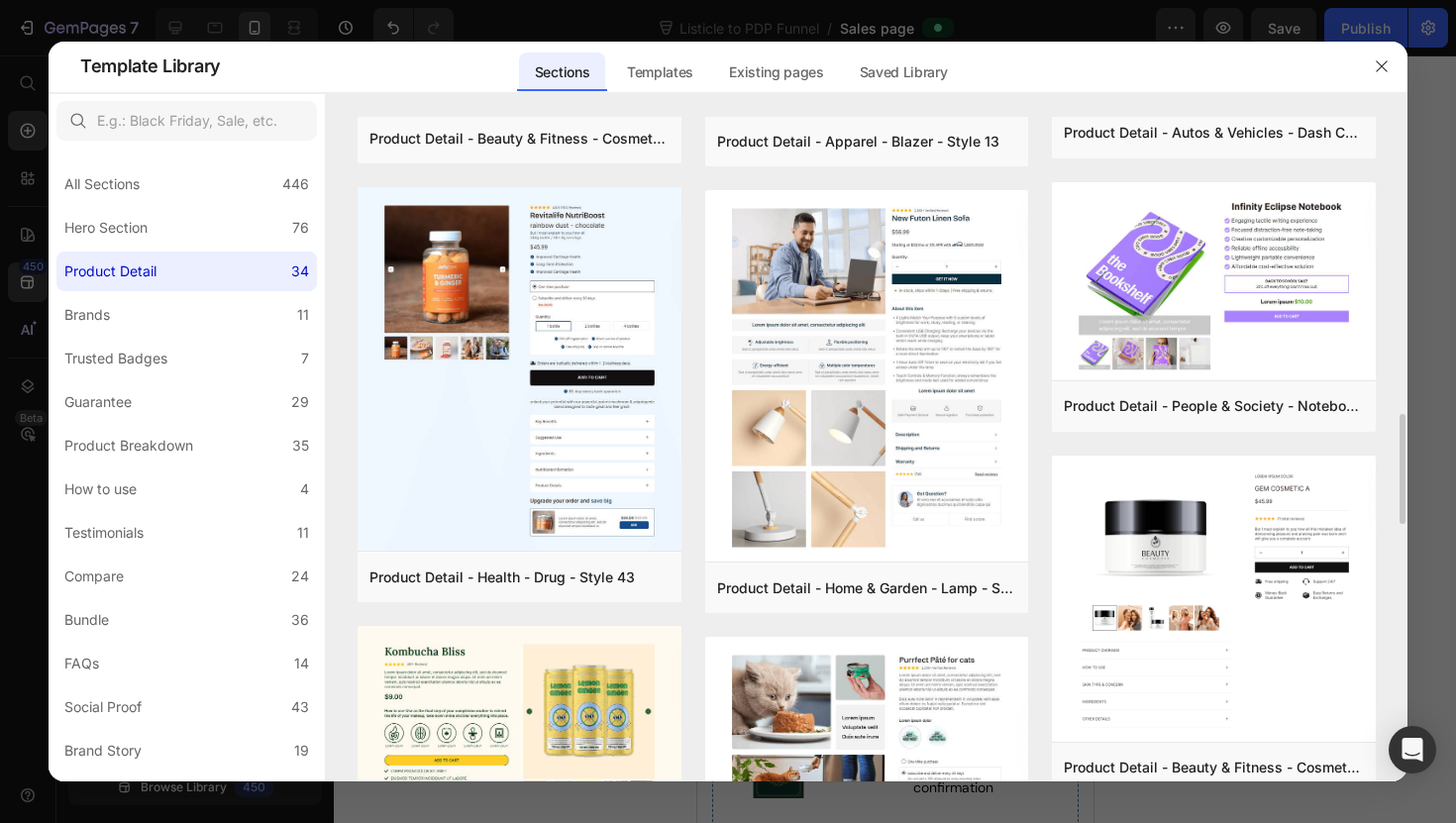 scroll, scrollTop: 1765, scrollLeft: 0, axis: vertical 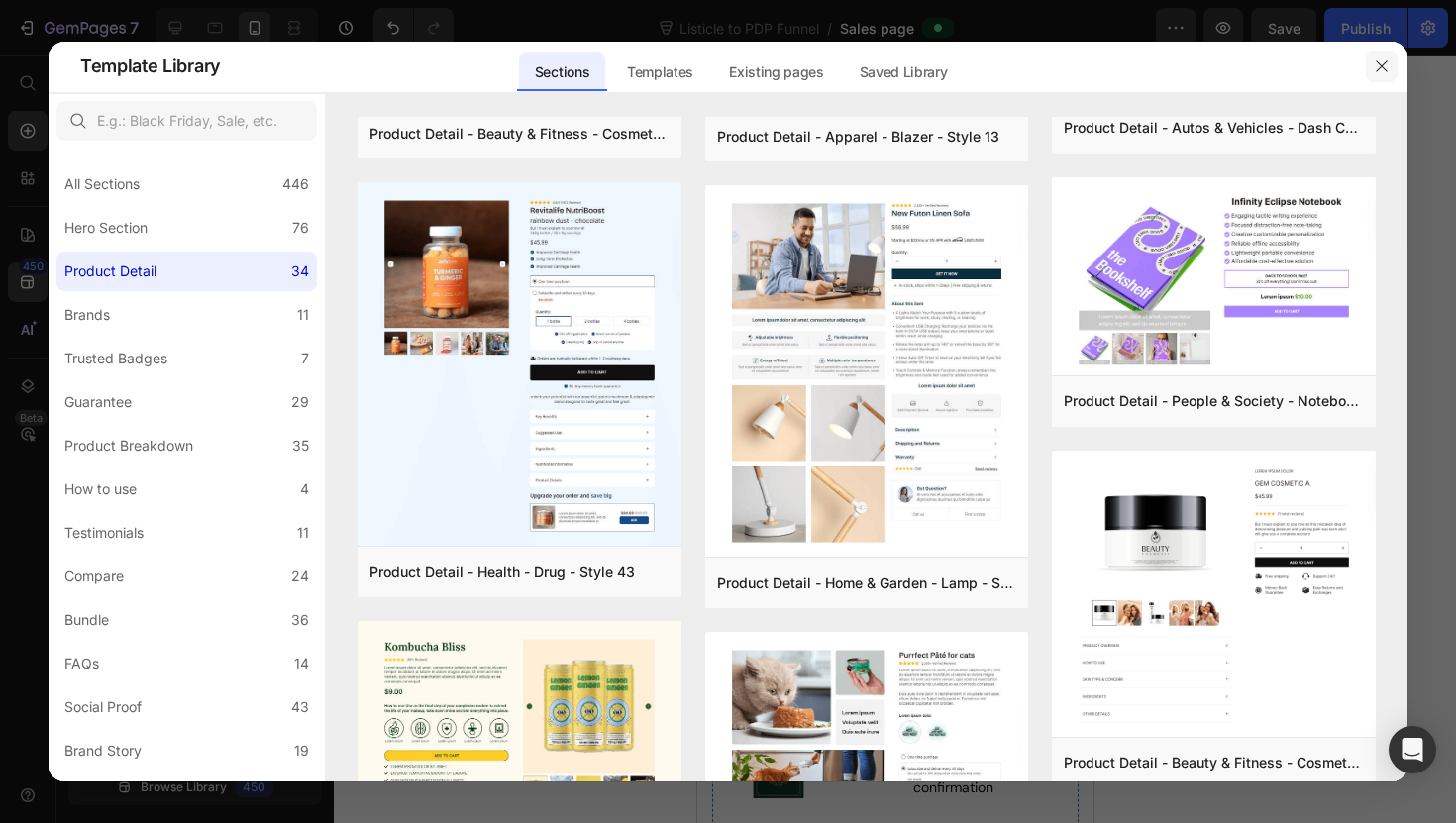 click at bounding box center [1382, 66] 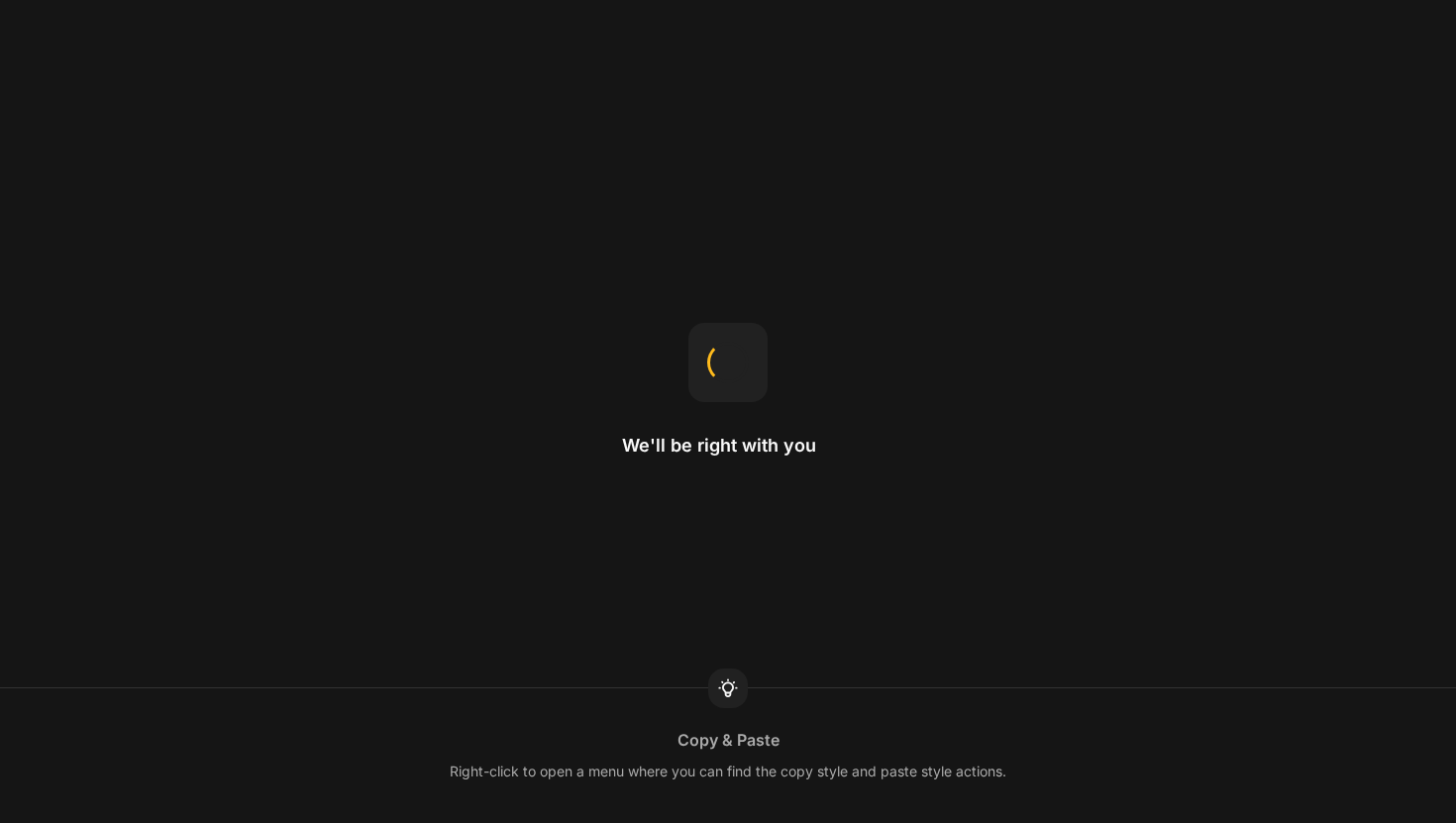 scroll, scrollTop: 0, scrollLeft: 0, axis: both 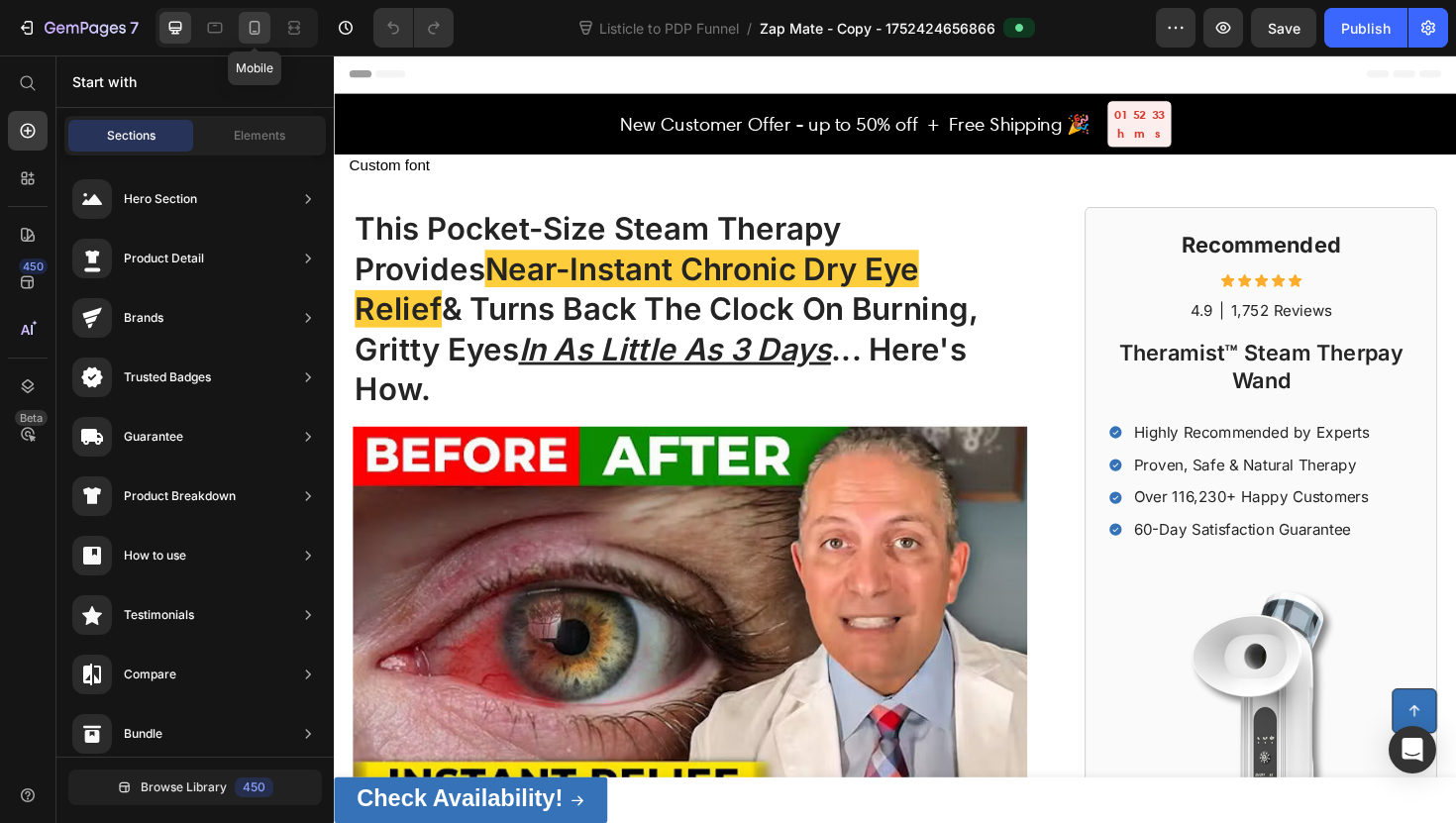 click 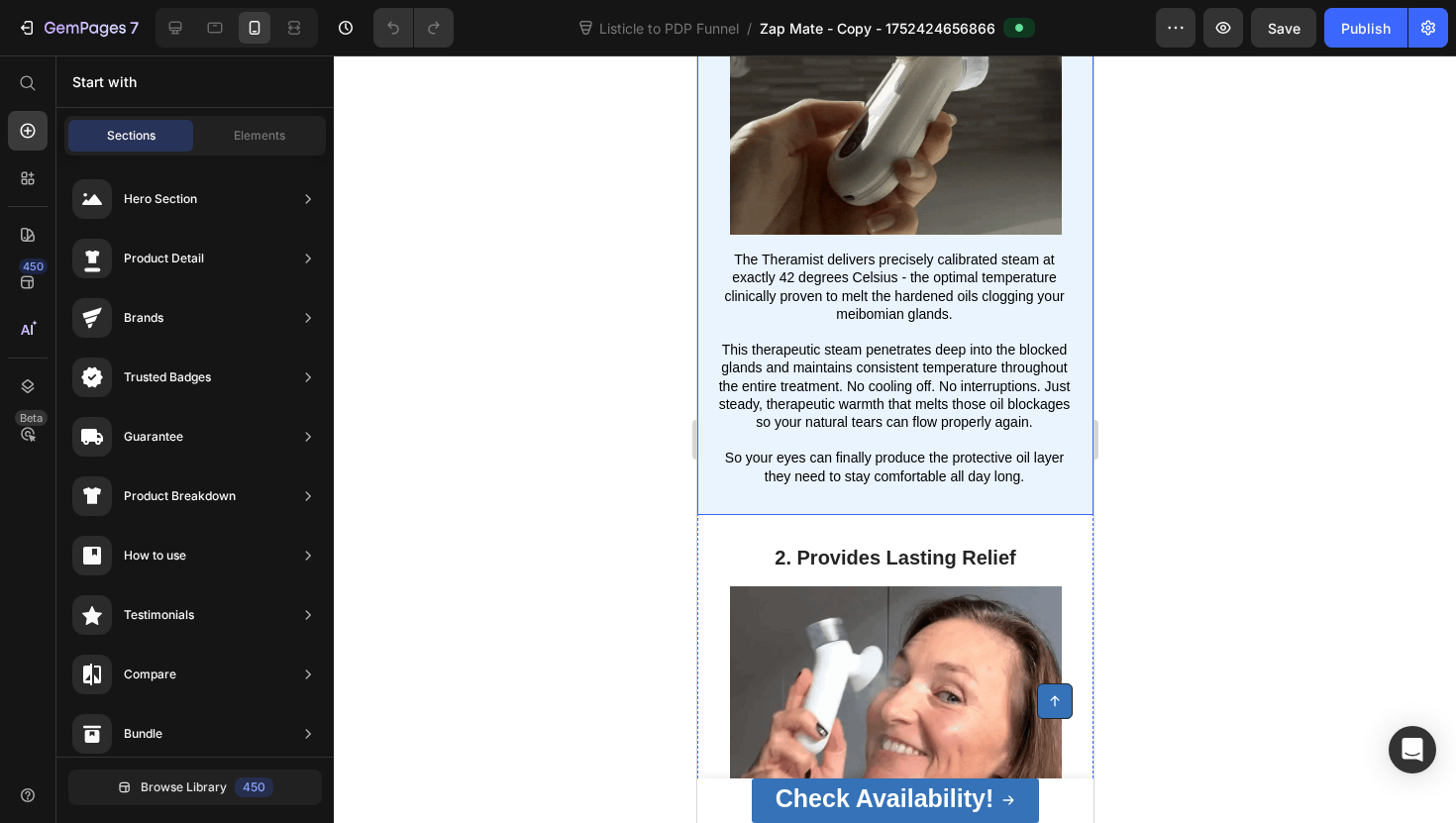 scroll, scrollTop: 1220, scrollLeft: 0, axis: vertical 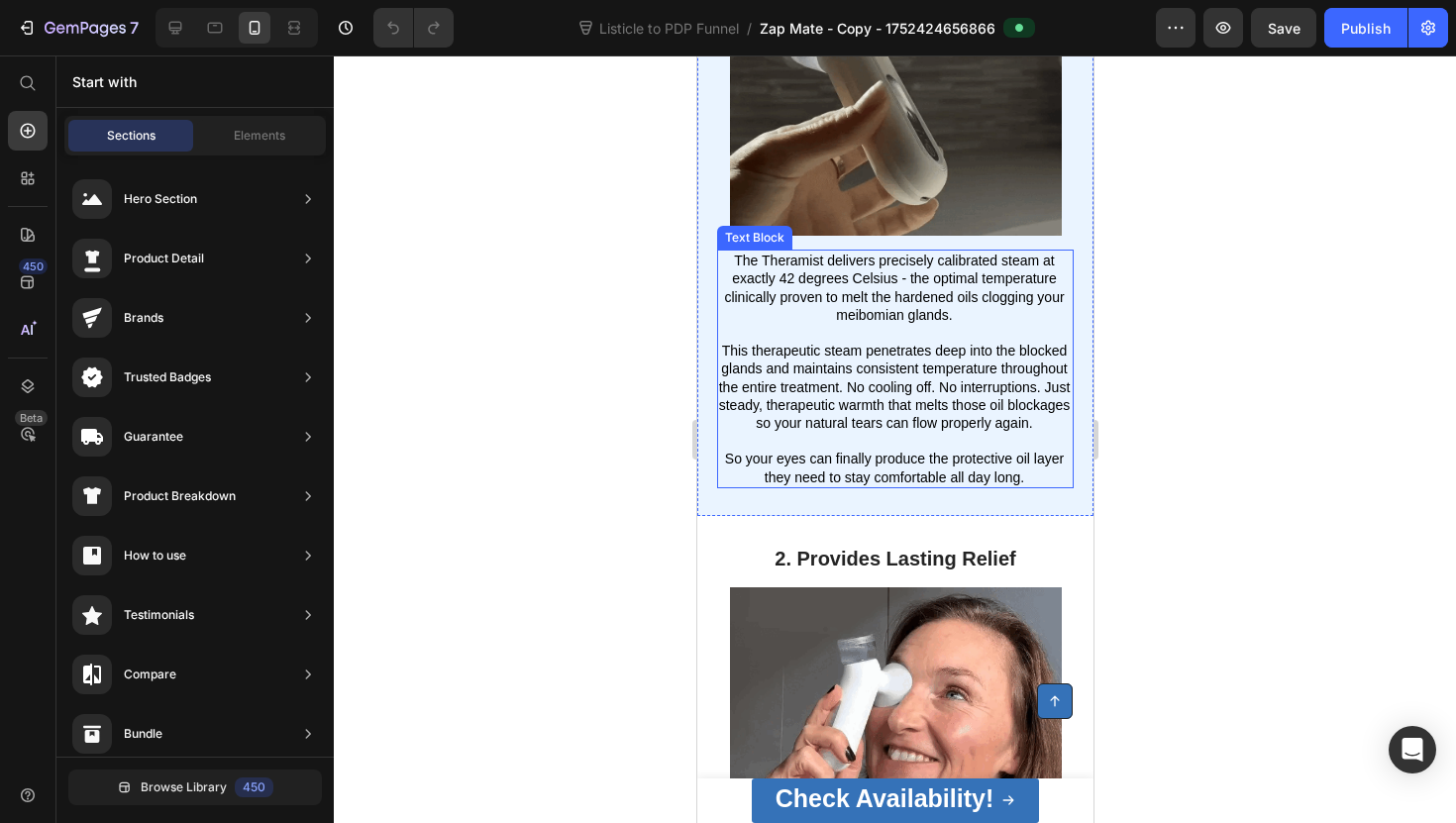 click on "This therapeutic steam penetrates deep into the blocked glands and maintains consistent temperature throughout the entire treatment. No cooling off. No interruptions. Just steady, therapeutic warmth that melts those oil blockages so your natural tears can flow properly again." at bounding box center (893, 386) 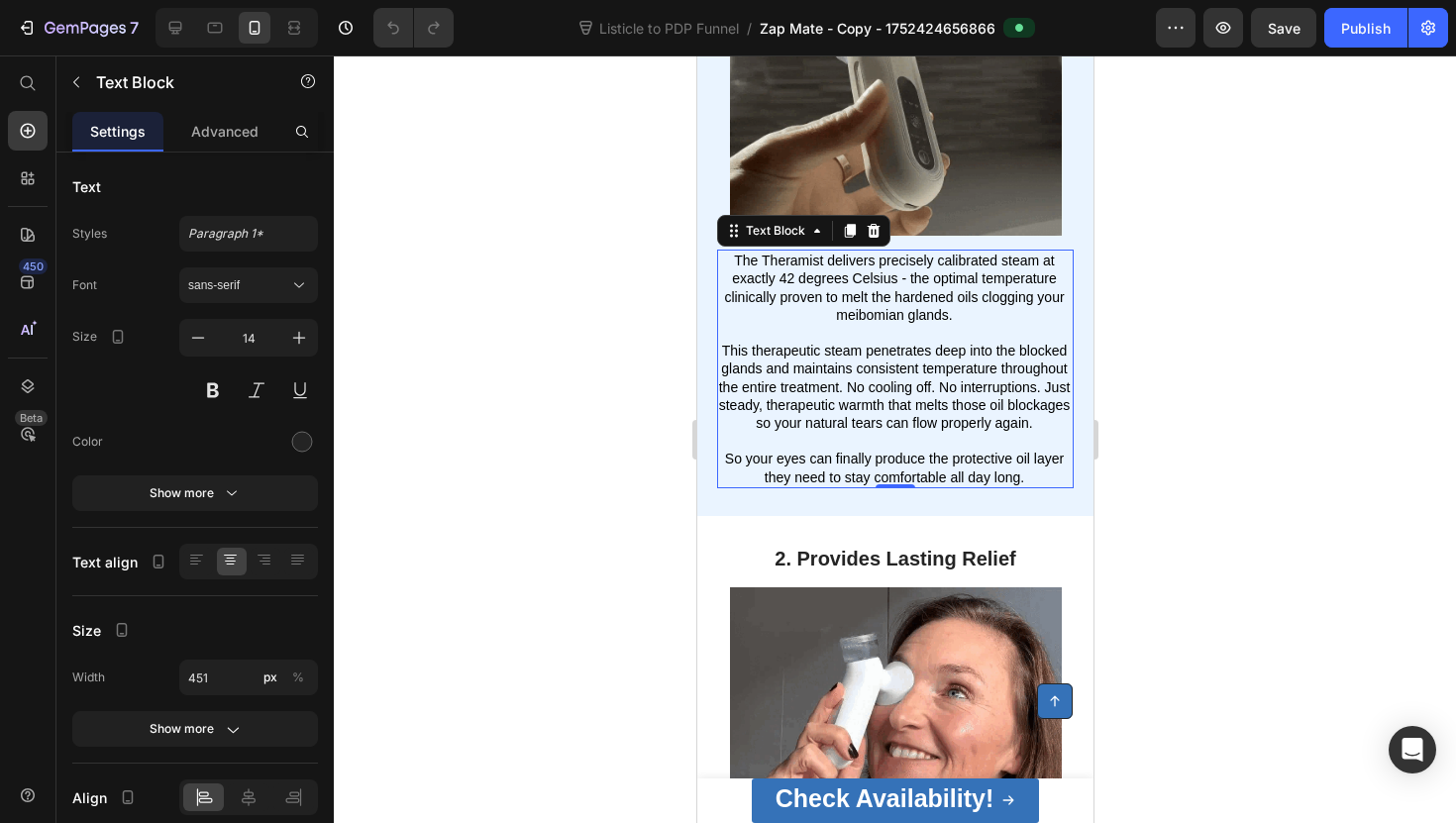 click on "This therapeutic steam penetrates deep into the blocked glands and maintains consistent temperature throughout the entire treatment. No cooling off. No interruptions. Just steady, therapeutic warmth that melts those oil blockages so your natural tears can flow properly again." at bounding box center (893, 386) 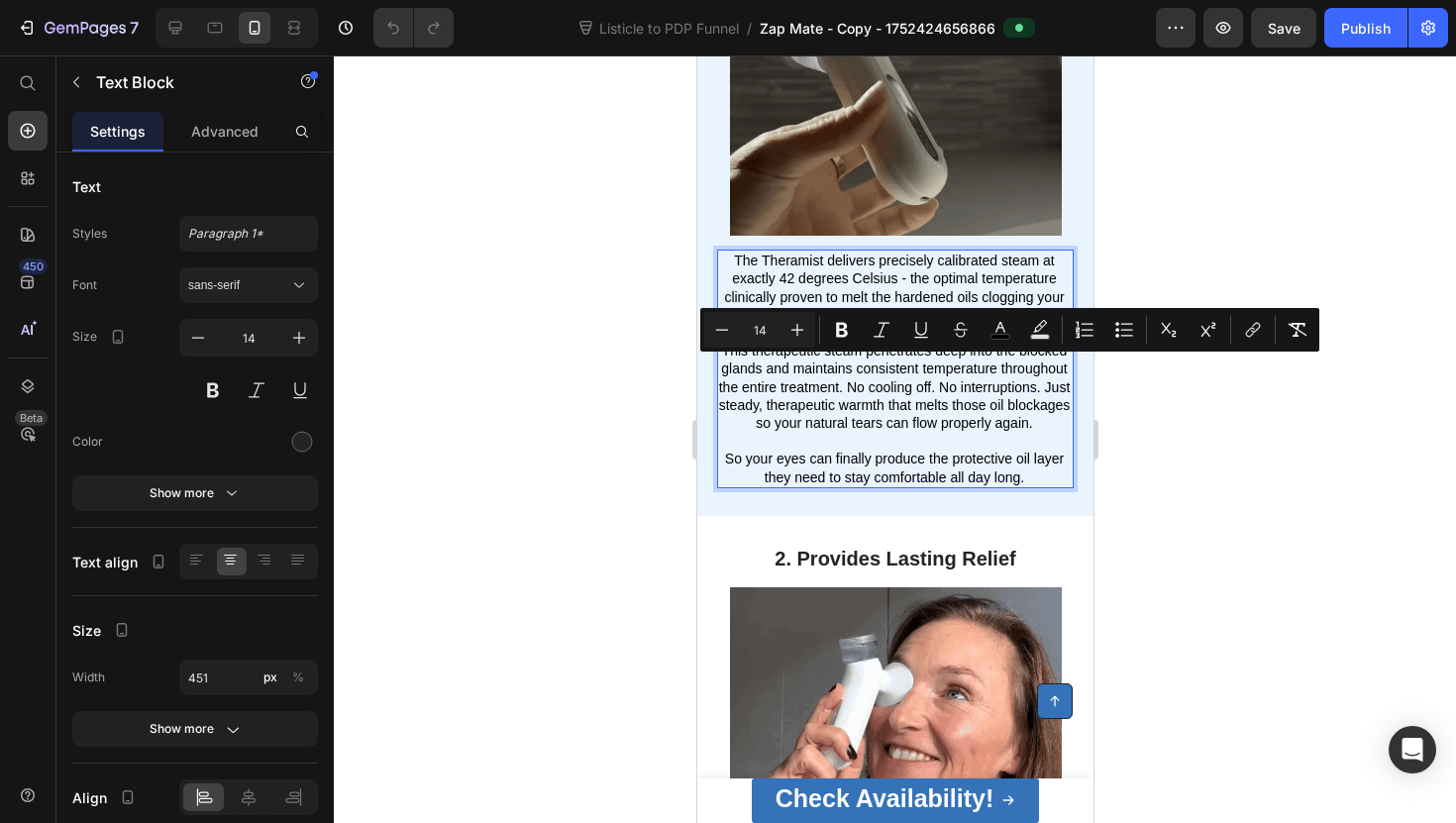 click on "This therapeutic steam penetrates deep into the blocked glands and maintains consistent temperature throughout the entire treatment. No cooling off. No interruptions. Just steady, therapeutic warmth that melts those oil blockages so your natural tears can flow properly again." at bounding box center (893, 386) 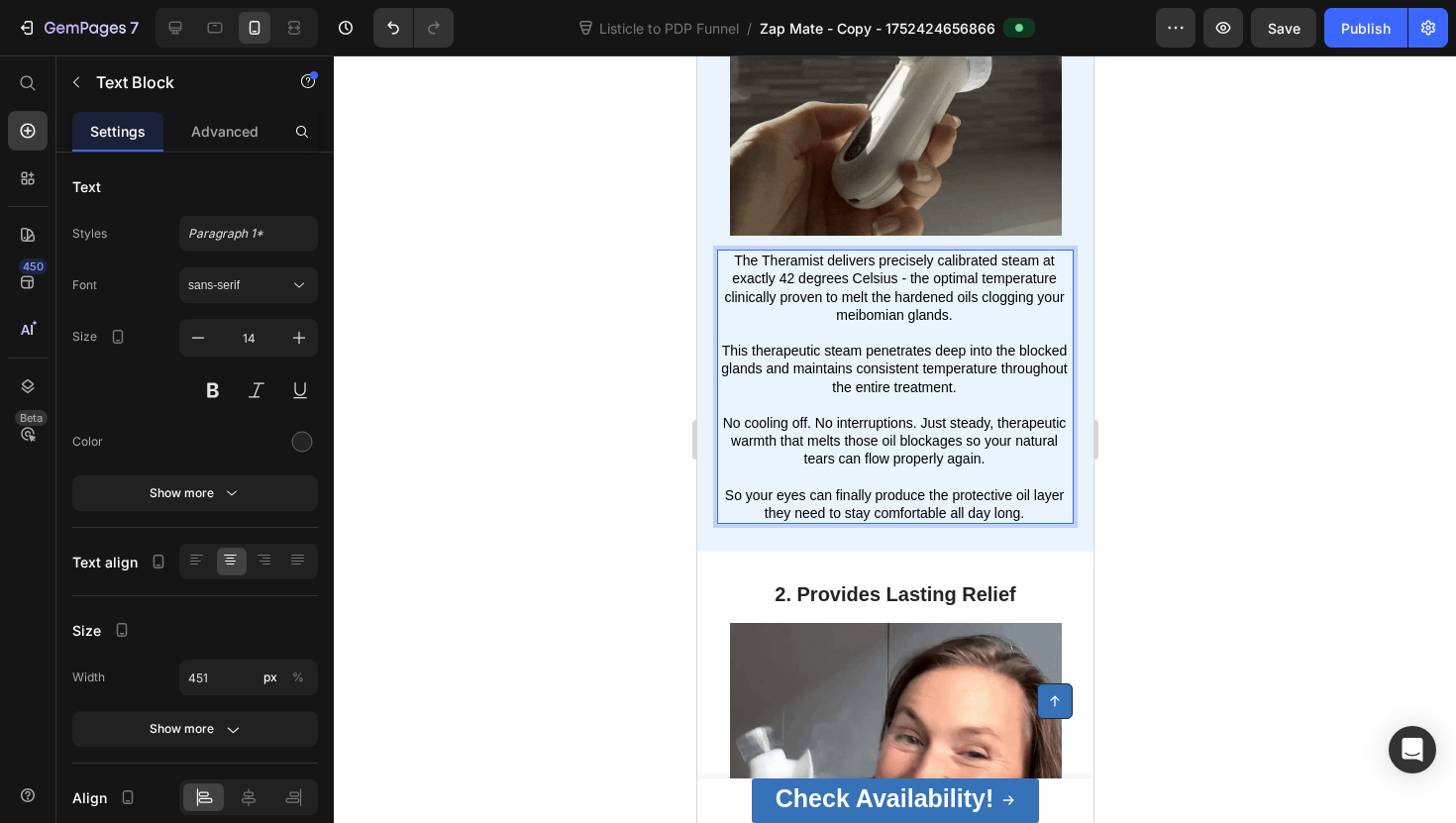 click on "No cooling off. No interruptions. Just steady, therapeutic warmth that melts those oil blockages so your natural tears can flow properly again." at bounding box center [893, 441] 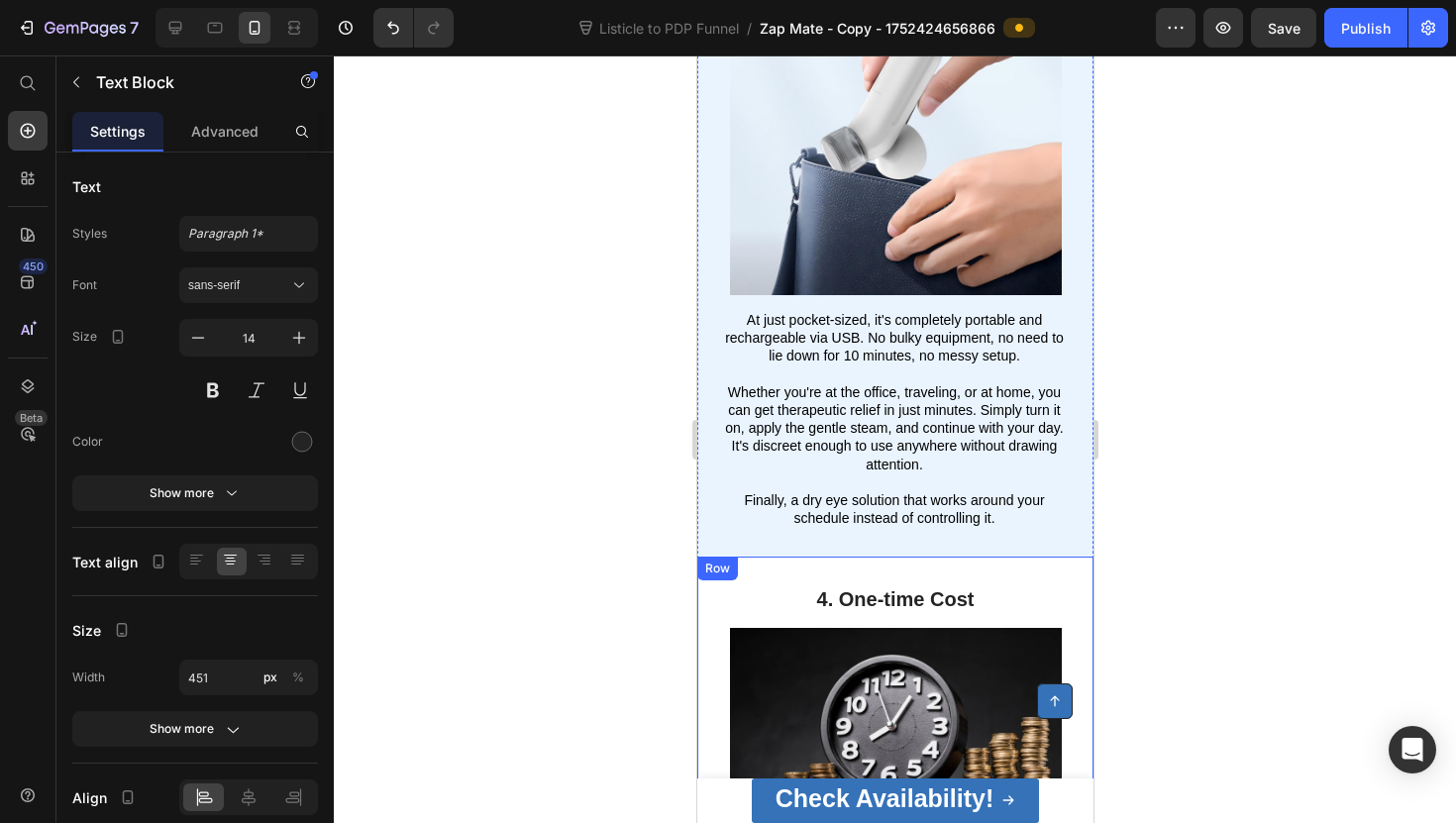 scroll, scrollTop: 2701, scrollLeft: 0, axis: vertical 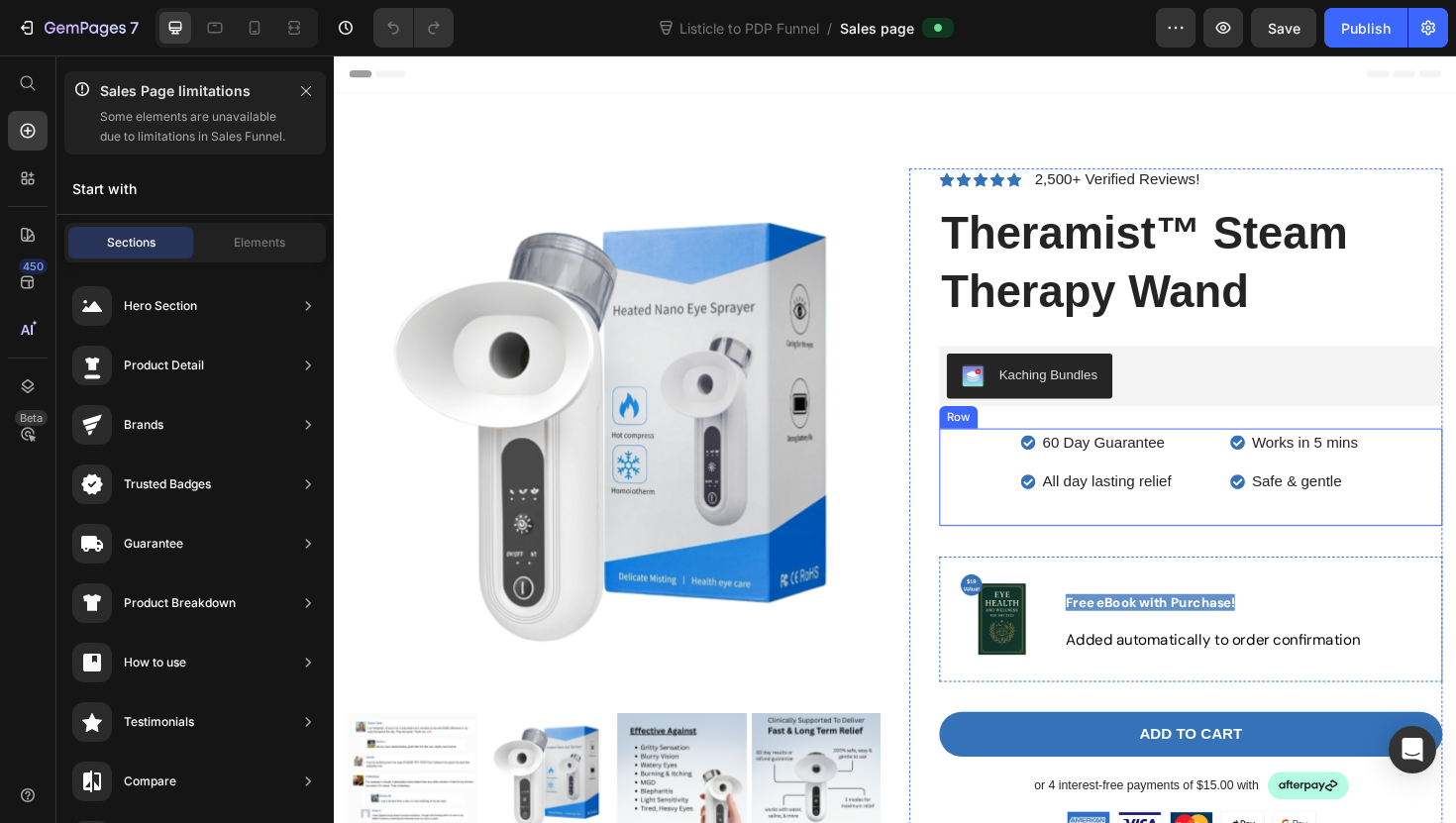 click on "60 Day Guarantee All day lasting relief Item List Works in 5 mins Safe & gentle Item List Row" at bounding box center (1241, 502) 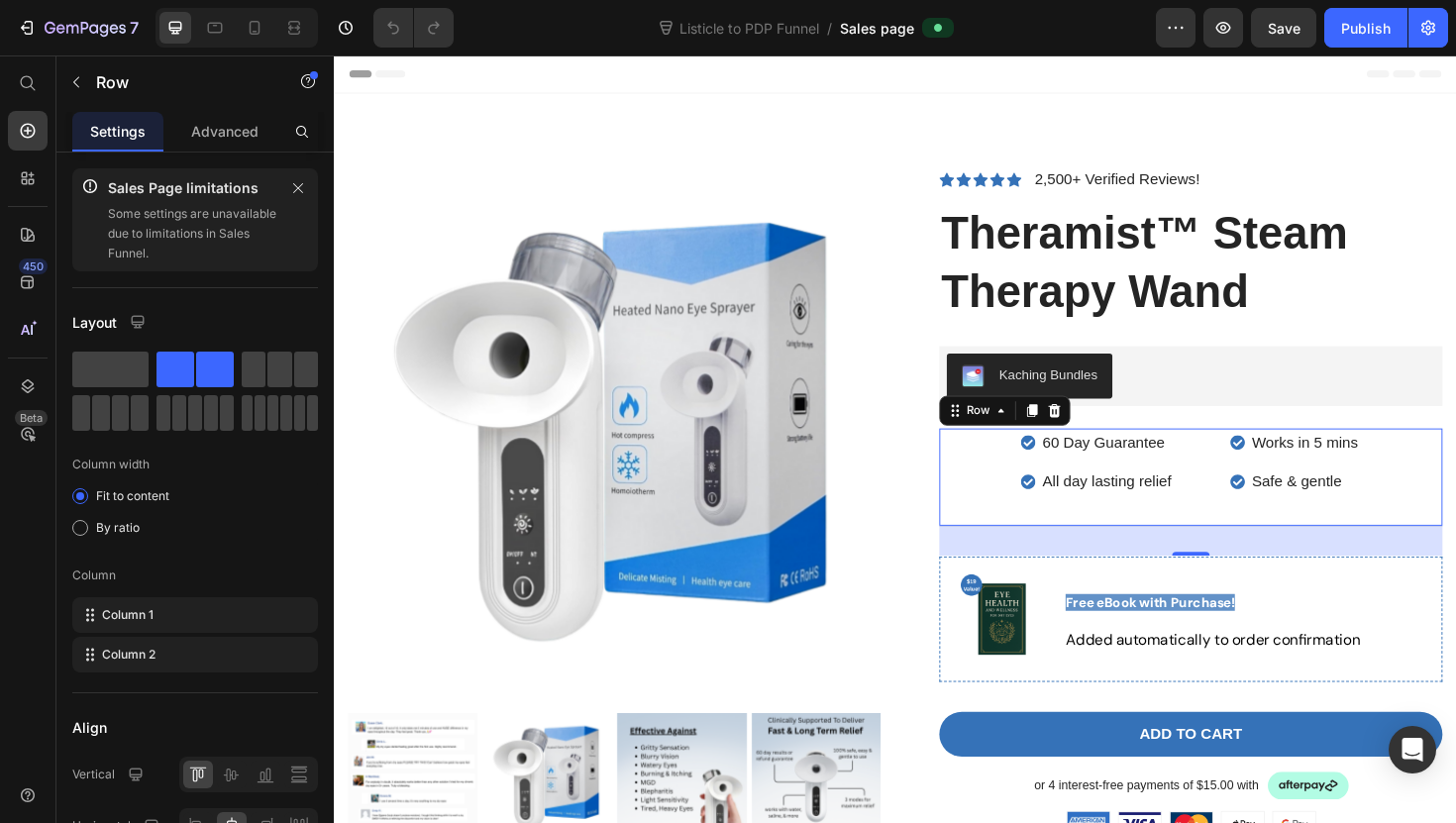 click at bounding box center [237, 28] 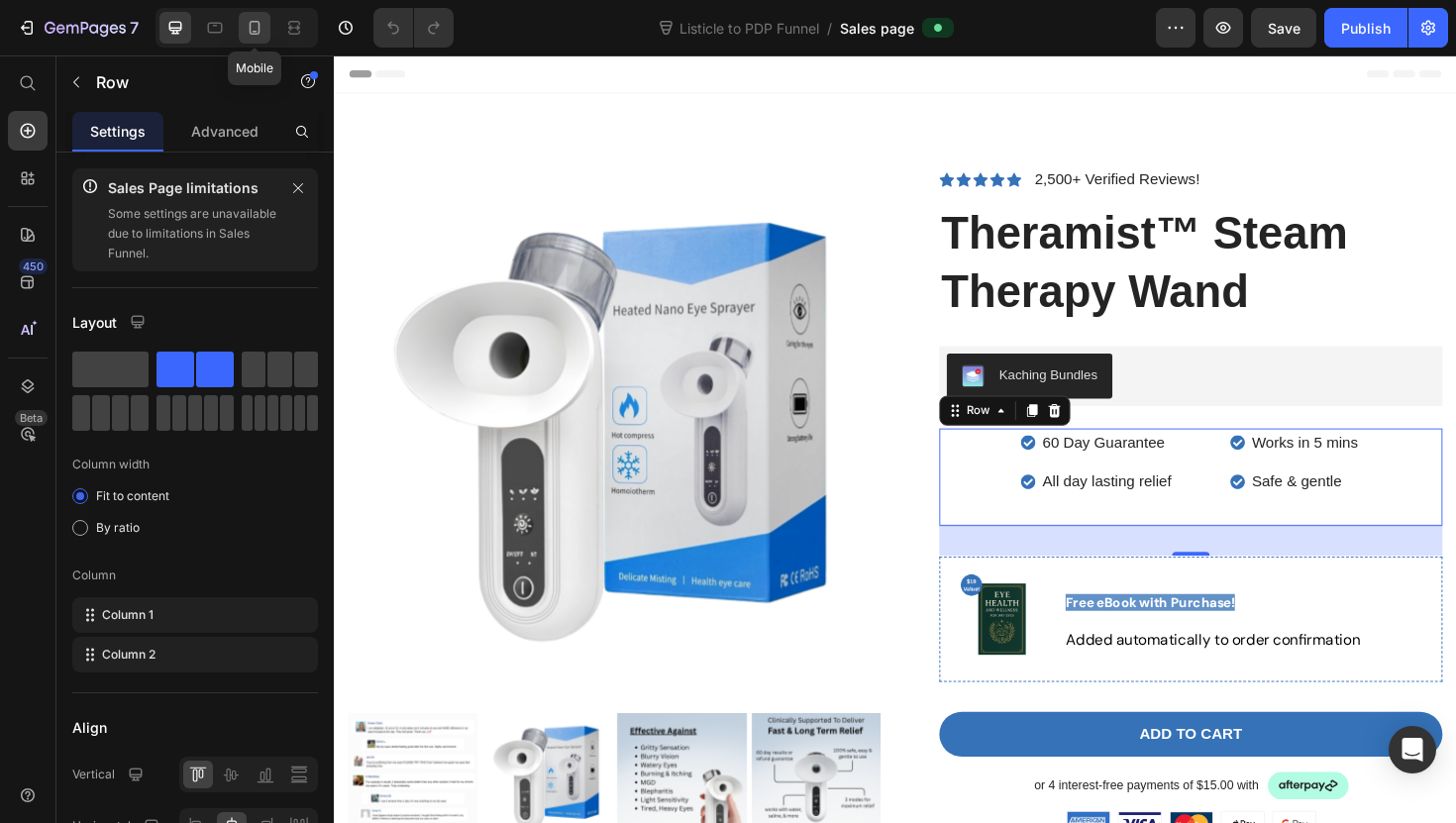 click 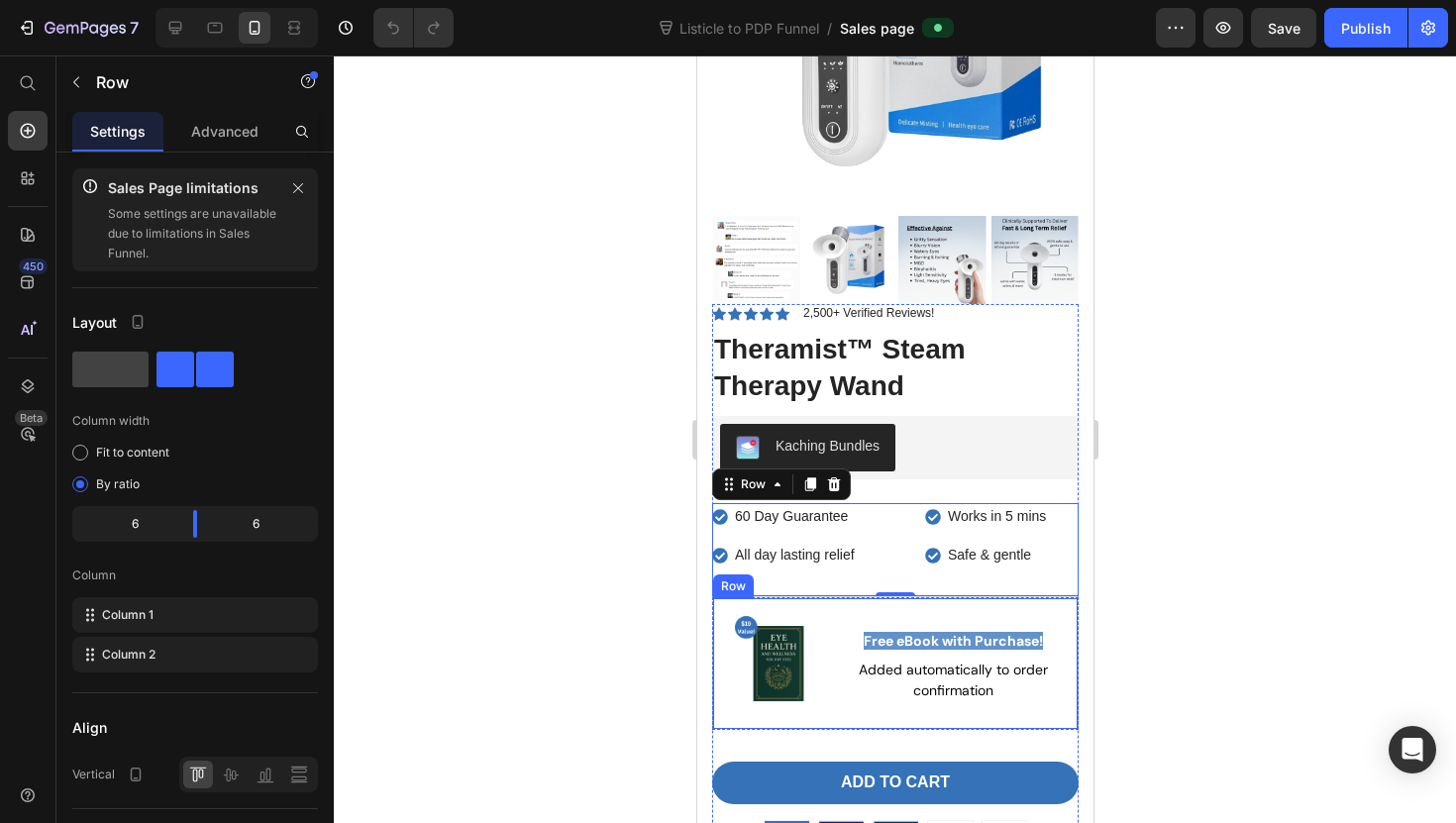 scroll, scrollTop: 235, scrollLeft: 0, axis: vertical 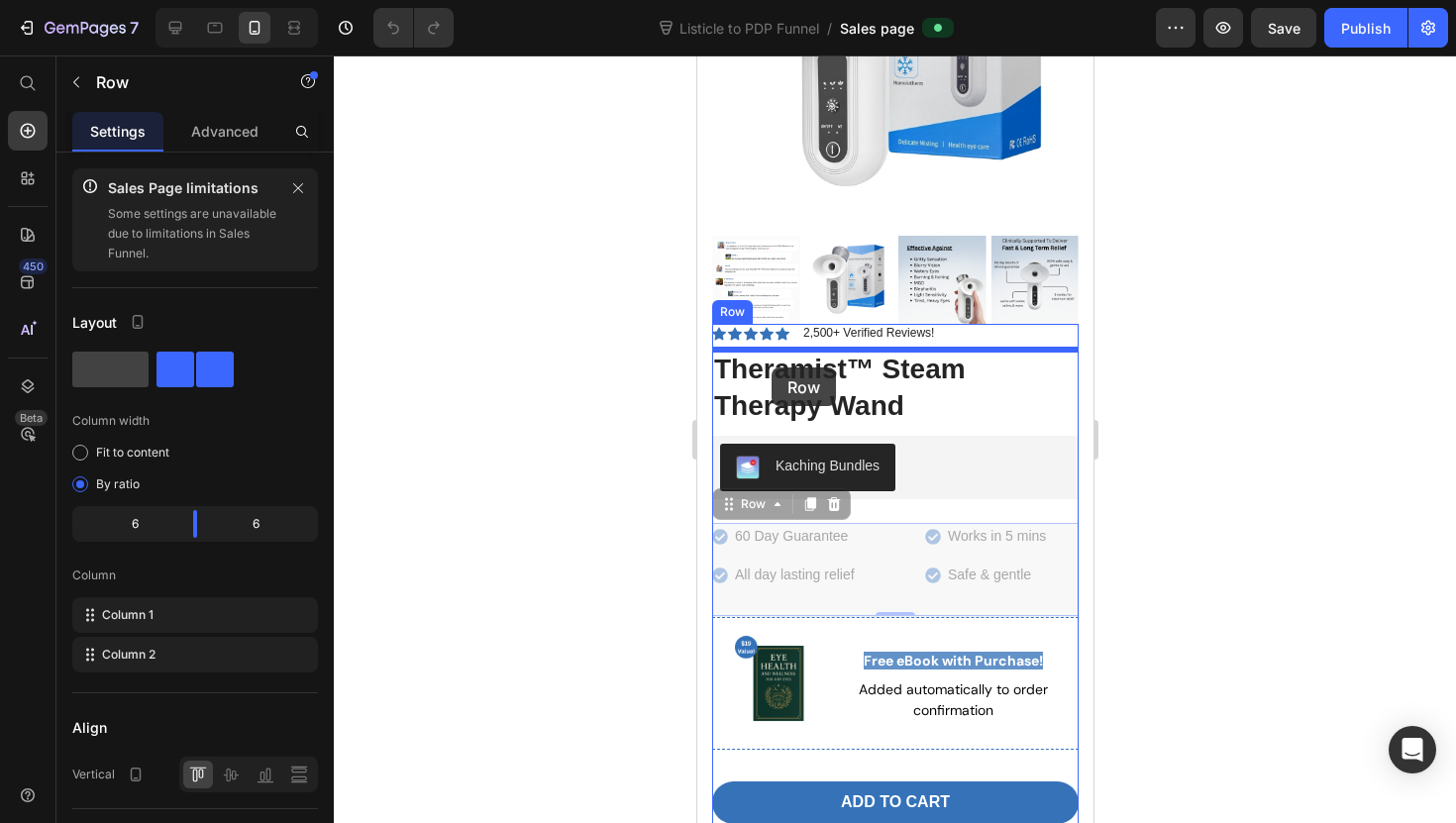 drag, startPoint x: 733, startPoint y: 503, endPoint x: 771, endPoint y: 367, distance: 141.20906 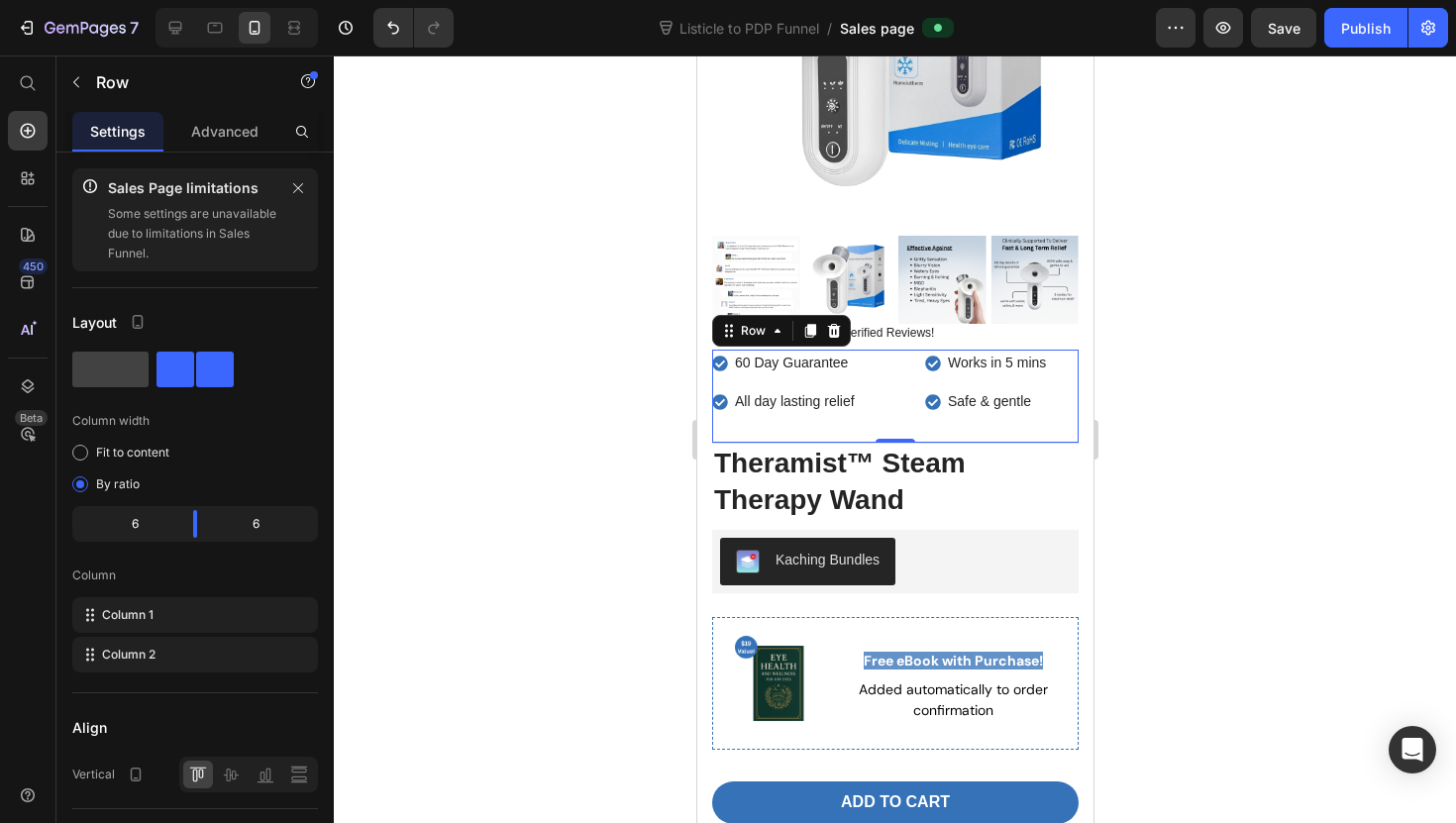 click 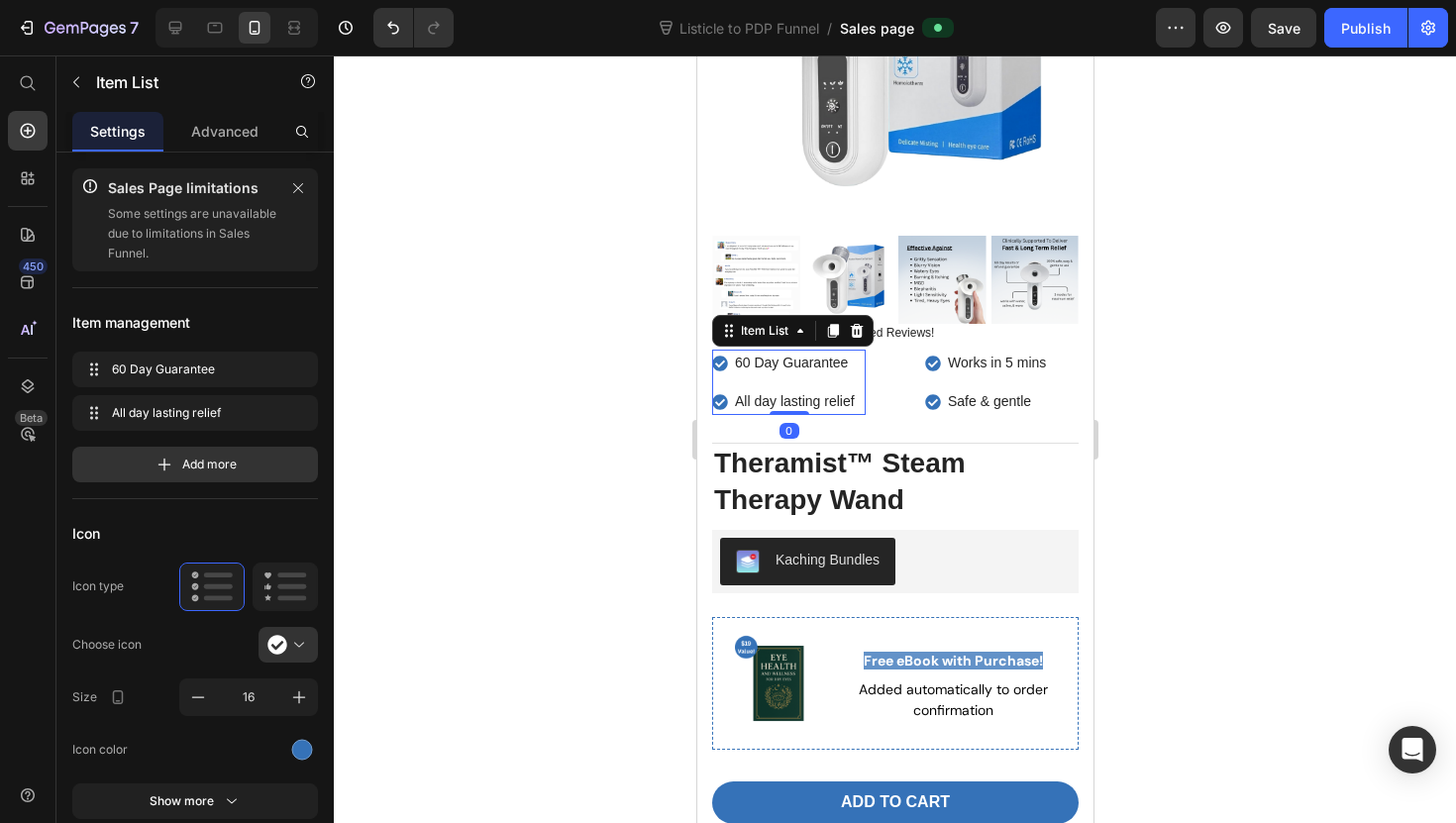 click on "All day lasting relief" at bounding box center [793, 401] 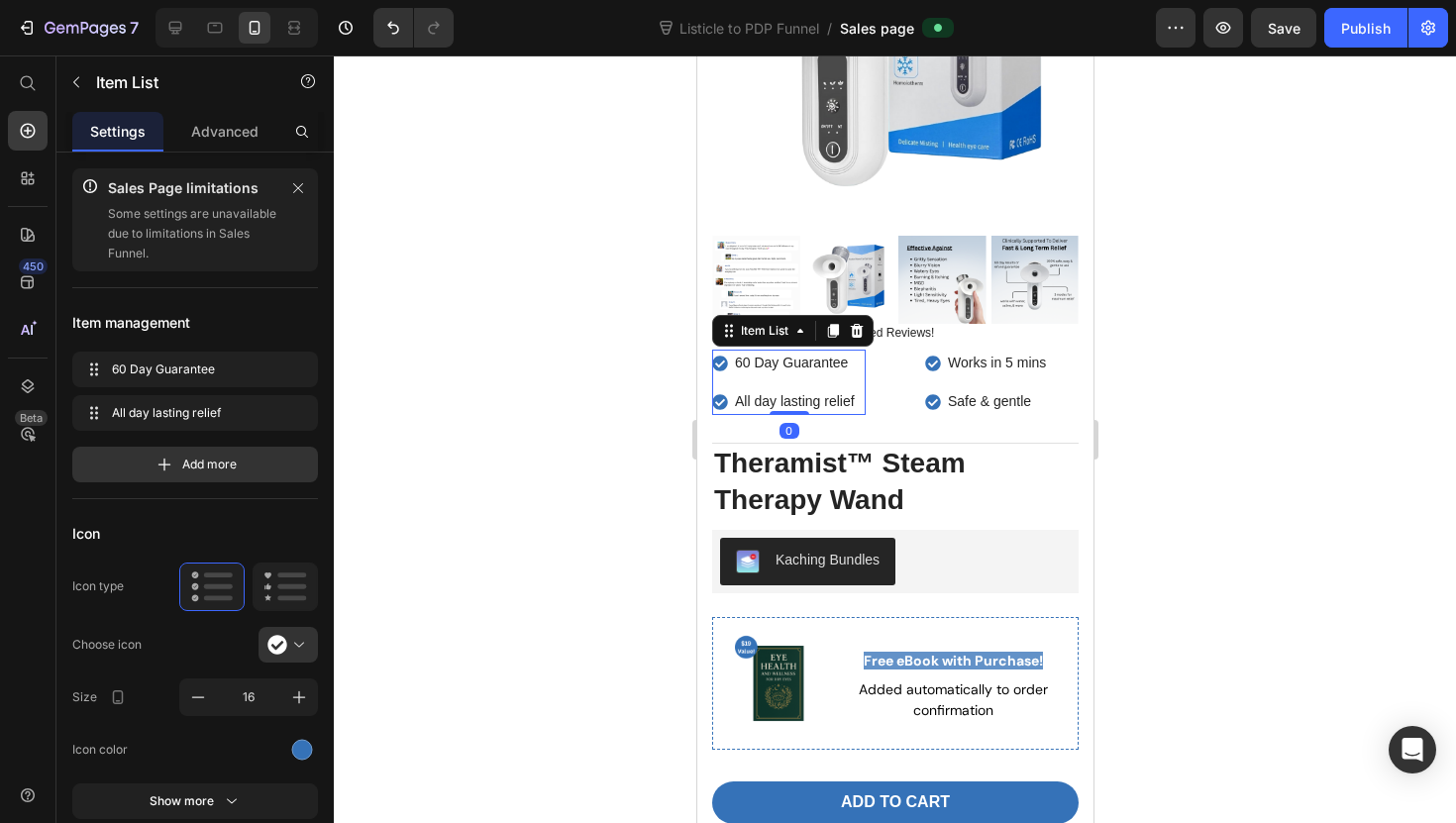 click 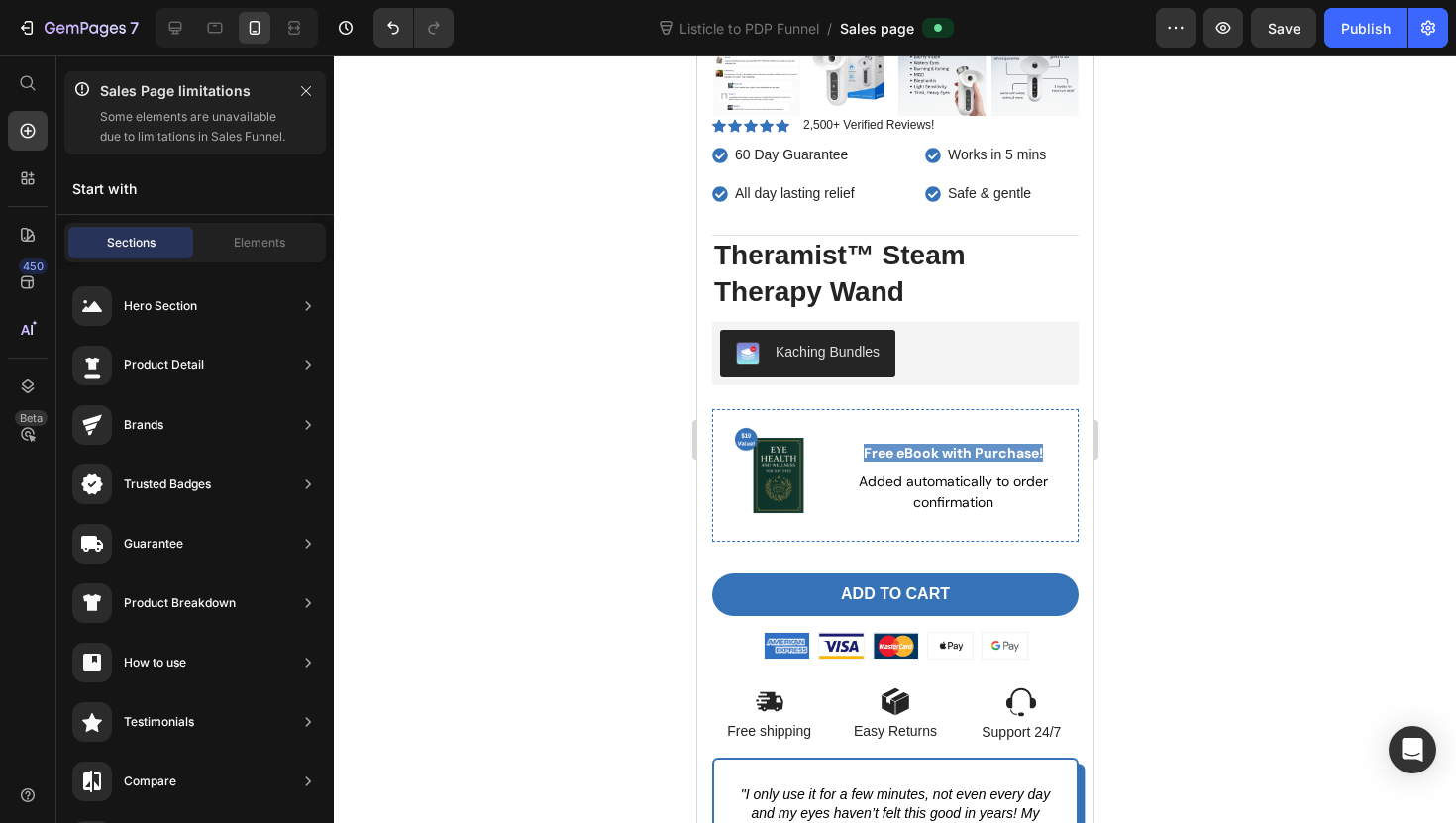 scroll, scrollTop: 446, scrollLeft: 0, axis: vertical 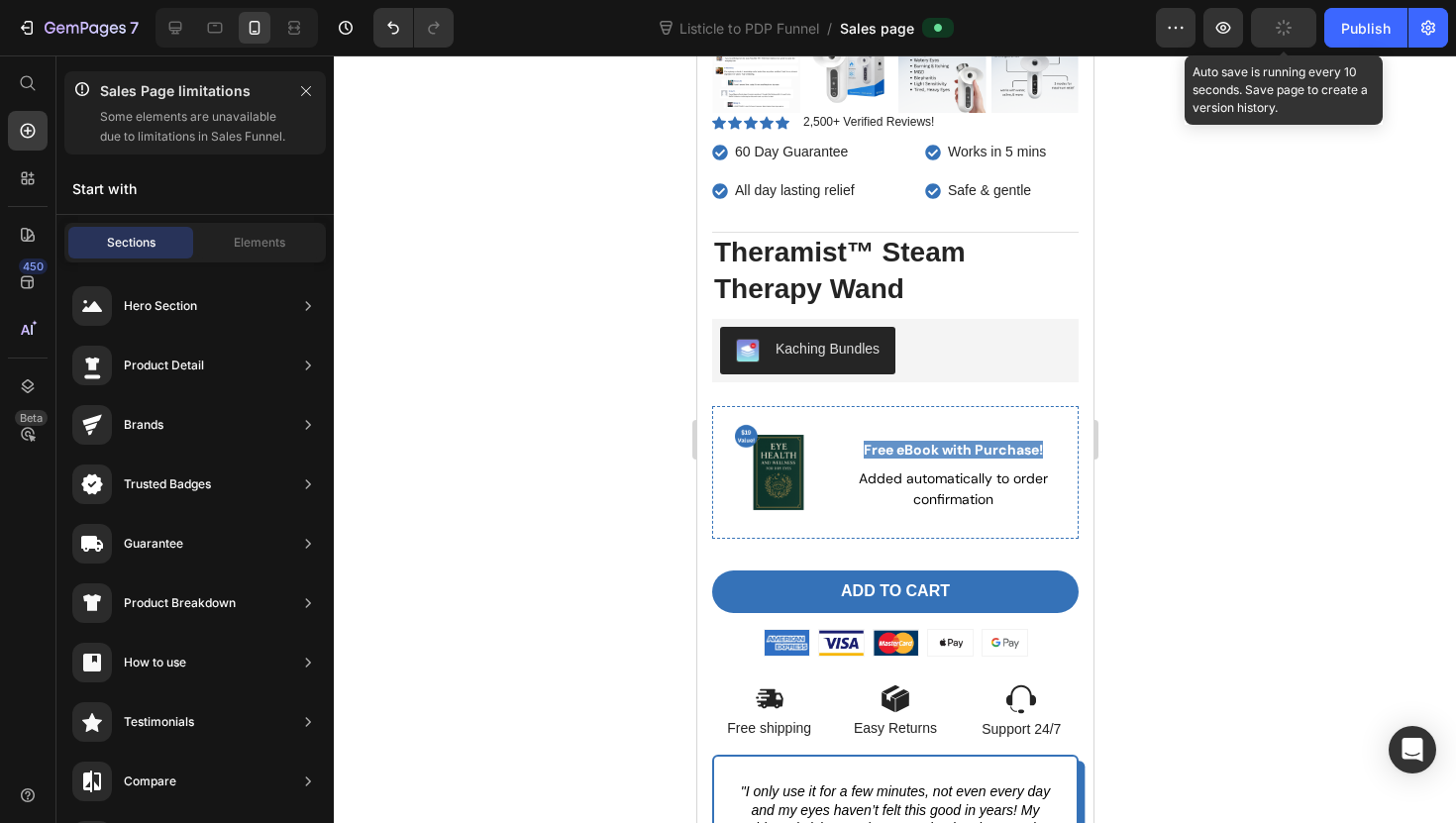 click 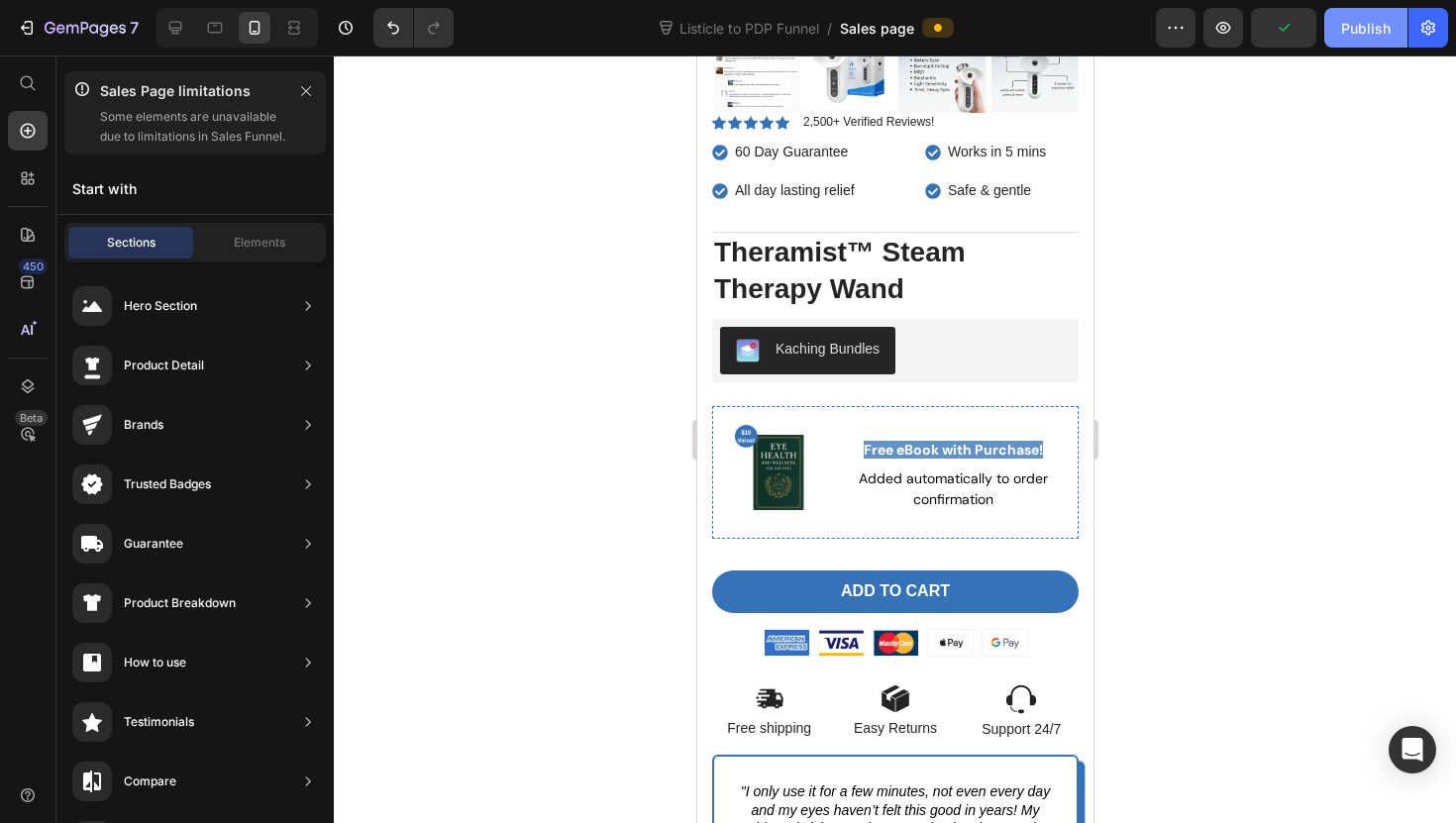 click on "Publish" 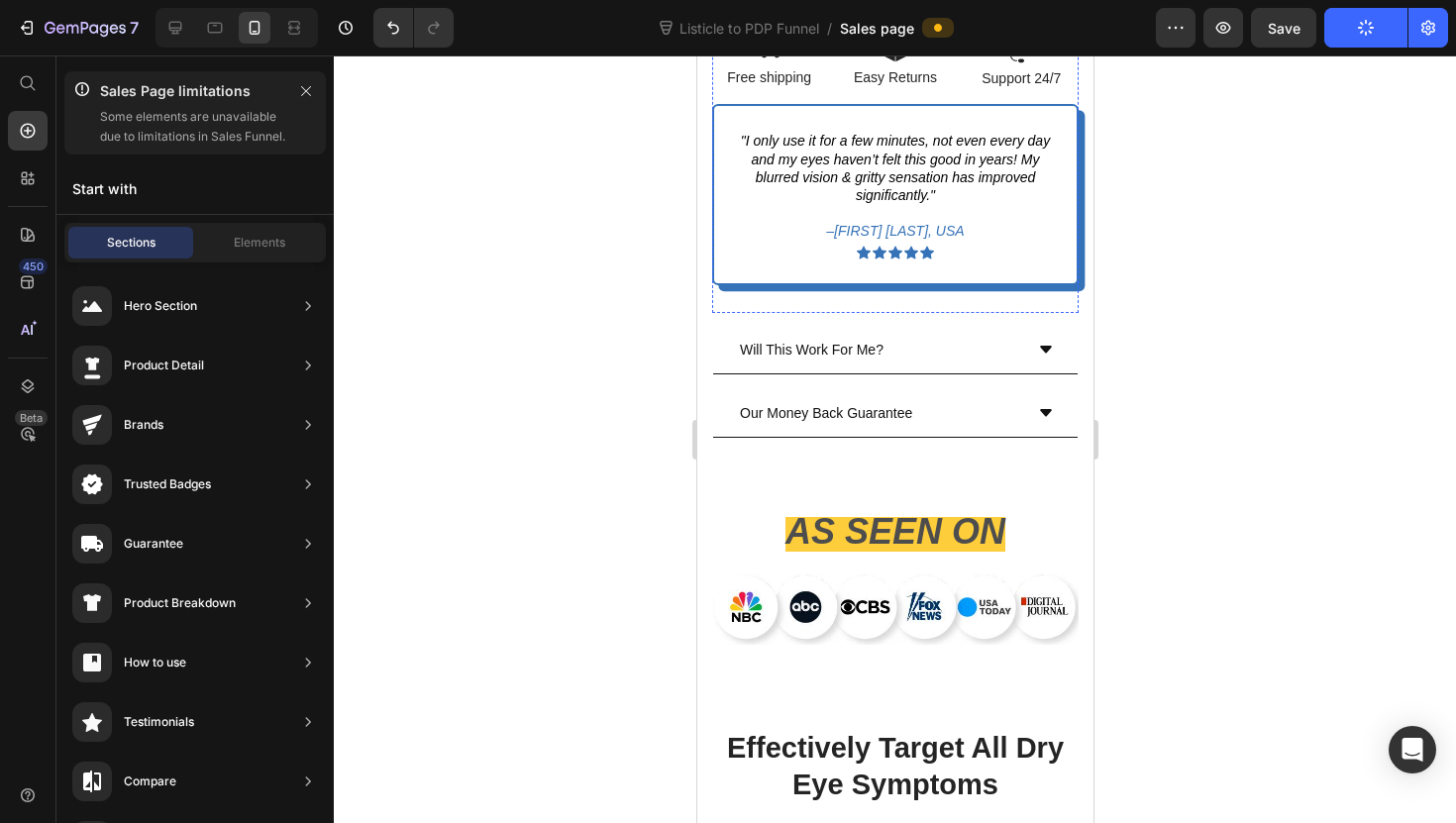 scroll, scrollTop: 1098, scrollLeft: 0, axis: vertical 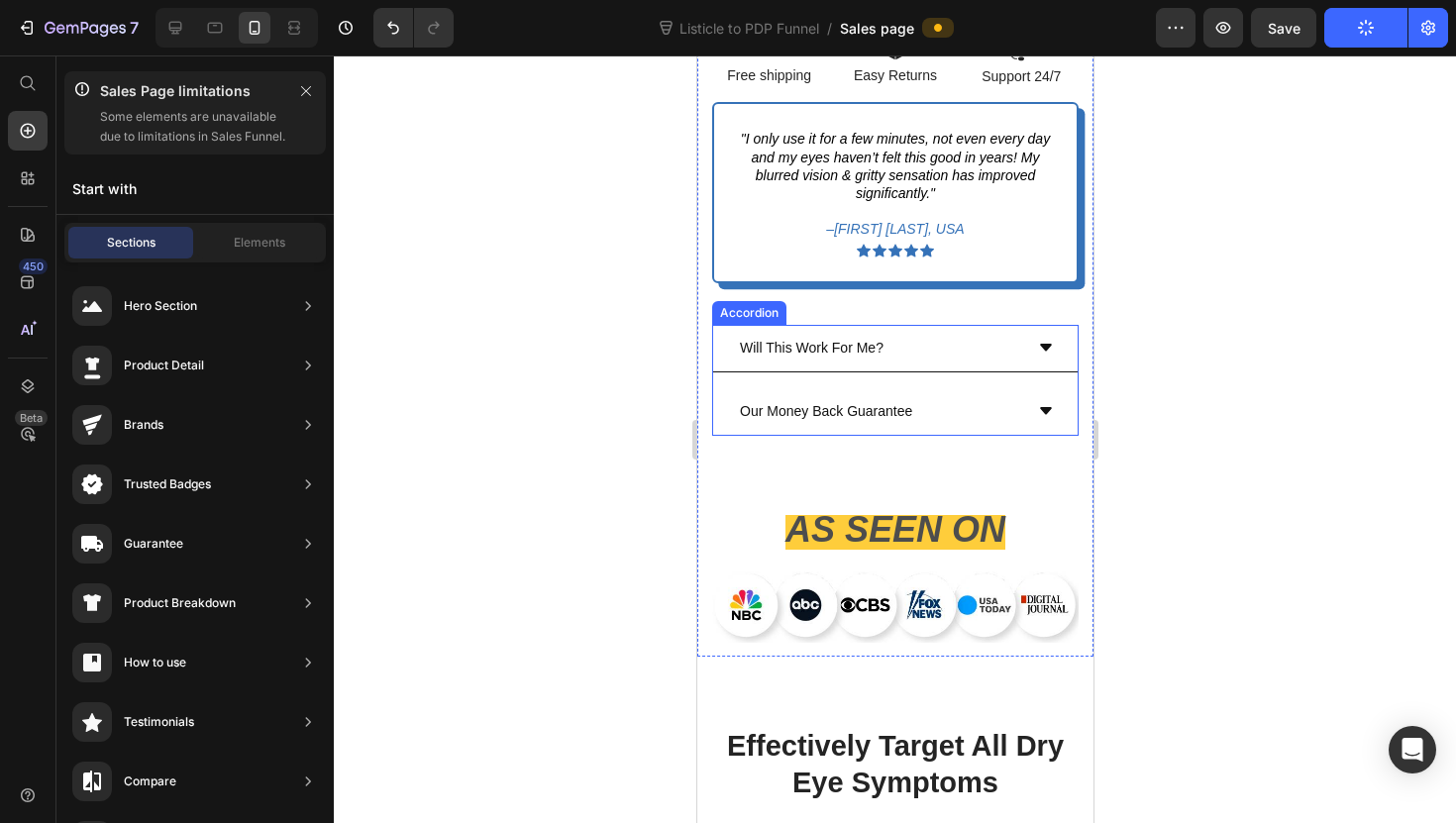 click on "Will This Work For Me?" at bounding box center [894, 349] 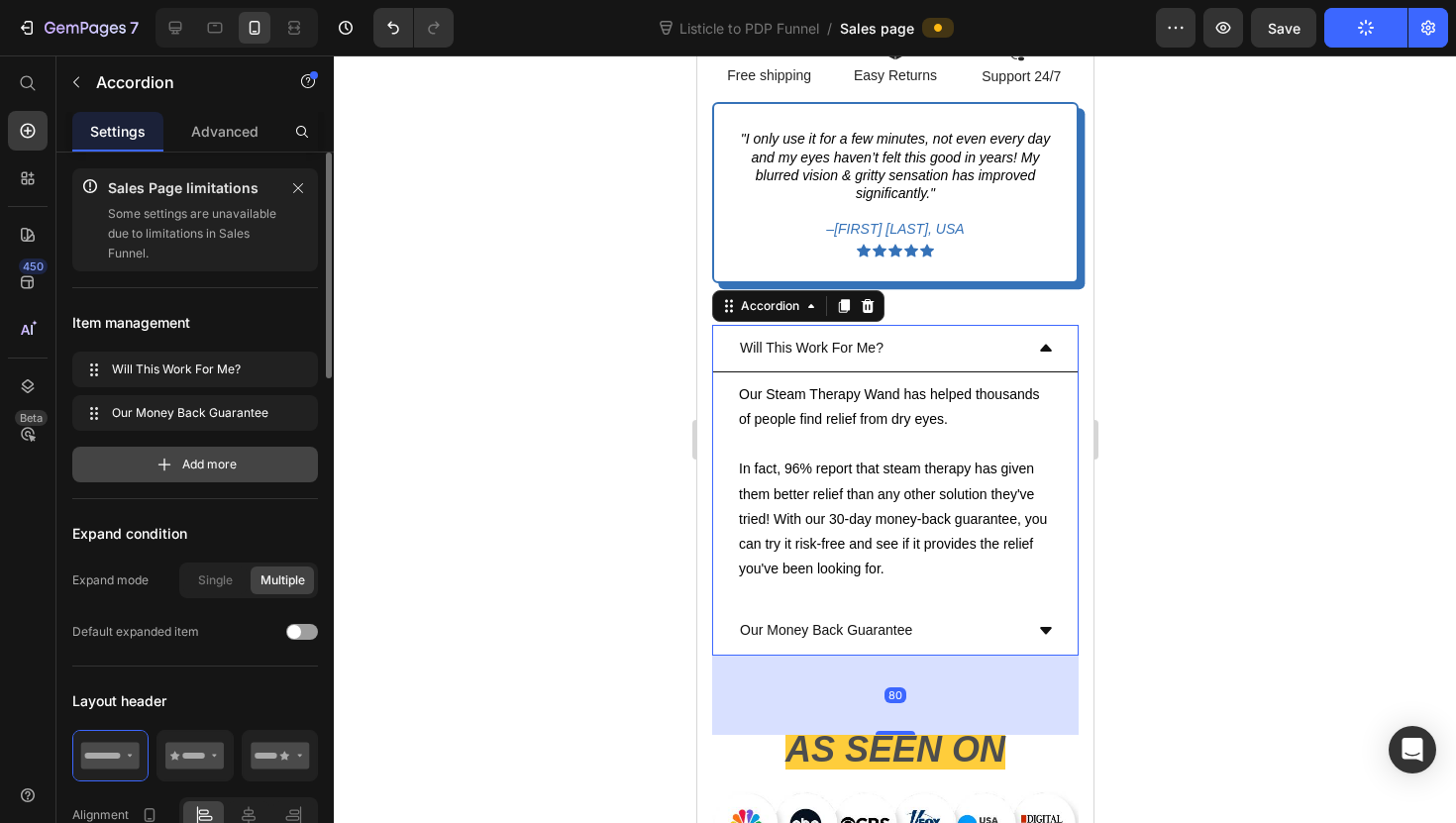click on "Add more" at bounding box center [195, 464] 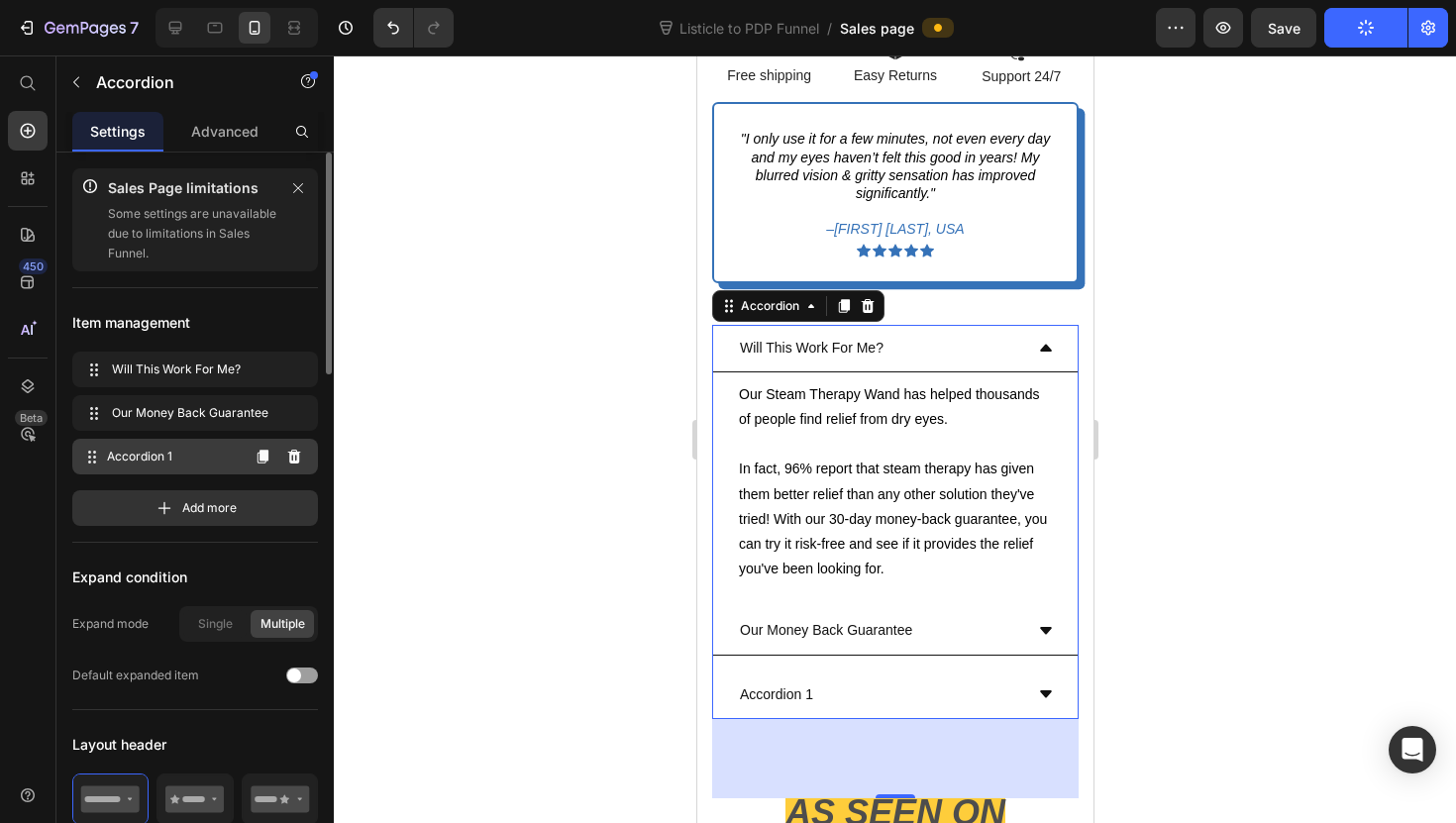 click on "Accordion 1" at bounding box center (172, 457) 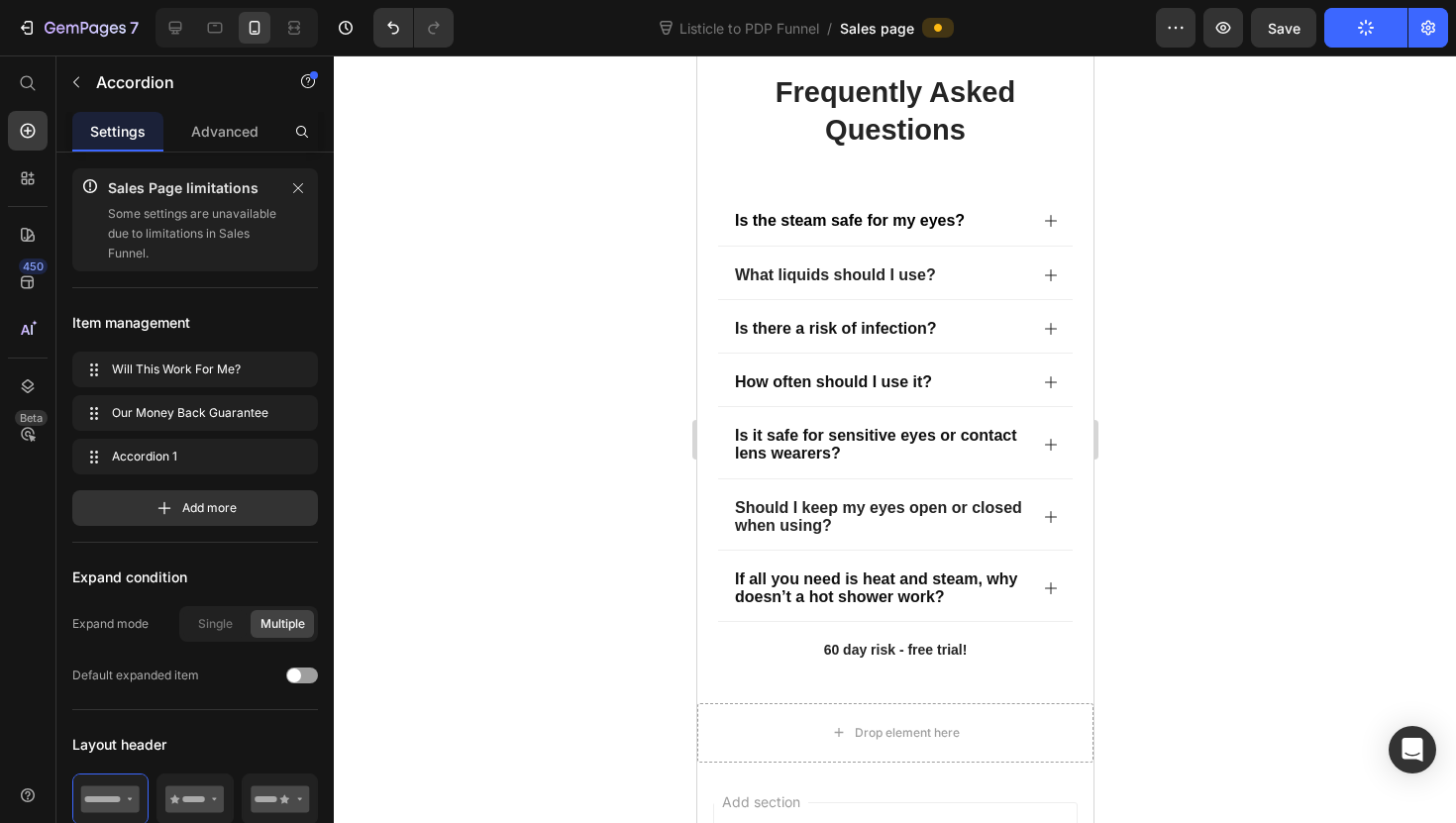 scroll, scrollTop: 7392, scrollLeft: 0, axis: vertical 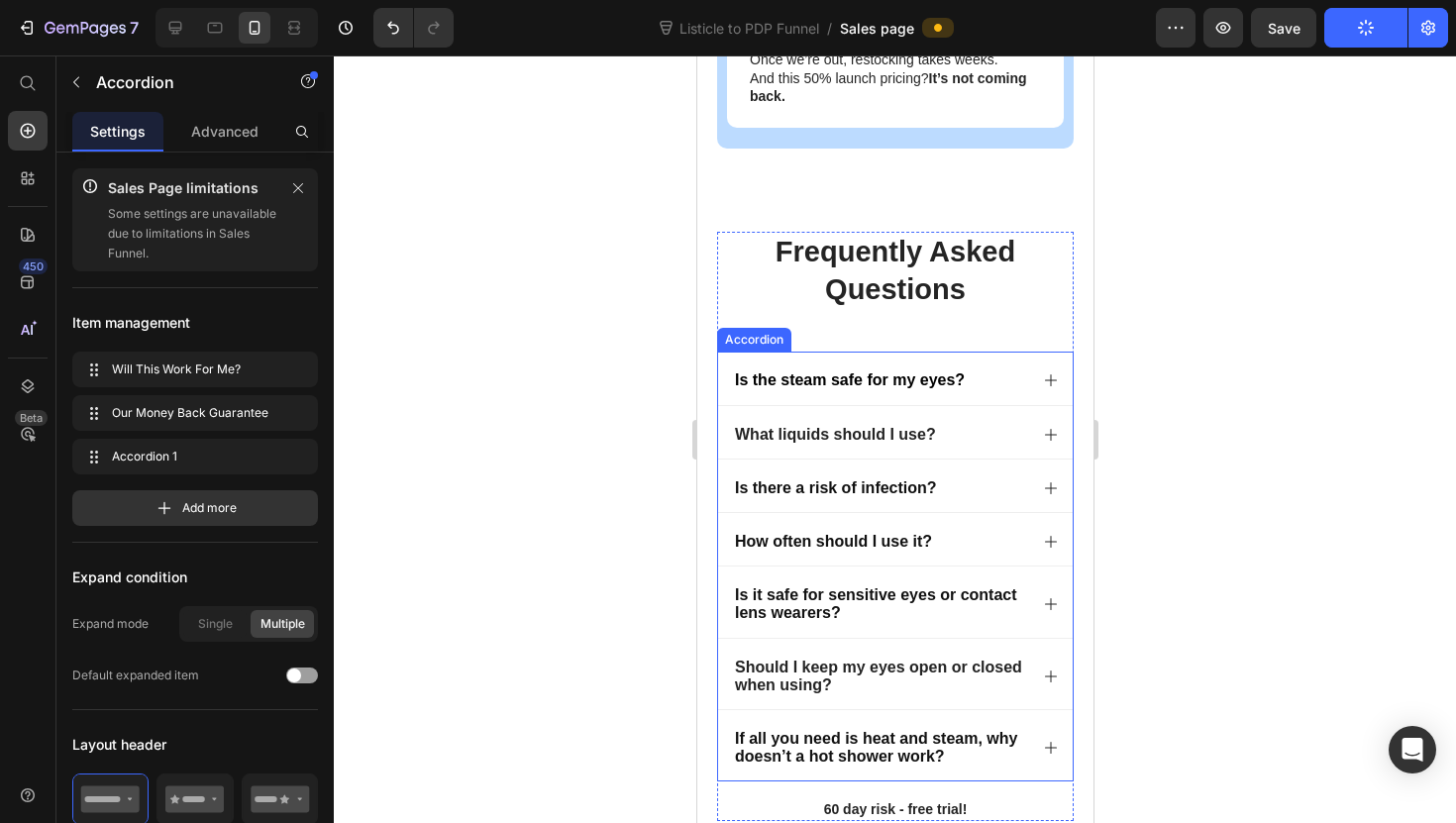 click on "What liquids should I use?" at bounding box center (834, 434) 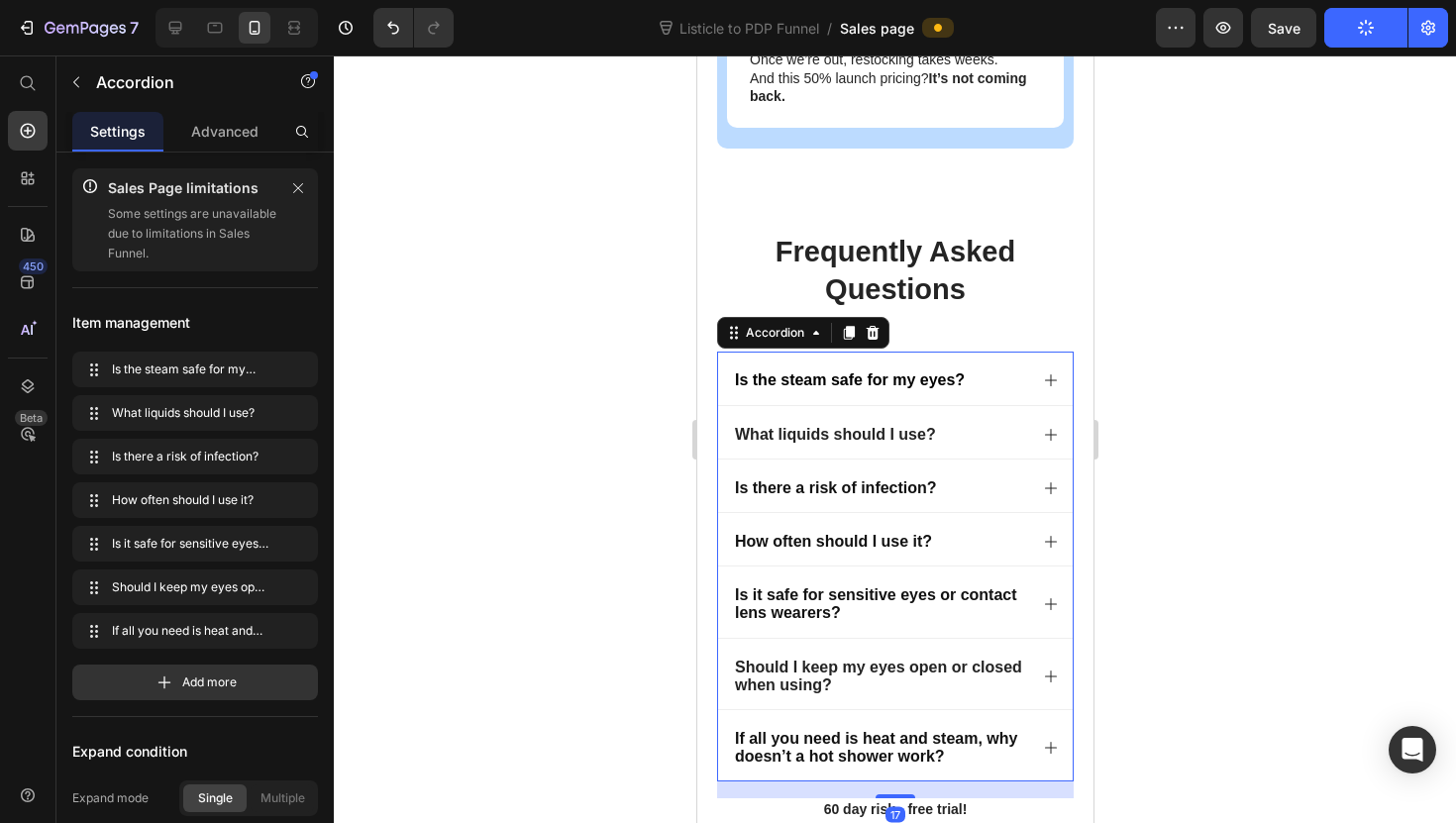click on "What liquids should I use?" at bounding box center [834, 434] 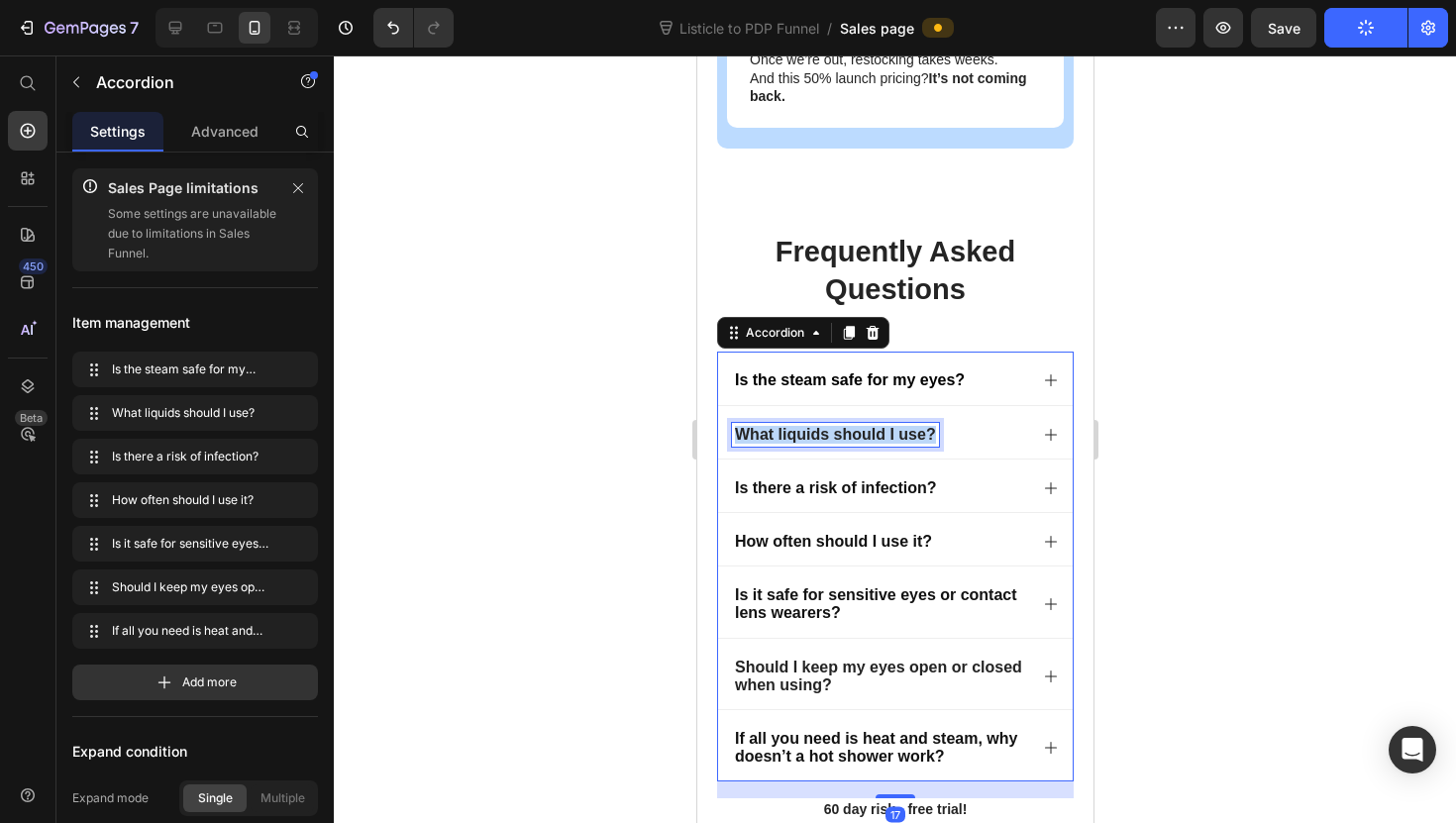click on "What liquids should I use?" at bounding box center (834, 434) 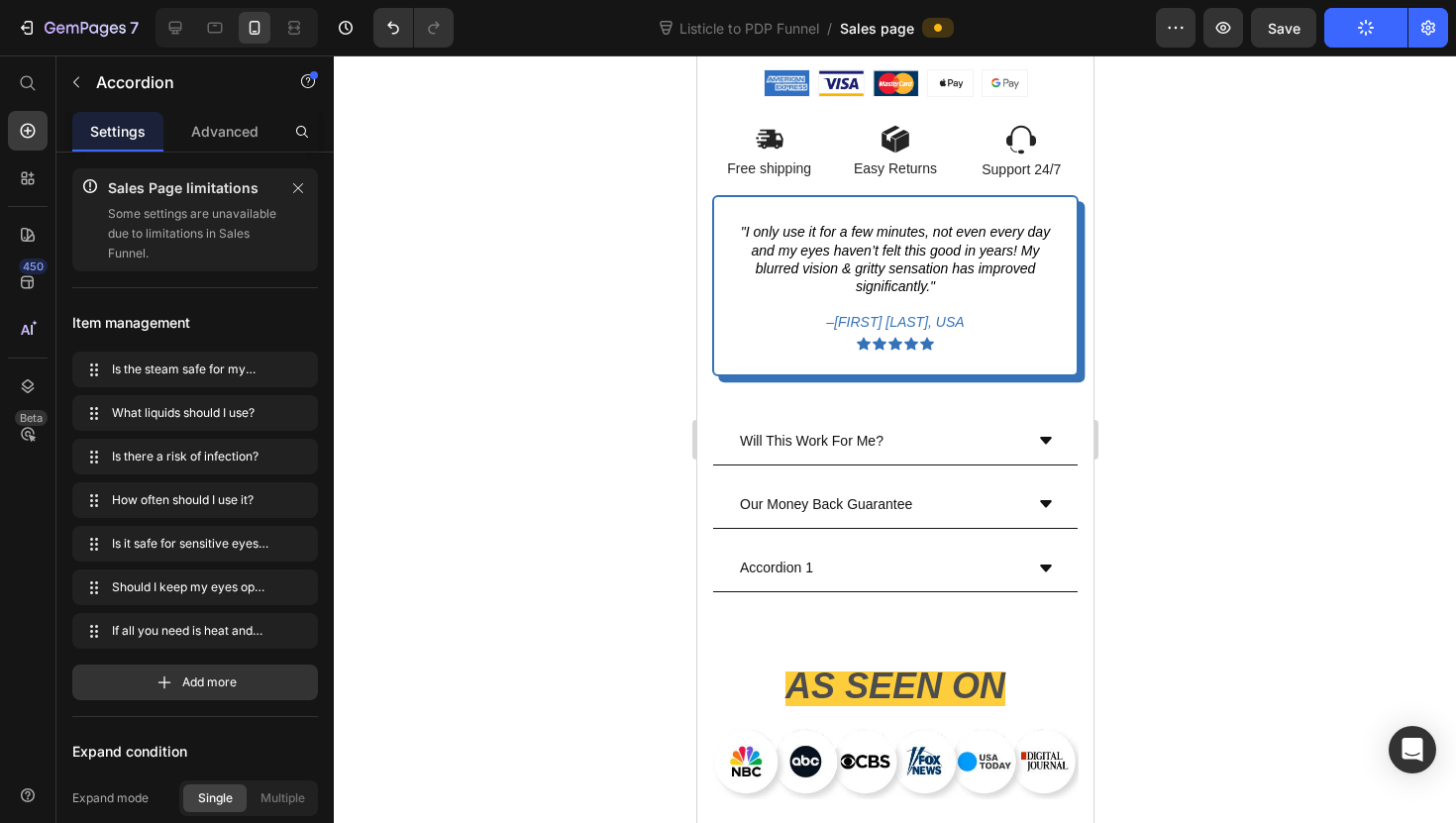 scroll, scrollTop: 1008, scrollLeft: 0, axis: vertical 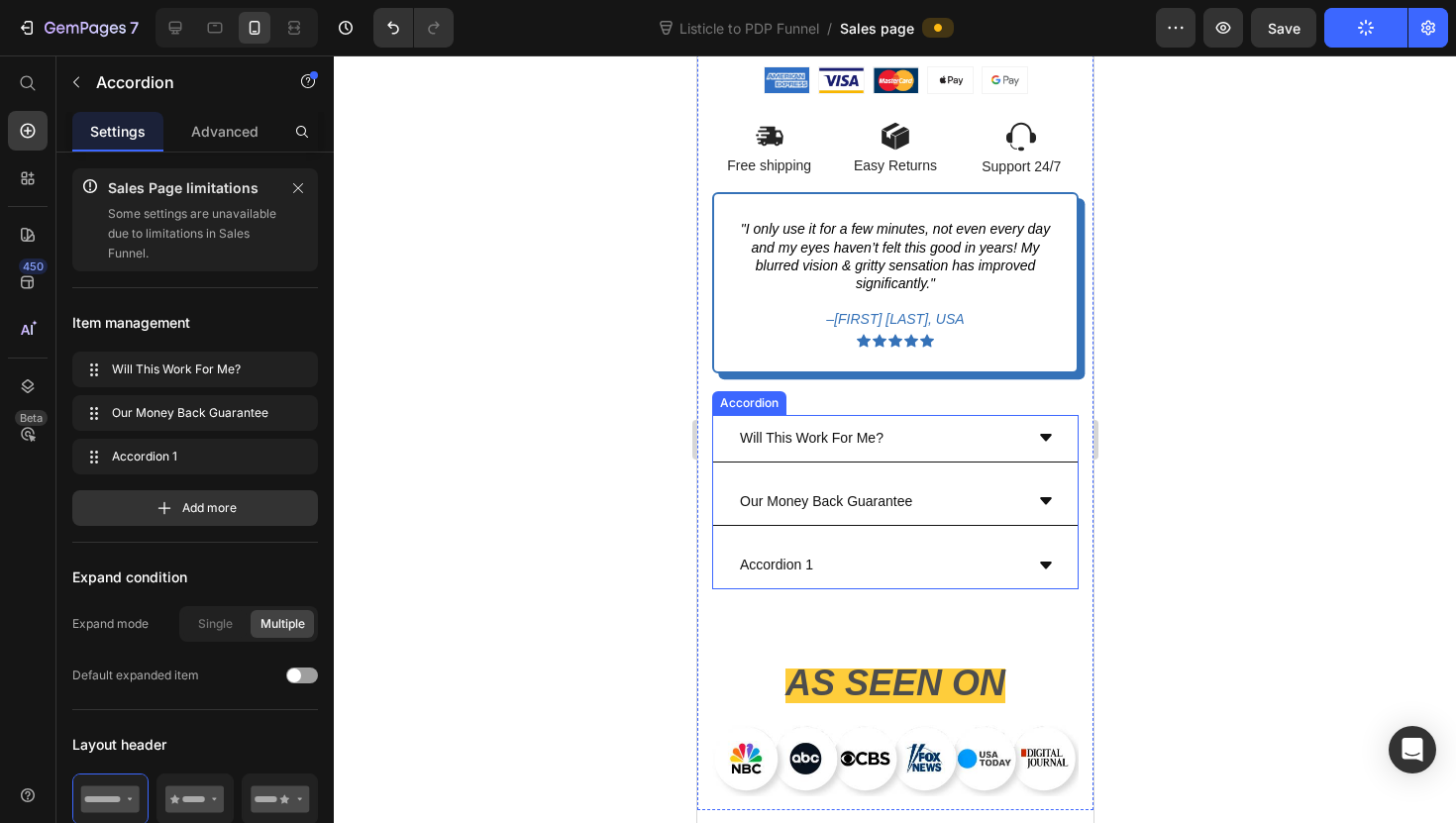 click on "Accordion 1" at bounding box center (776, 565) 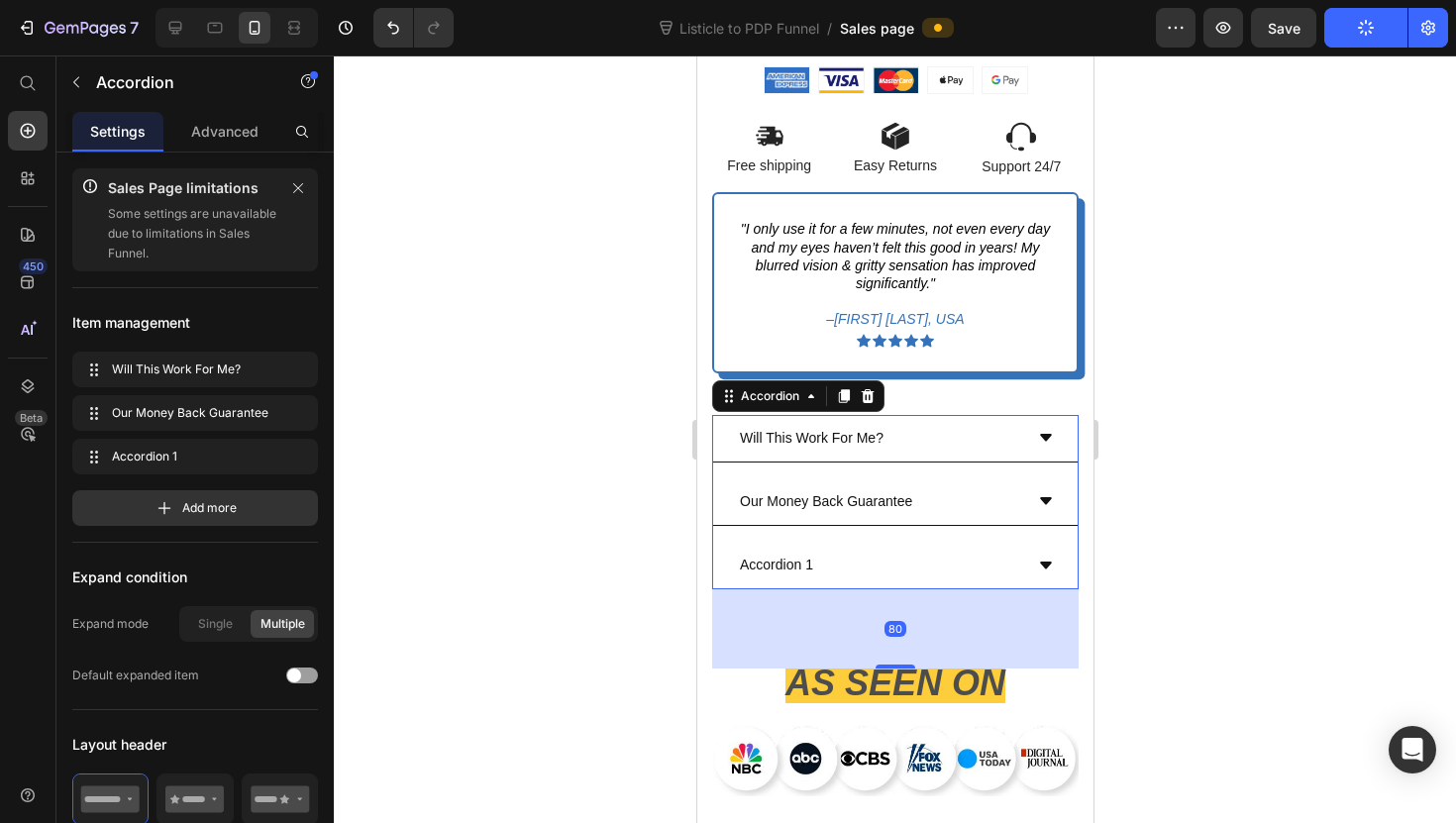 click on "Accordion 1" at bounding box center [776, 565] 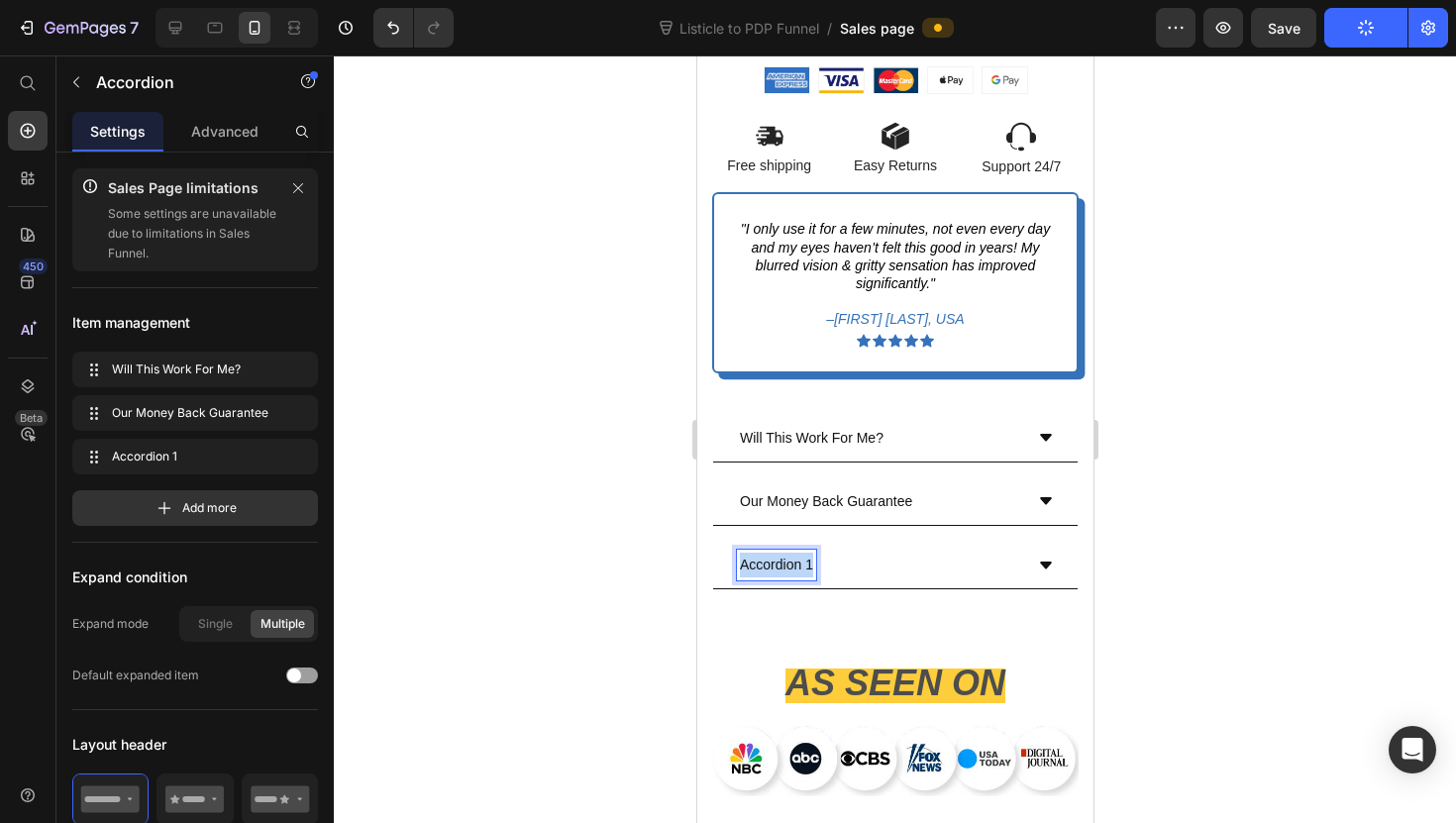 click on "Accordion 1" at bounding box center (776, 565) 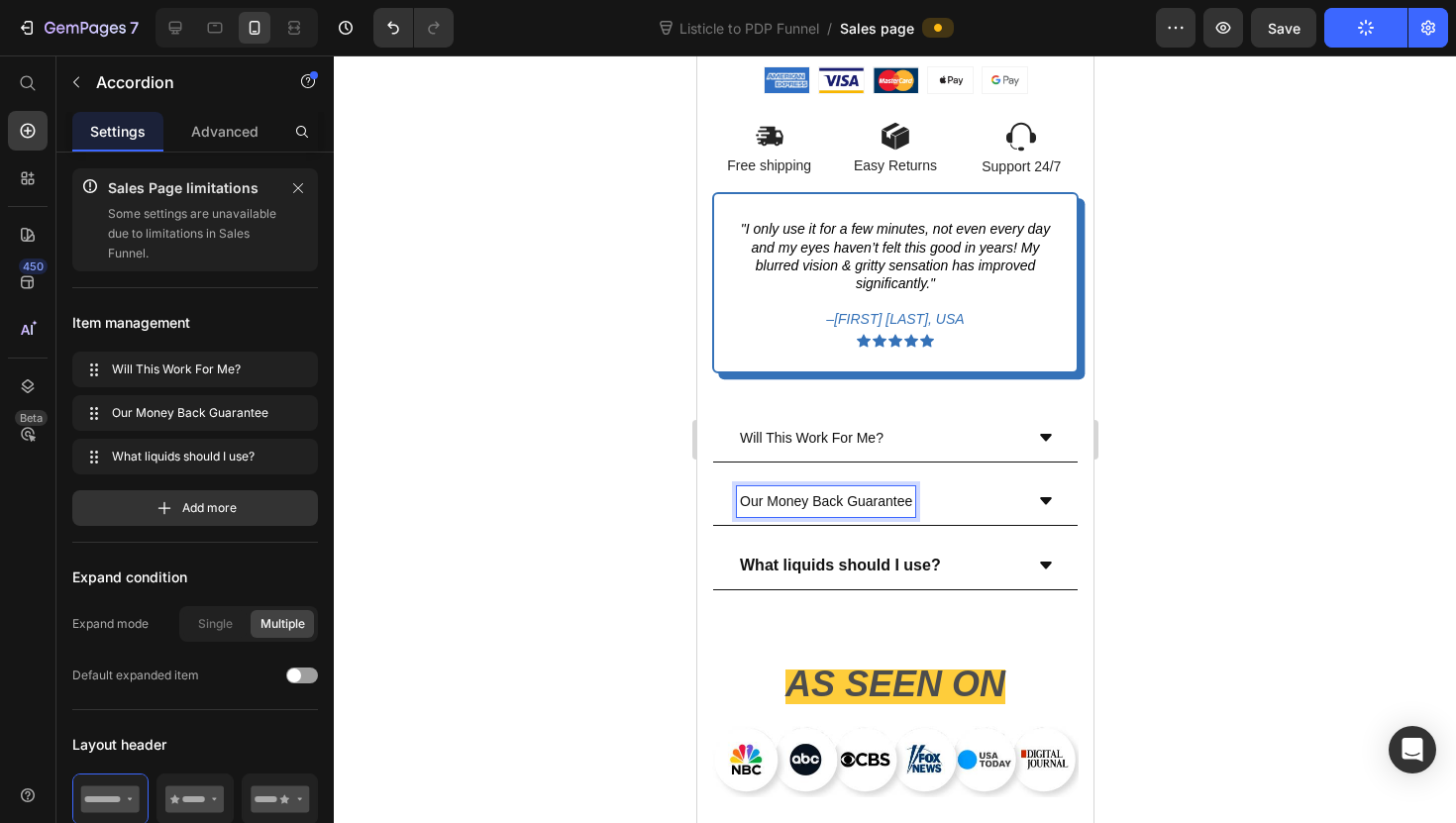 click on "Our Money Back Guarantee" at bounding box center (825, 501) 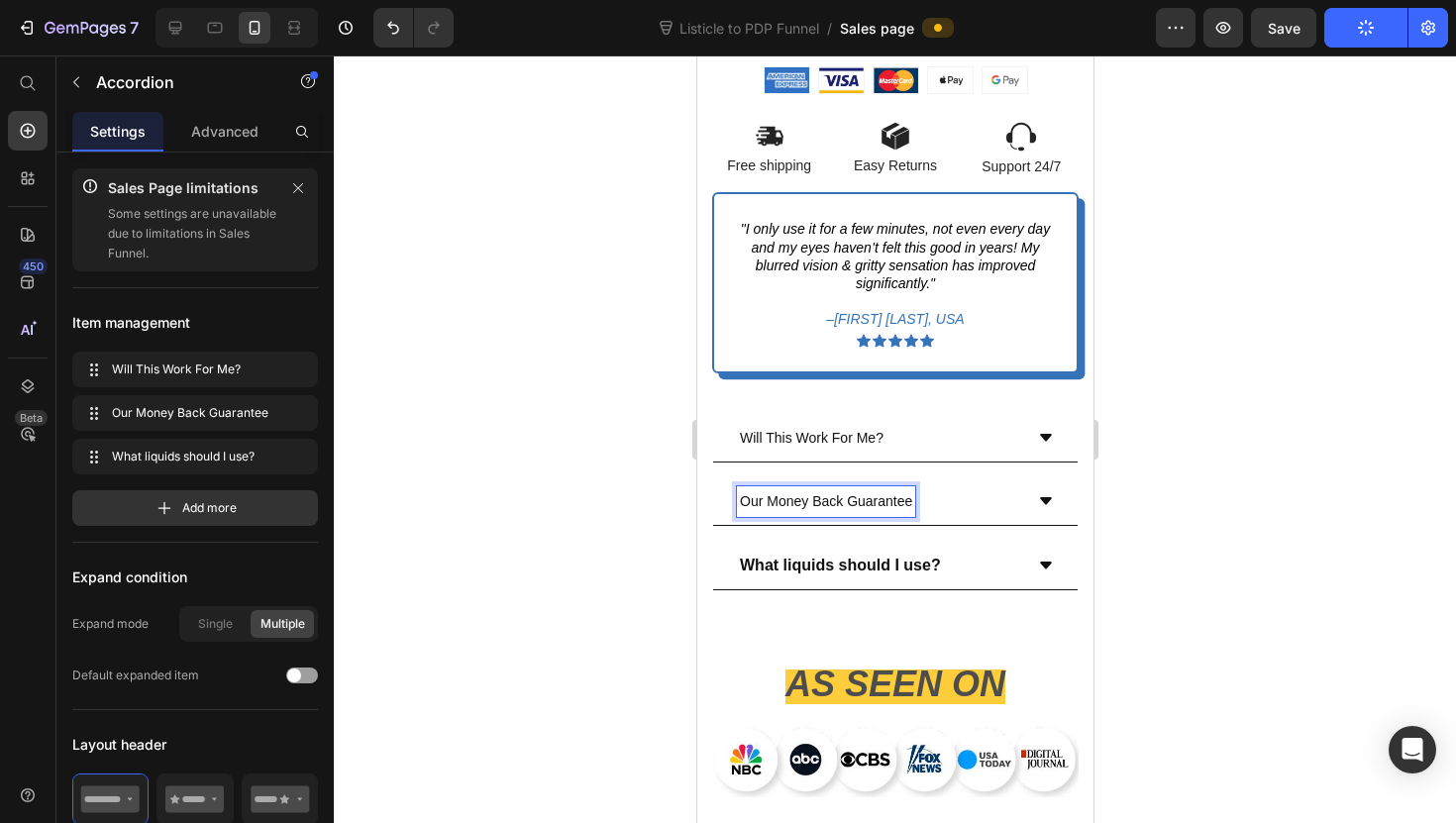 click on "Our Money Back Guarantee" at bounding box center (825, 501) 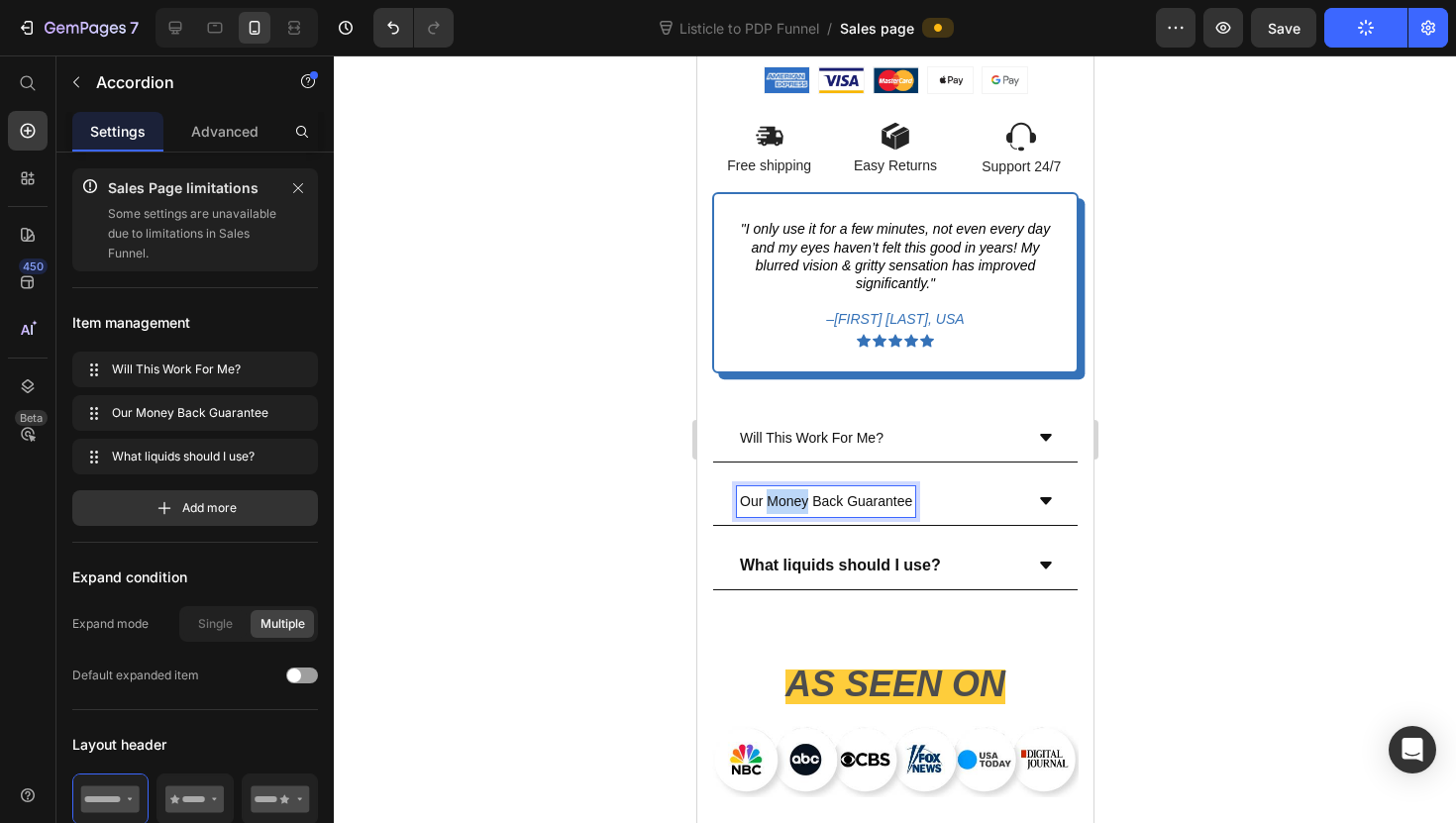 click on "Our Money Back Guarantee" at bounding box center (825, 501) 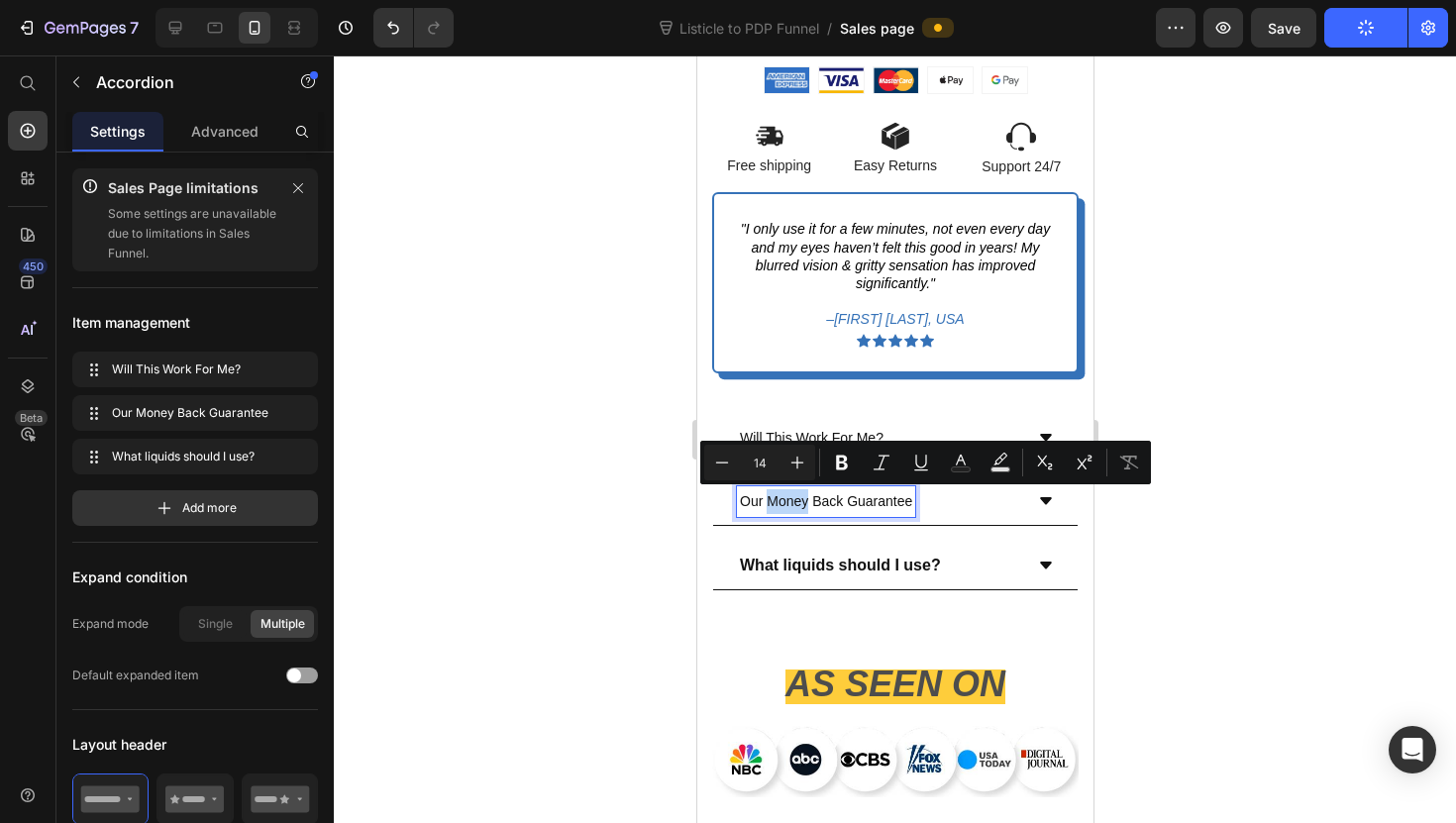 type on "16" 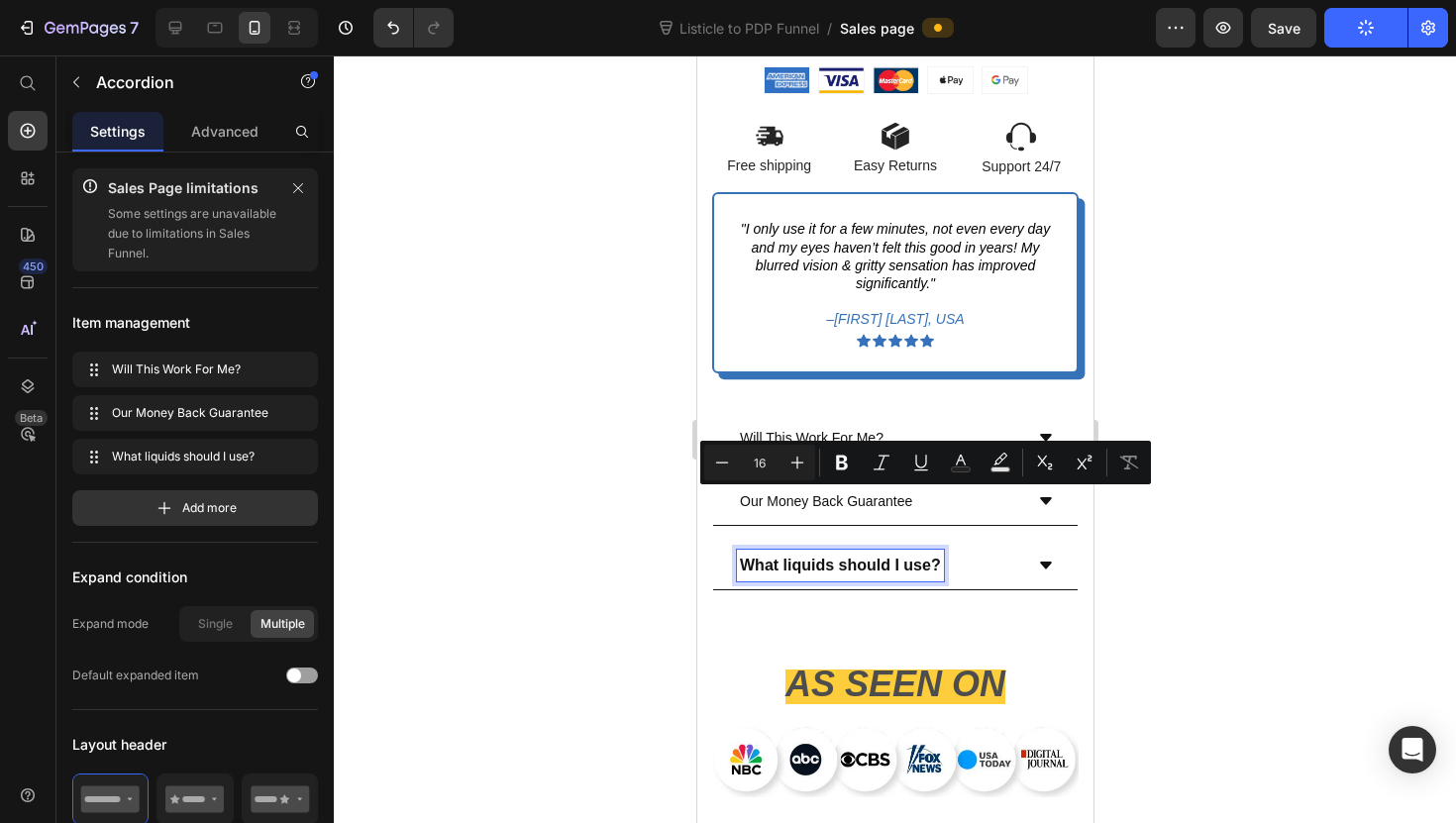 click on "What liquids should I use?" at bounding box center [839, 565] 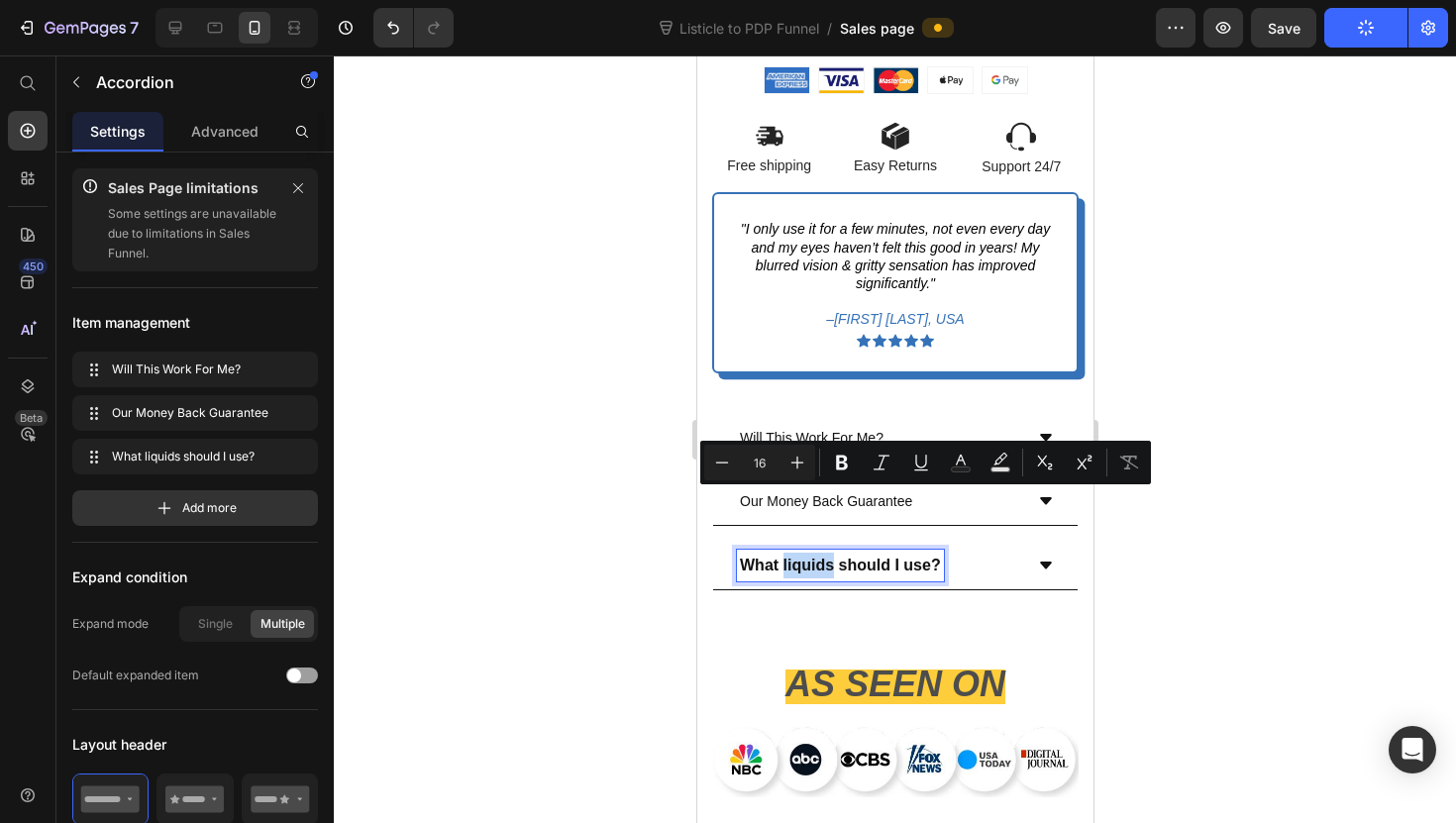 click on "What liquids should I use?" at bounding box center (839, 565) 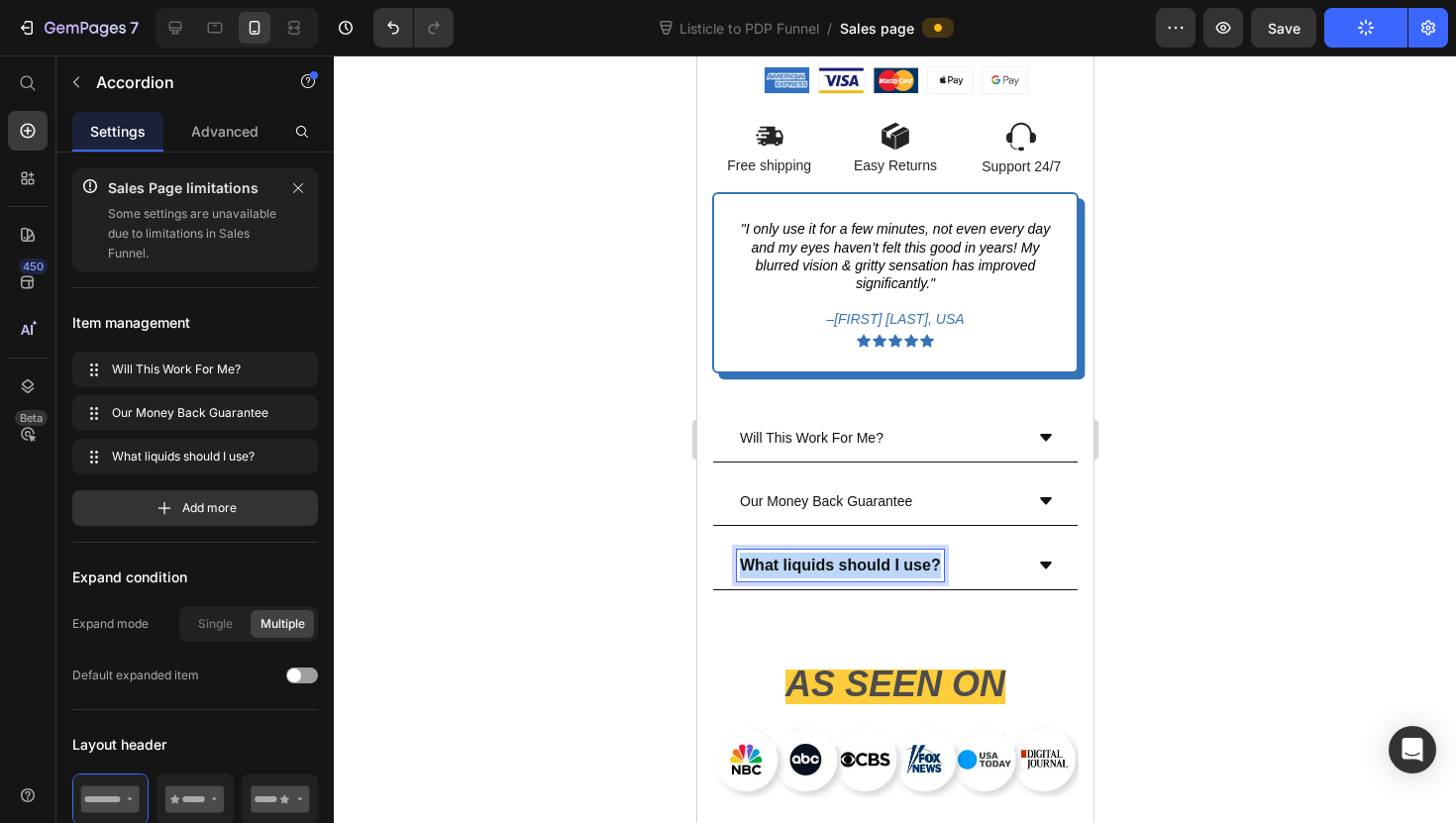 click on "What liquids should I use?" at bounding box center [839, 565] 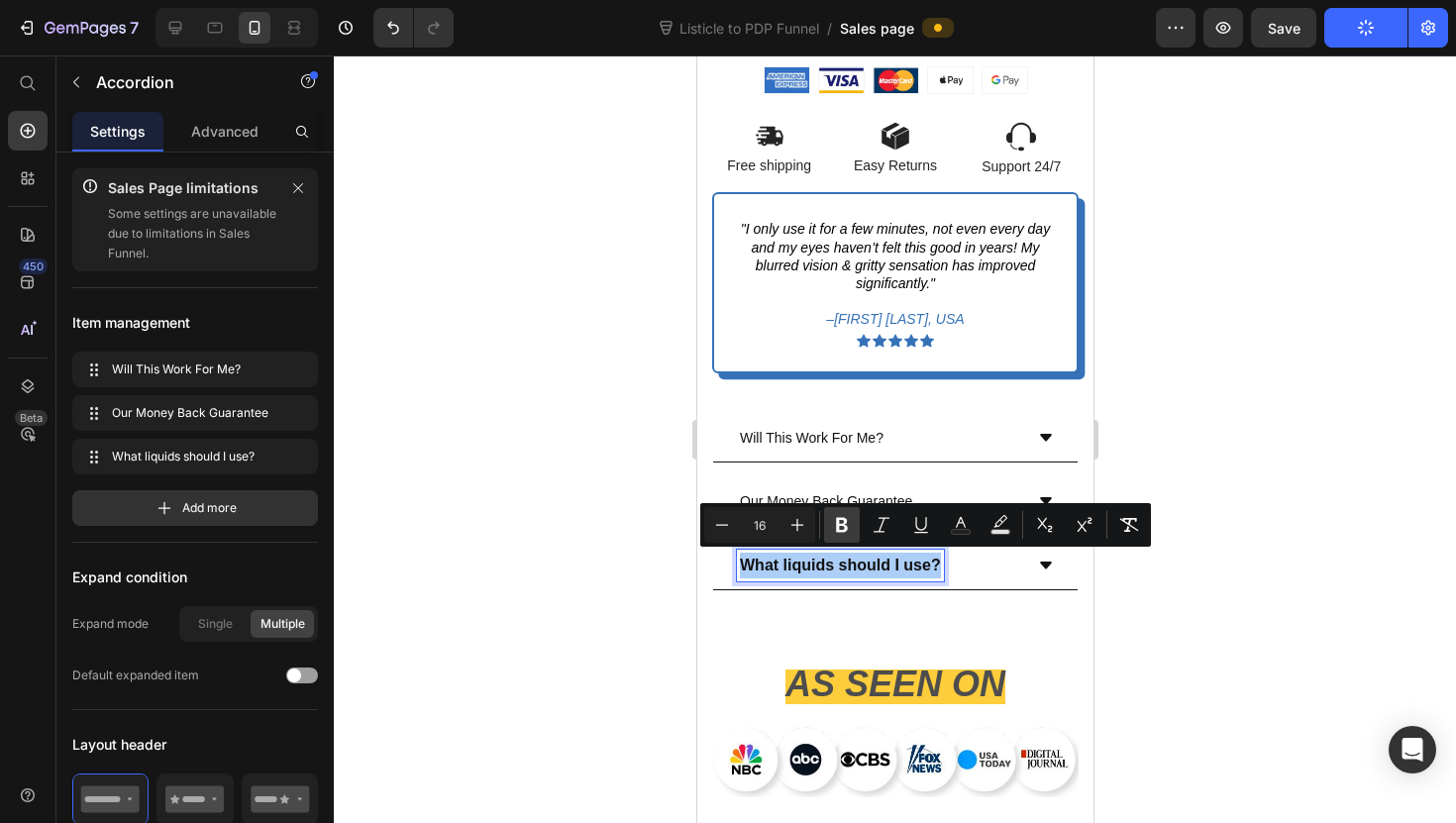 click on "Bold" at bounding box center [842, 525] 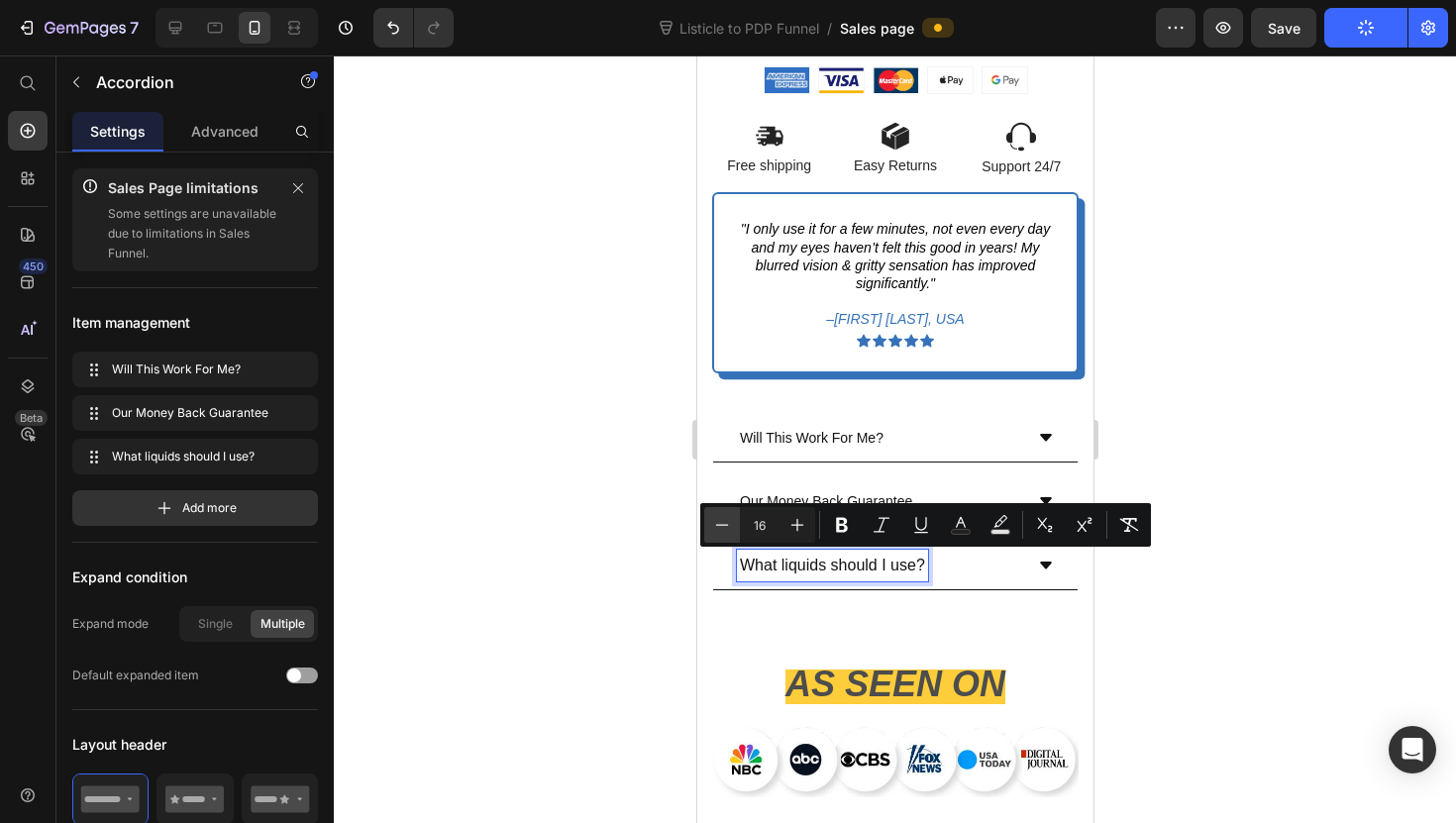 click on "Minus" at bounding box center (722, 525) 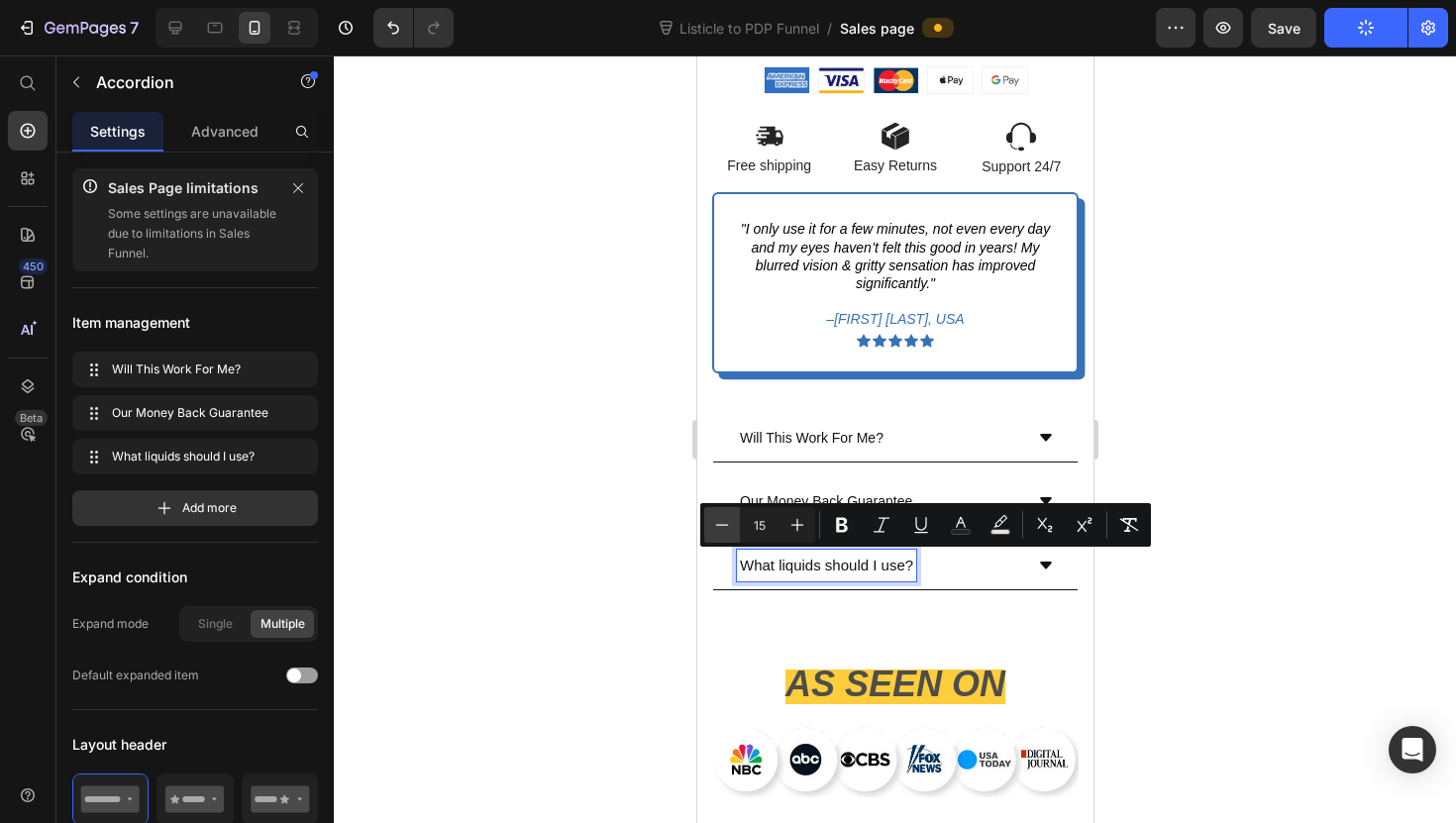 click on "Minus" at bounding box center [722, 525] 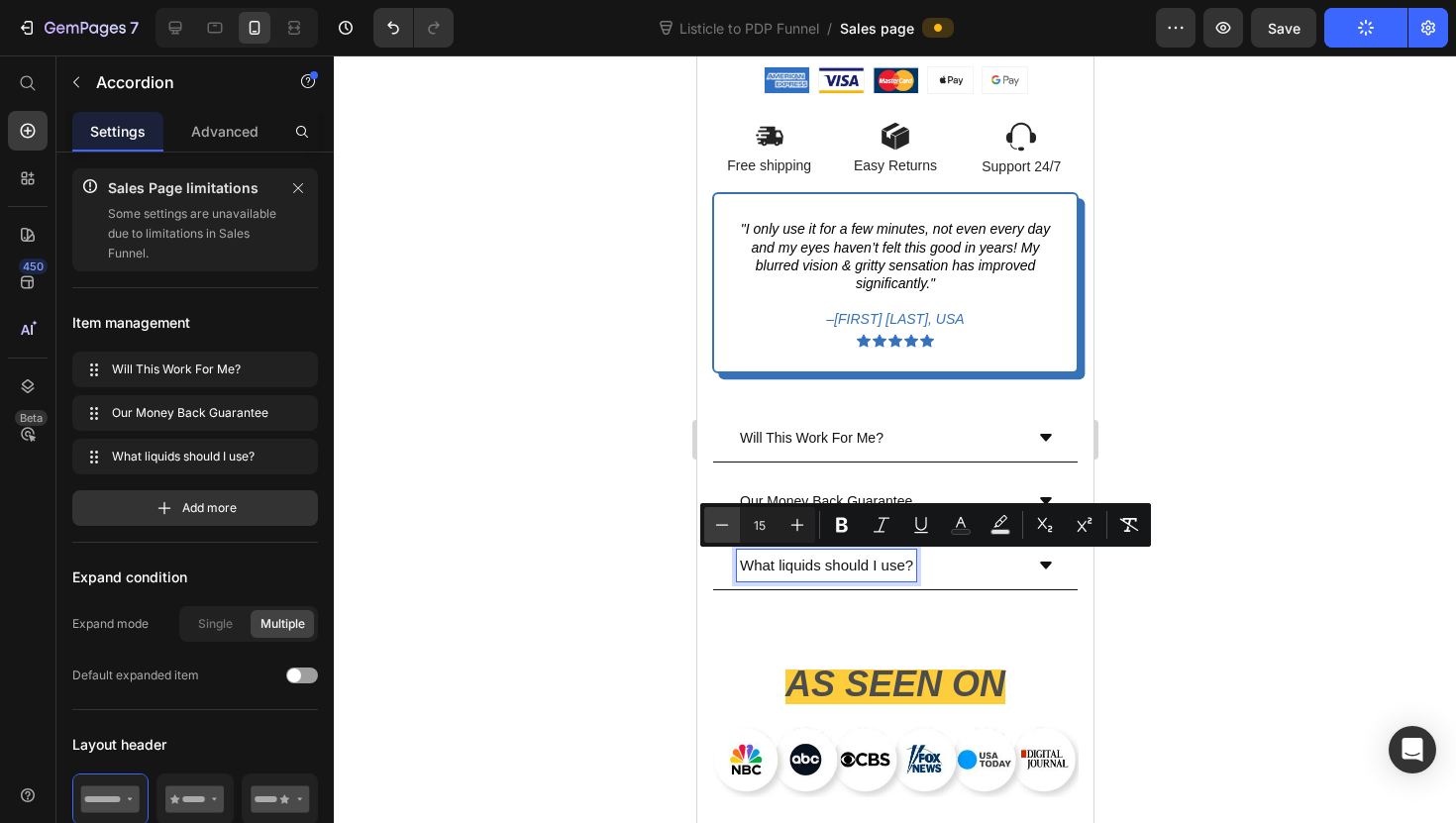 type on "14" 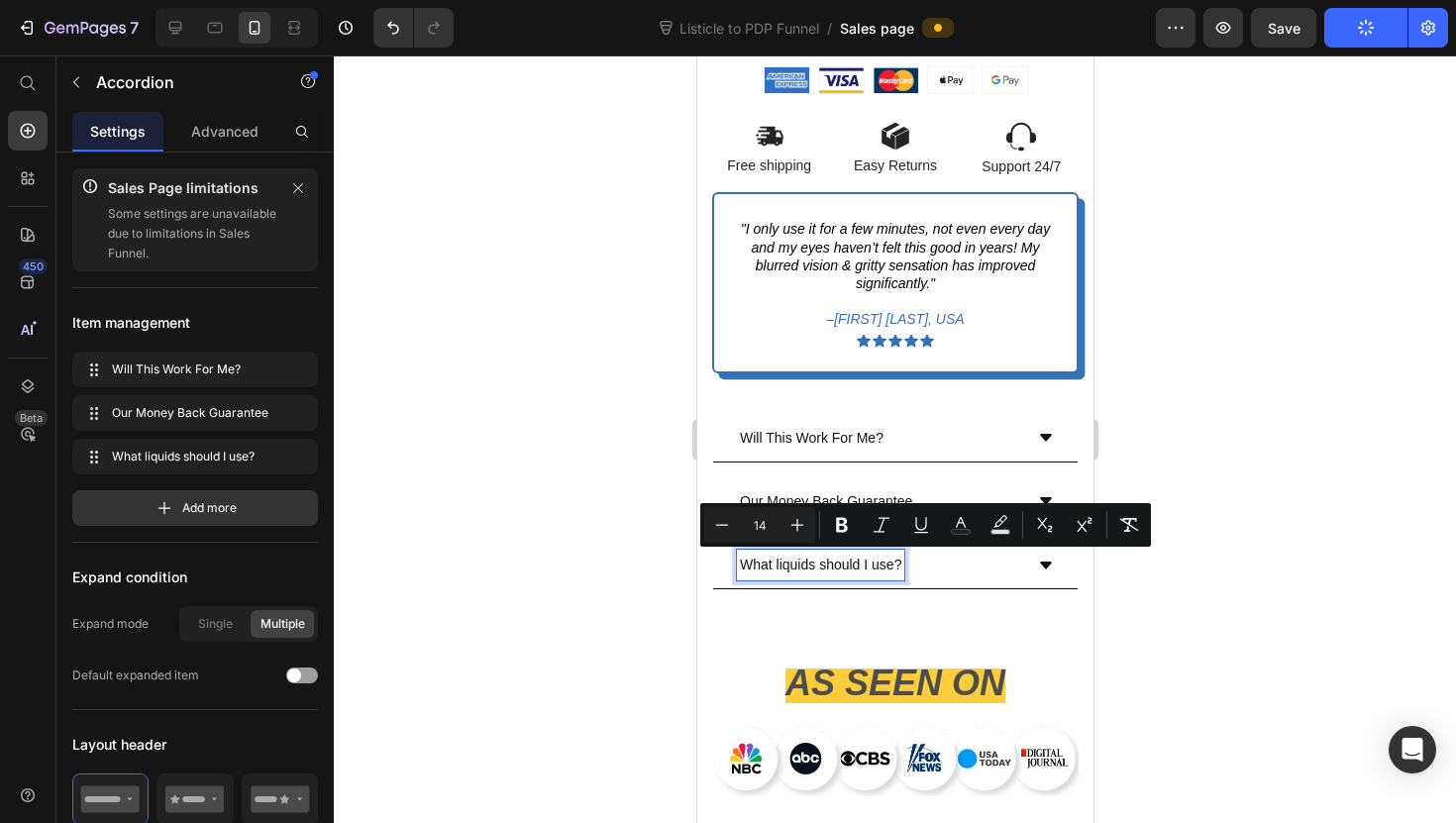 click 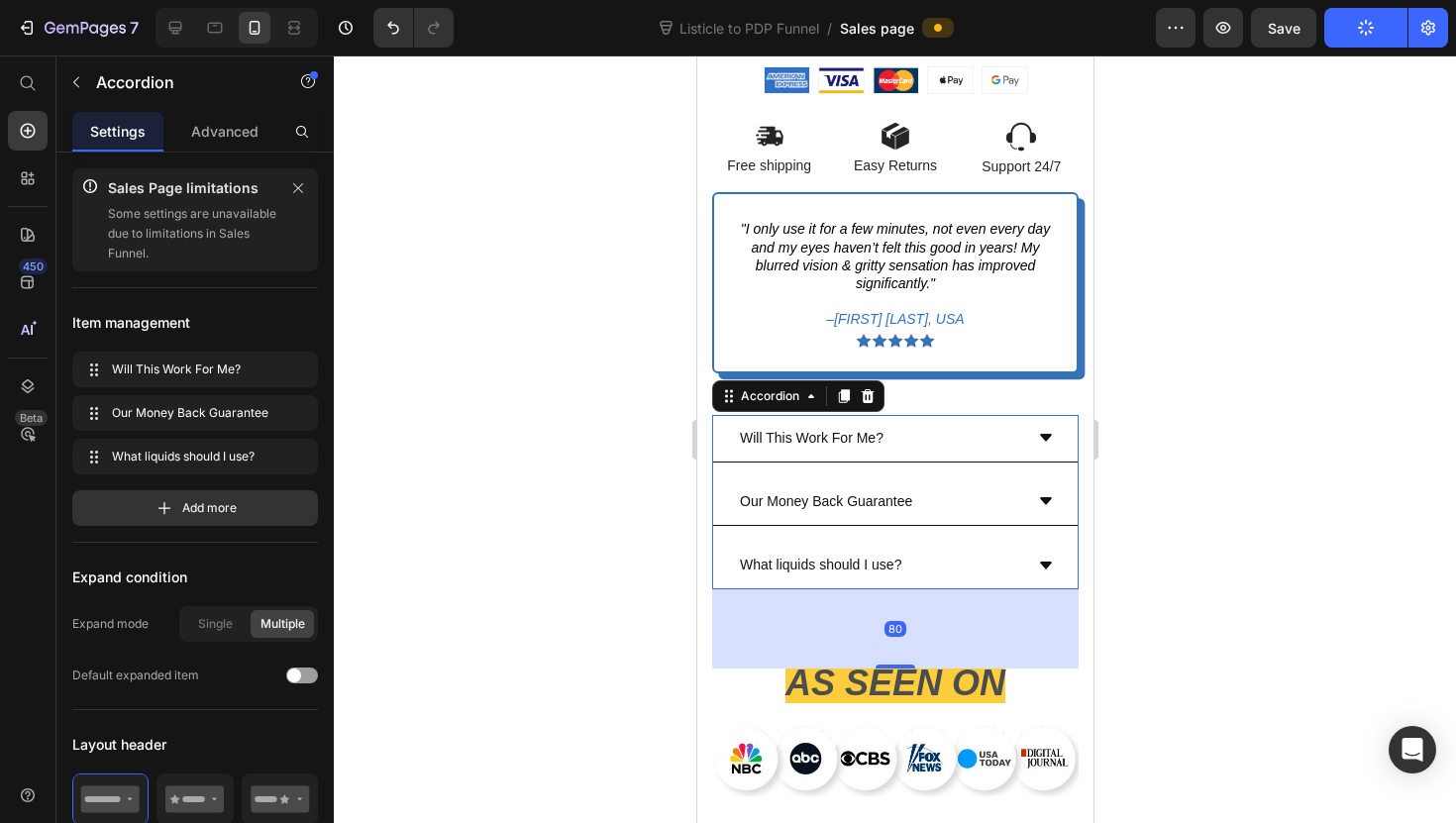 click 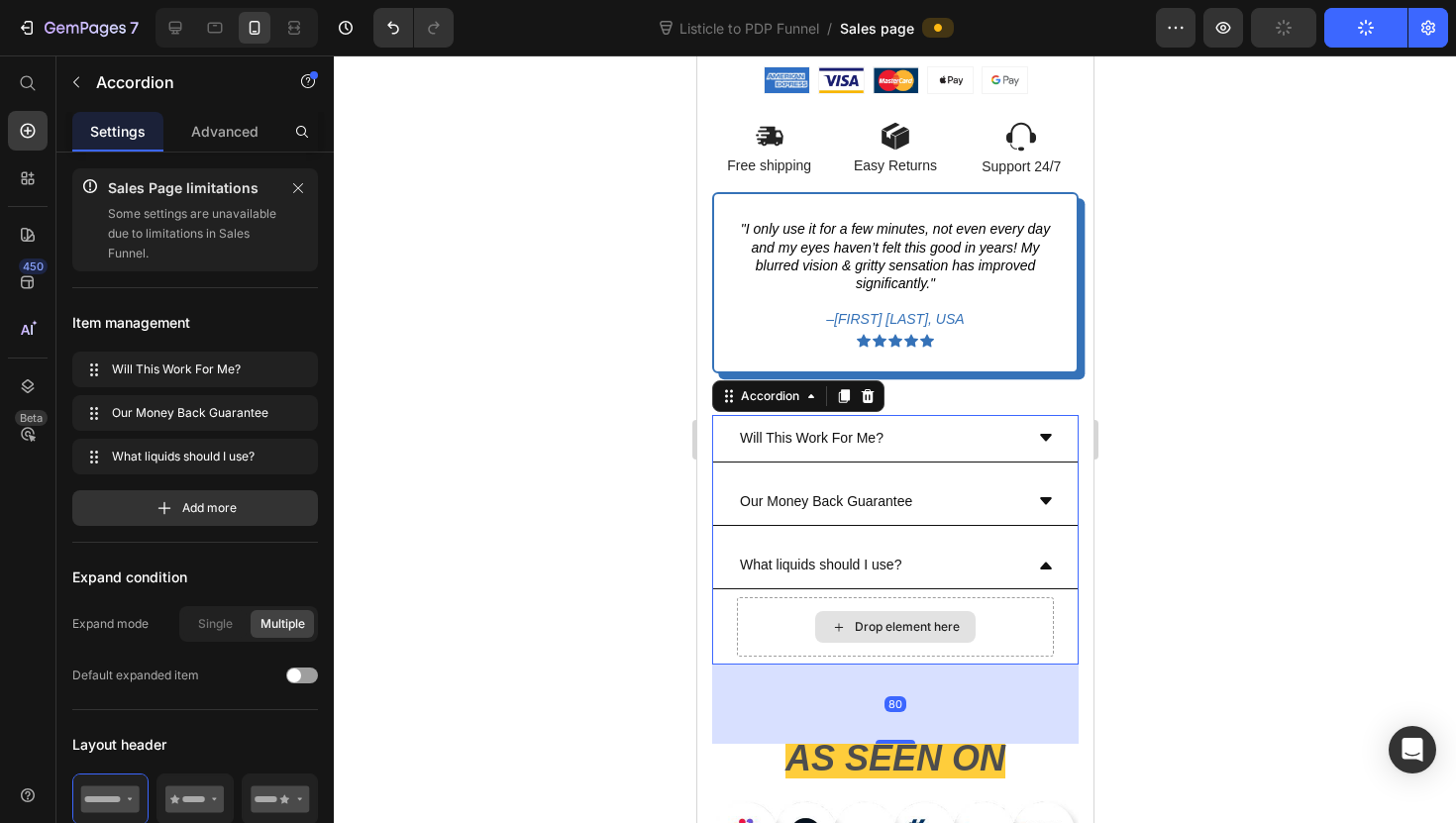 click on "Drop element here" at bounding box center [894, 627] 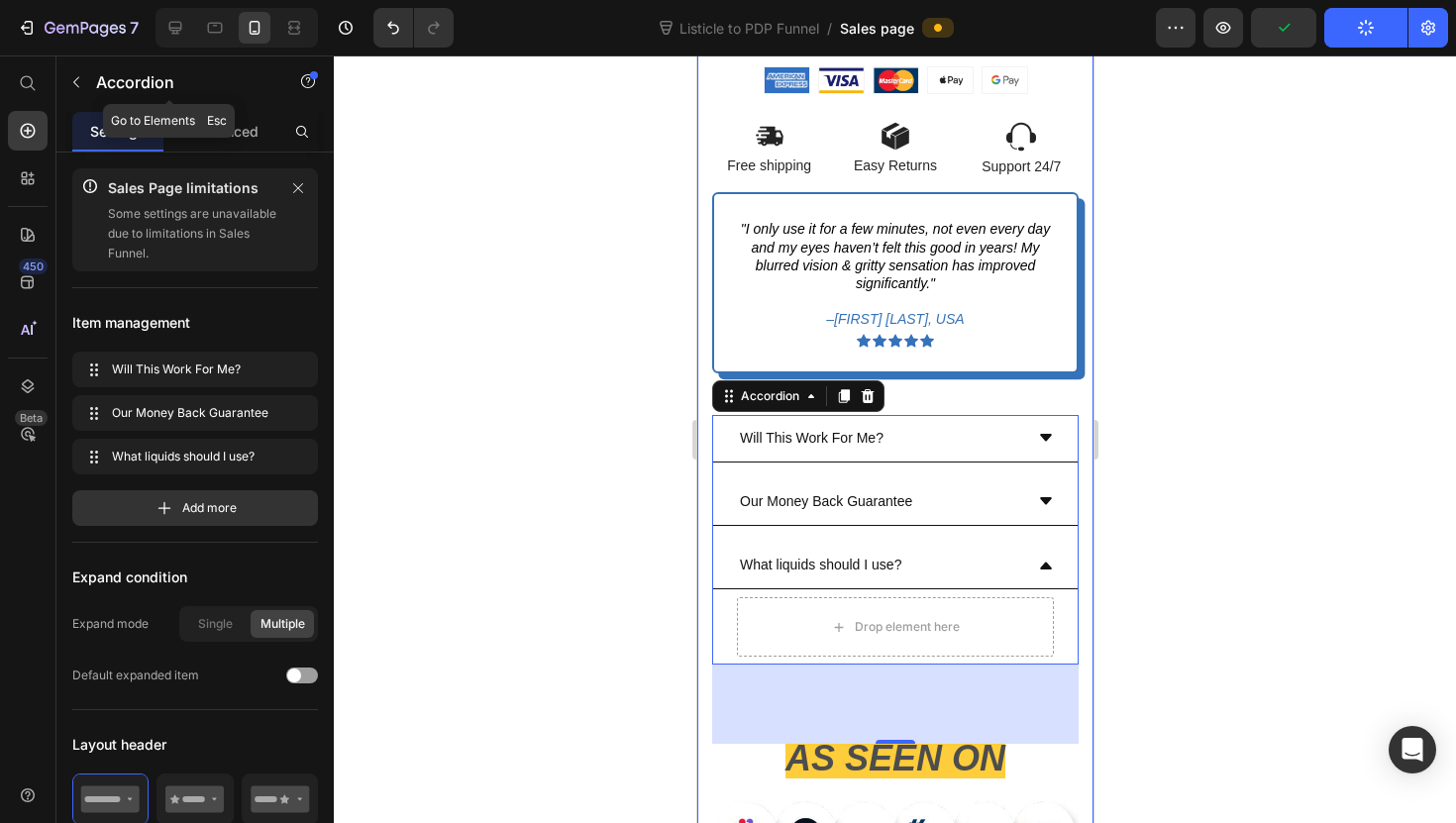 drag, startPoint x: 223, startPoint y: 81, endPoint x: 228, endPoint y: 90, distance: 10.29563 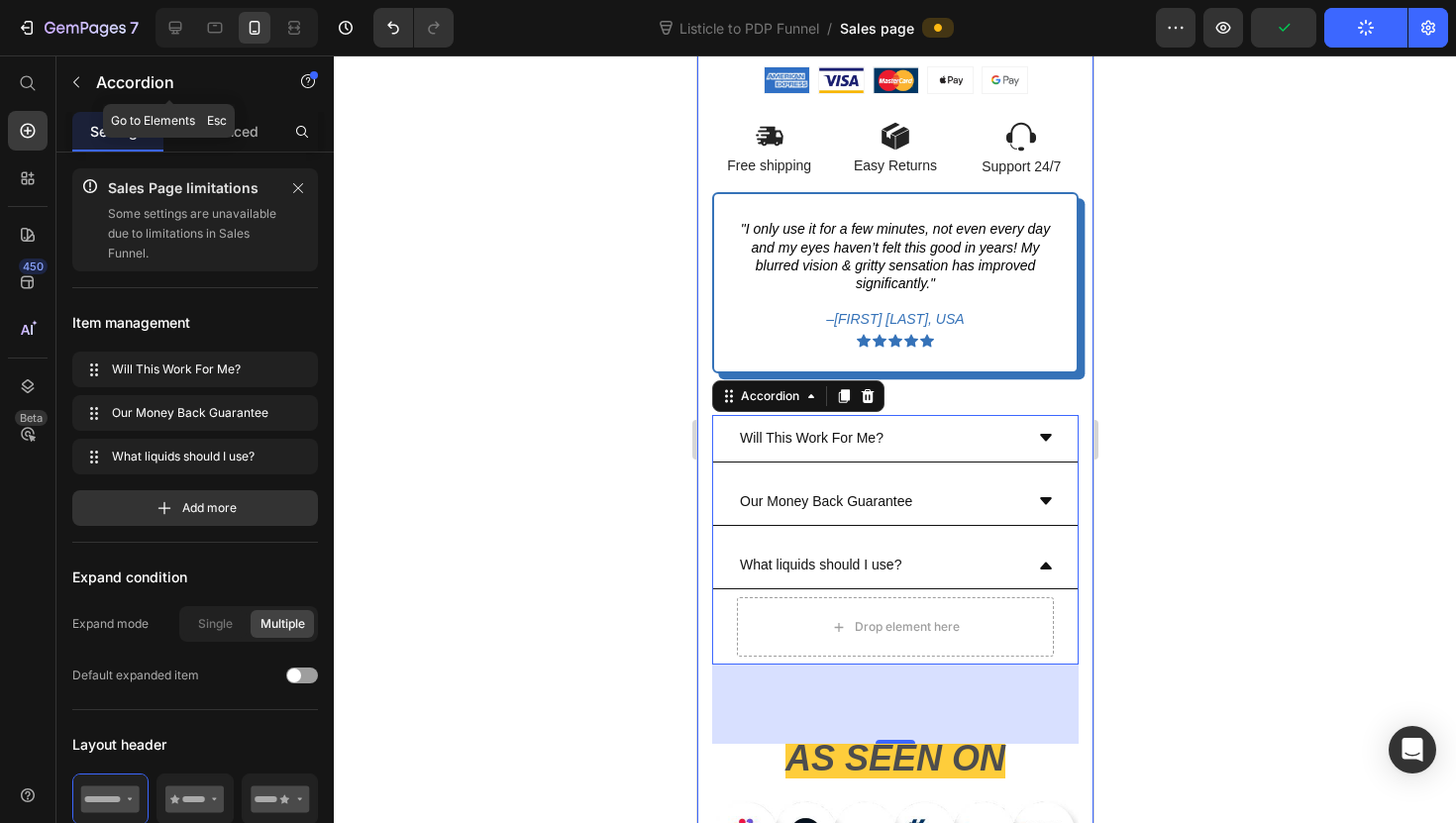 click on "Accordion" at bounding box center (180, 82) 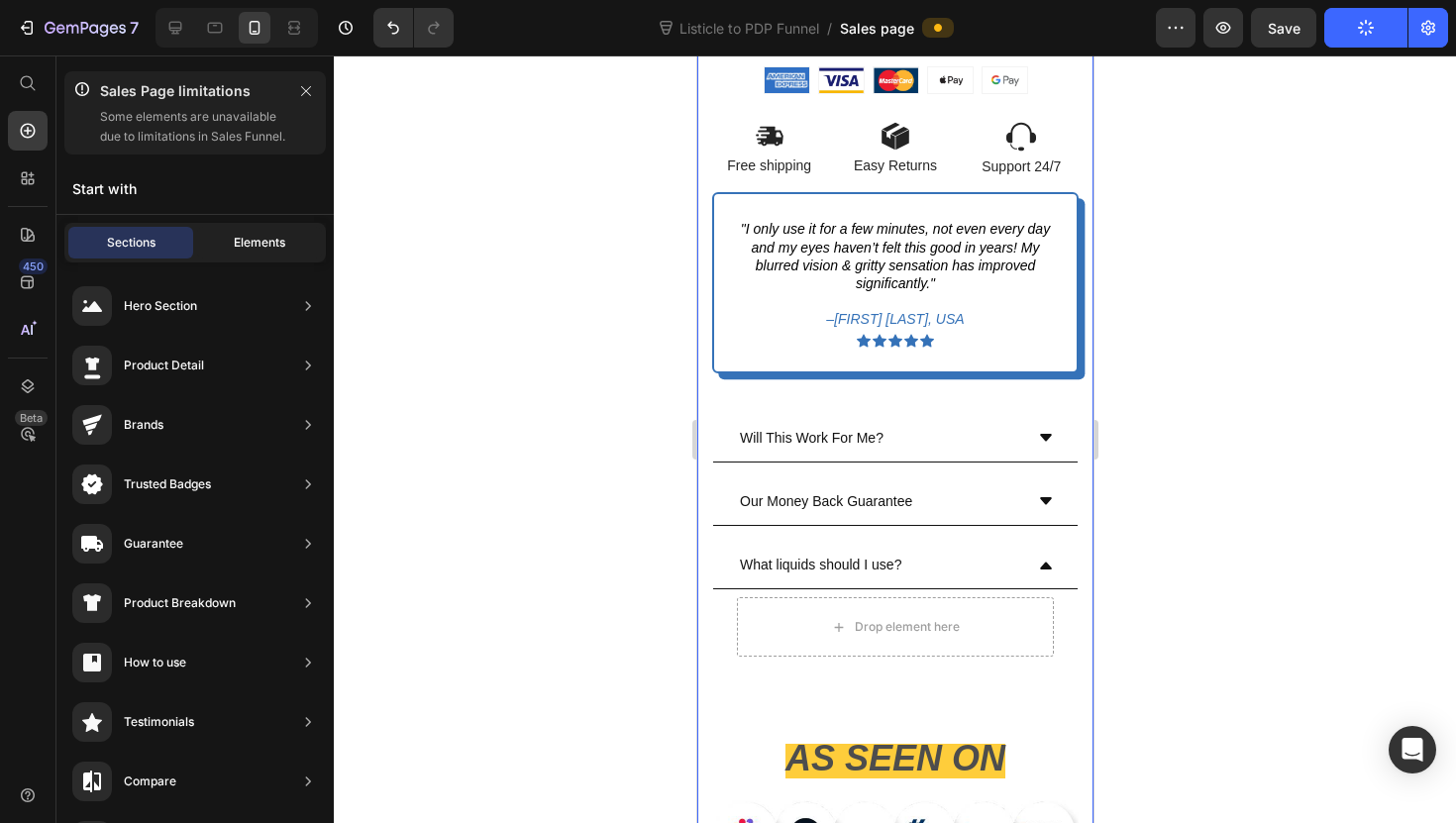 click on "Elements" at bounding box center (260, 243) 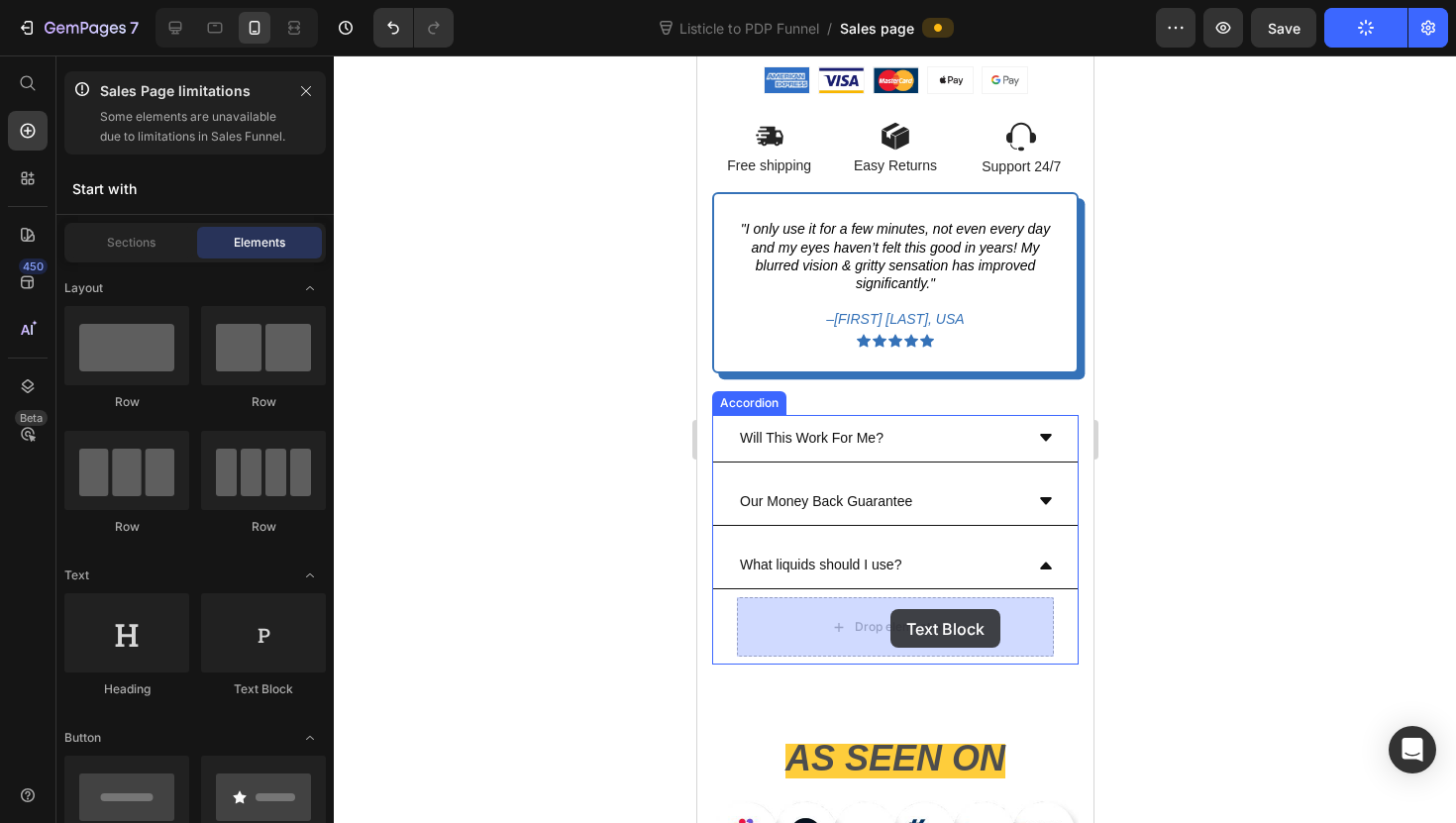 drag, startPoint x: 950, startPoint y: 713, endPoint x: 889, endPoint y: 609, distance: 120.569482 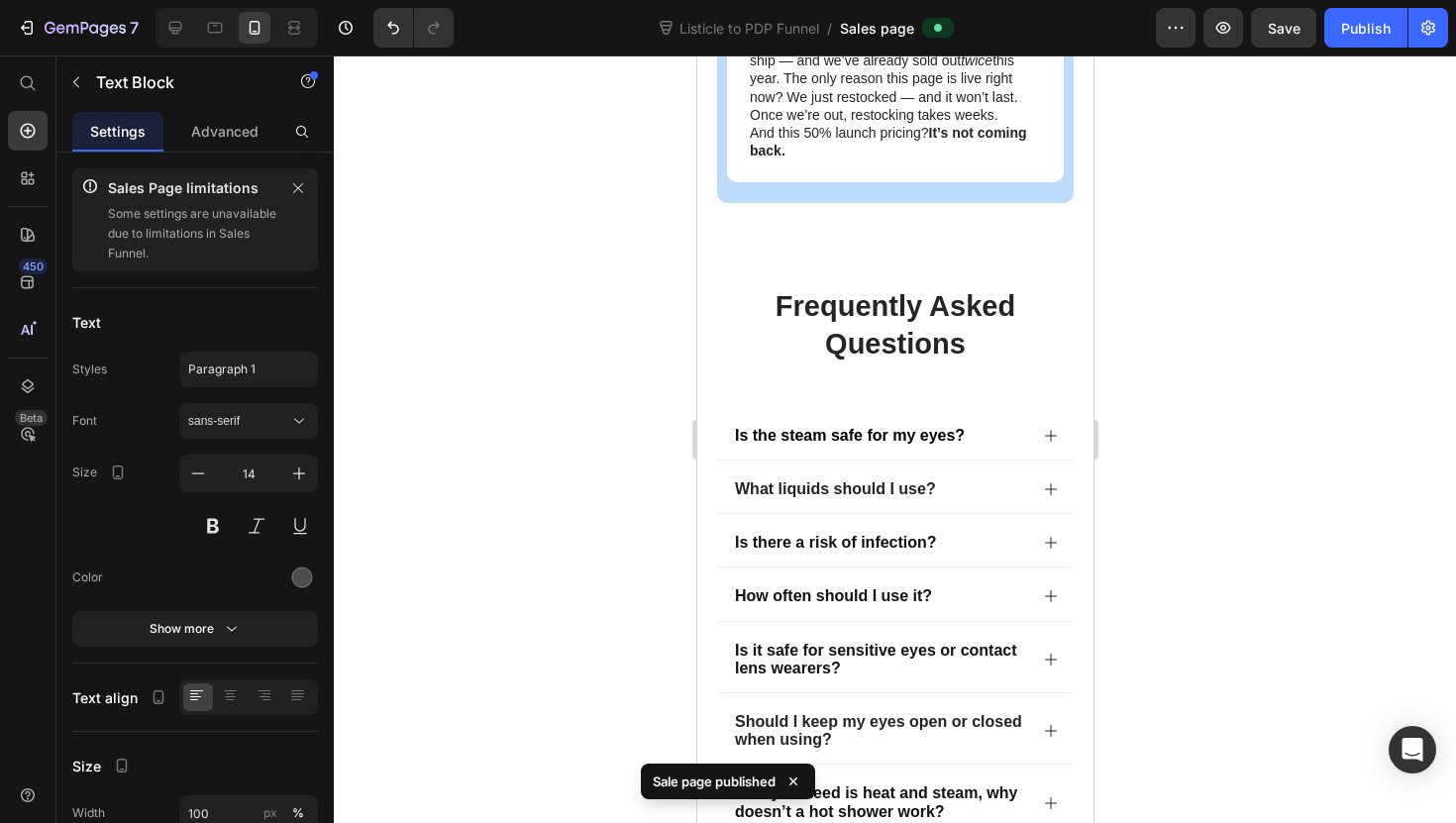 scroll, scrollTop: 7267, scrollLeft: 0, axis: vertical 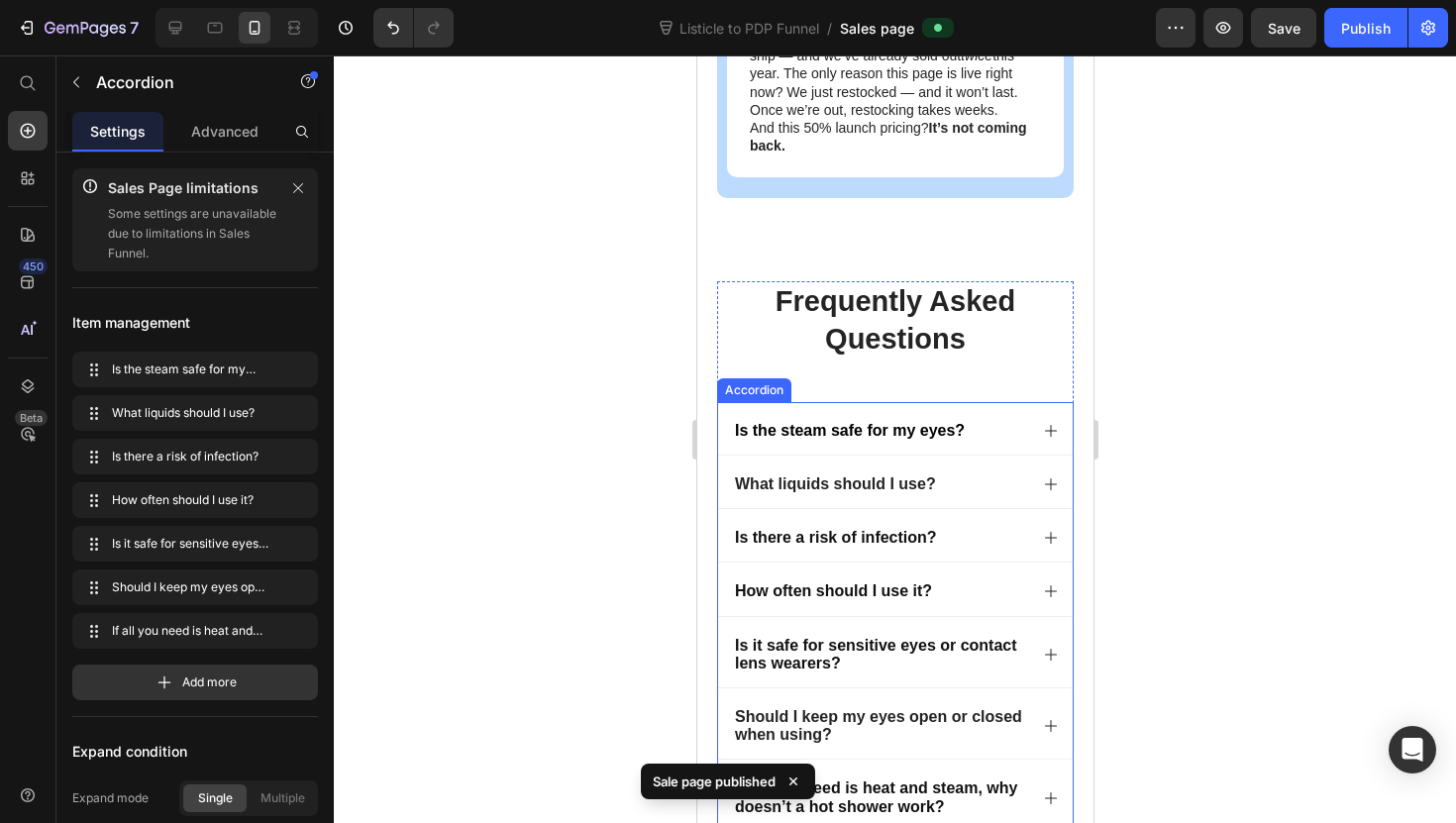 click on "What liquids should I use?" at bounding box center (879, 484) 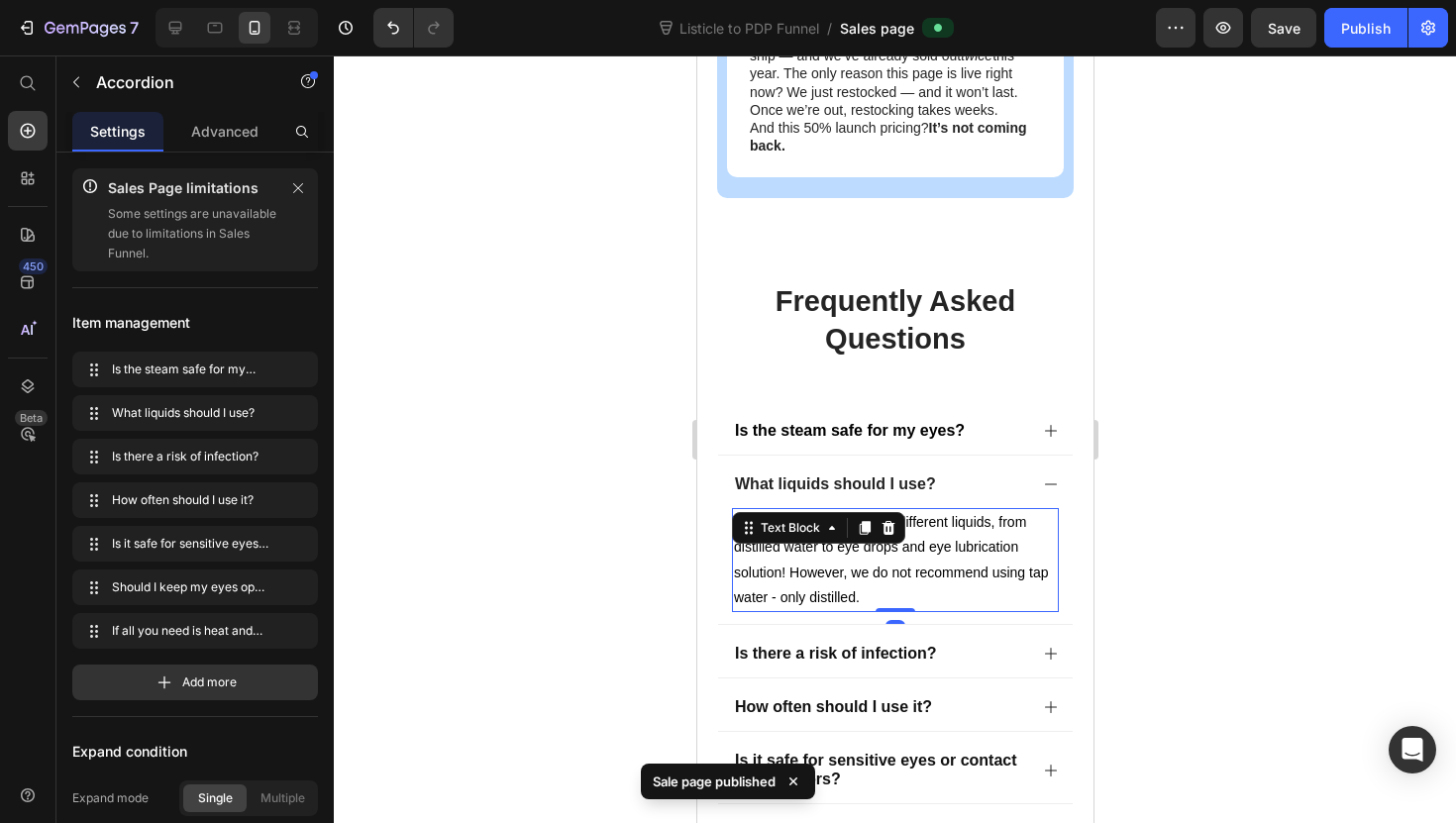 click on "You're able to use a ton of different liquids, from distilled water to eye drops and eye lubrication solution! However, we do not recommend using tap water - only distilled." at bounding box center (890, 560) 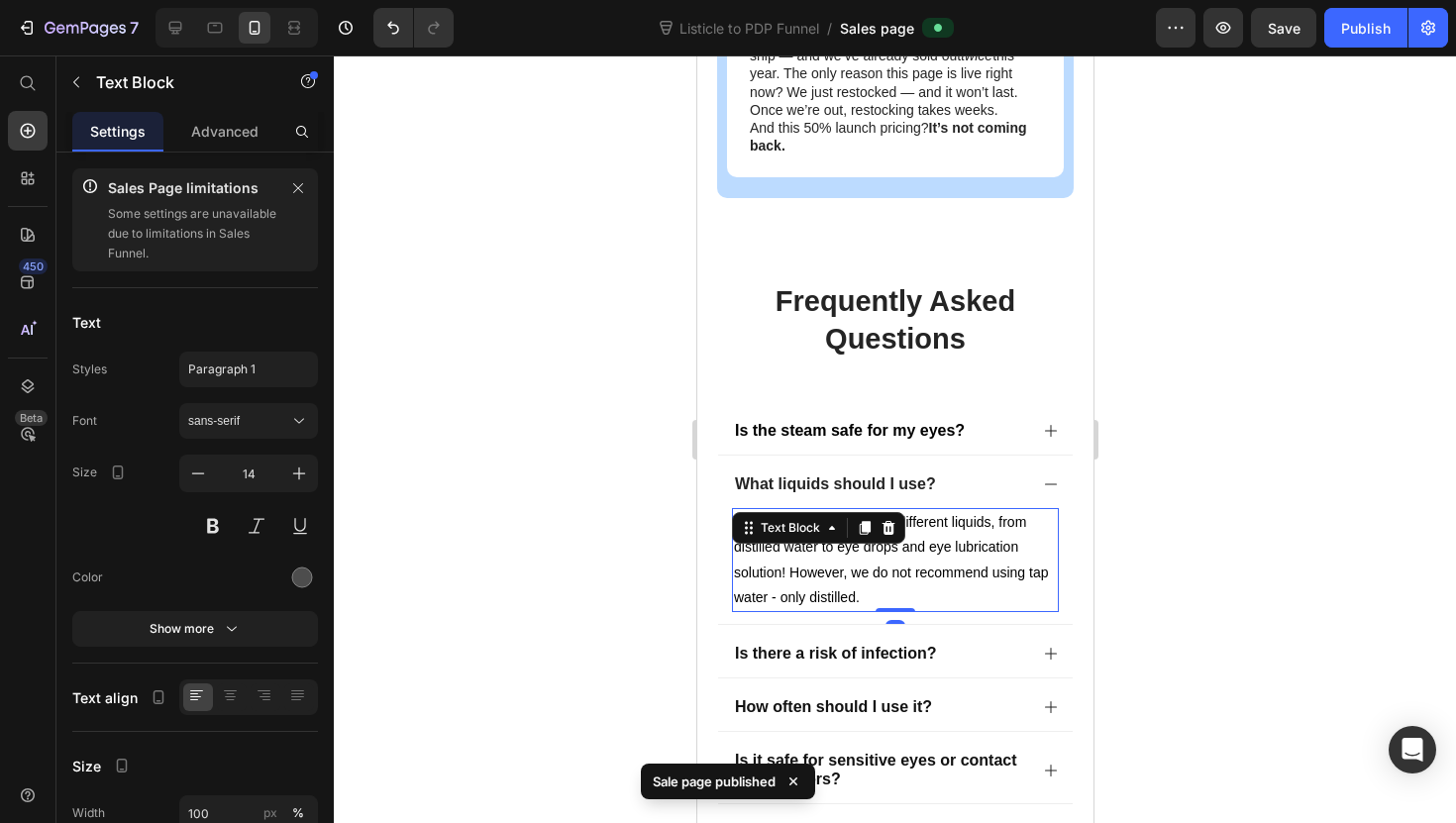 click on "You're able to use a ton of different liquids, from distilled water to eye drops and eye lubrication solution! However, we do not recommend using tap water - only distilled." at bounding box center [890, 560] 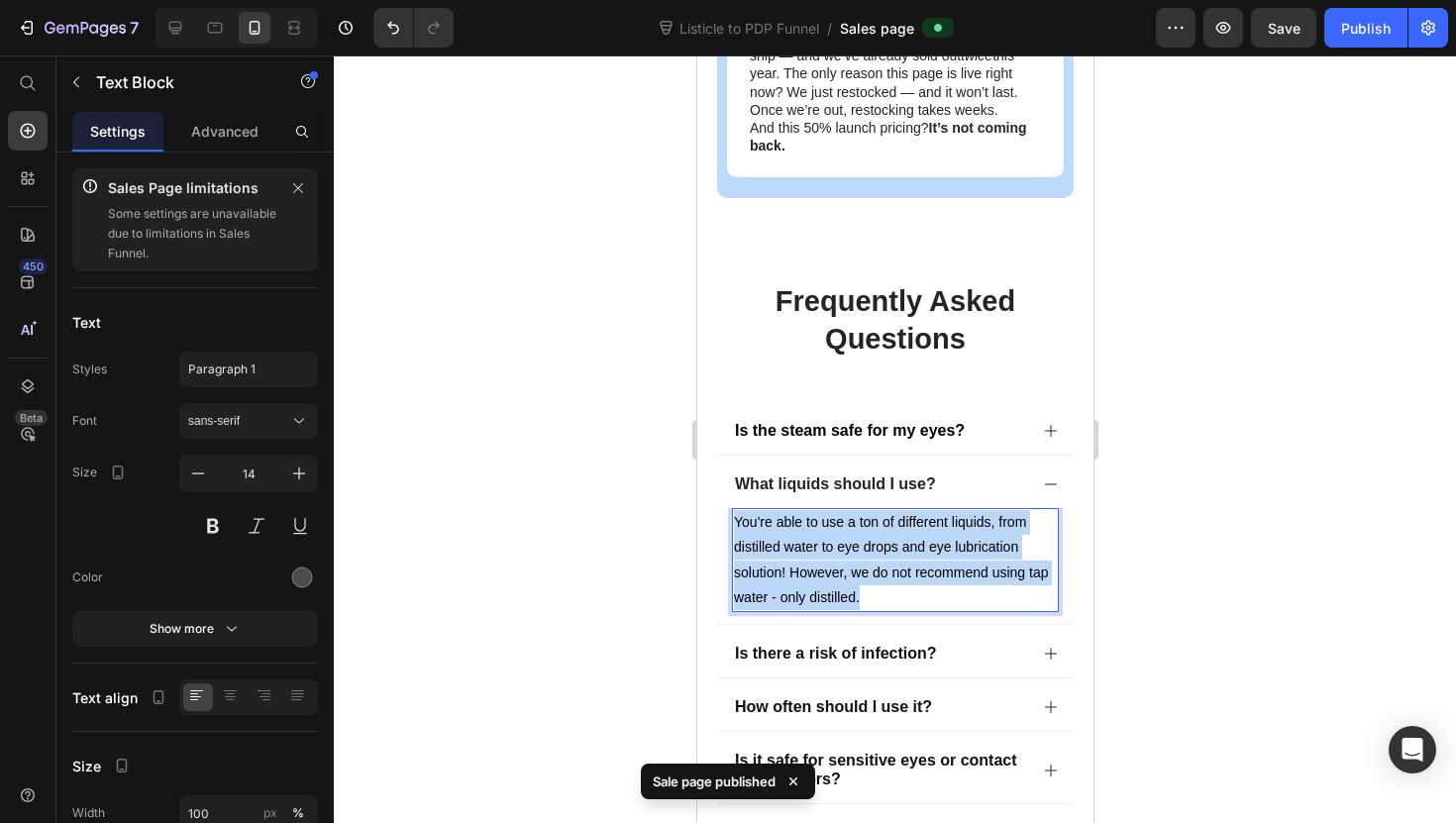 click on "You're able to use a ton of different liquids, from distilled water to eye drops and eye lubrication solution! However, we do not recommend using tap water - only distilled." at bounding box center [890, 560] 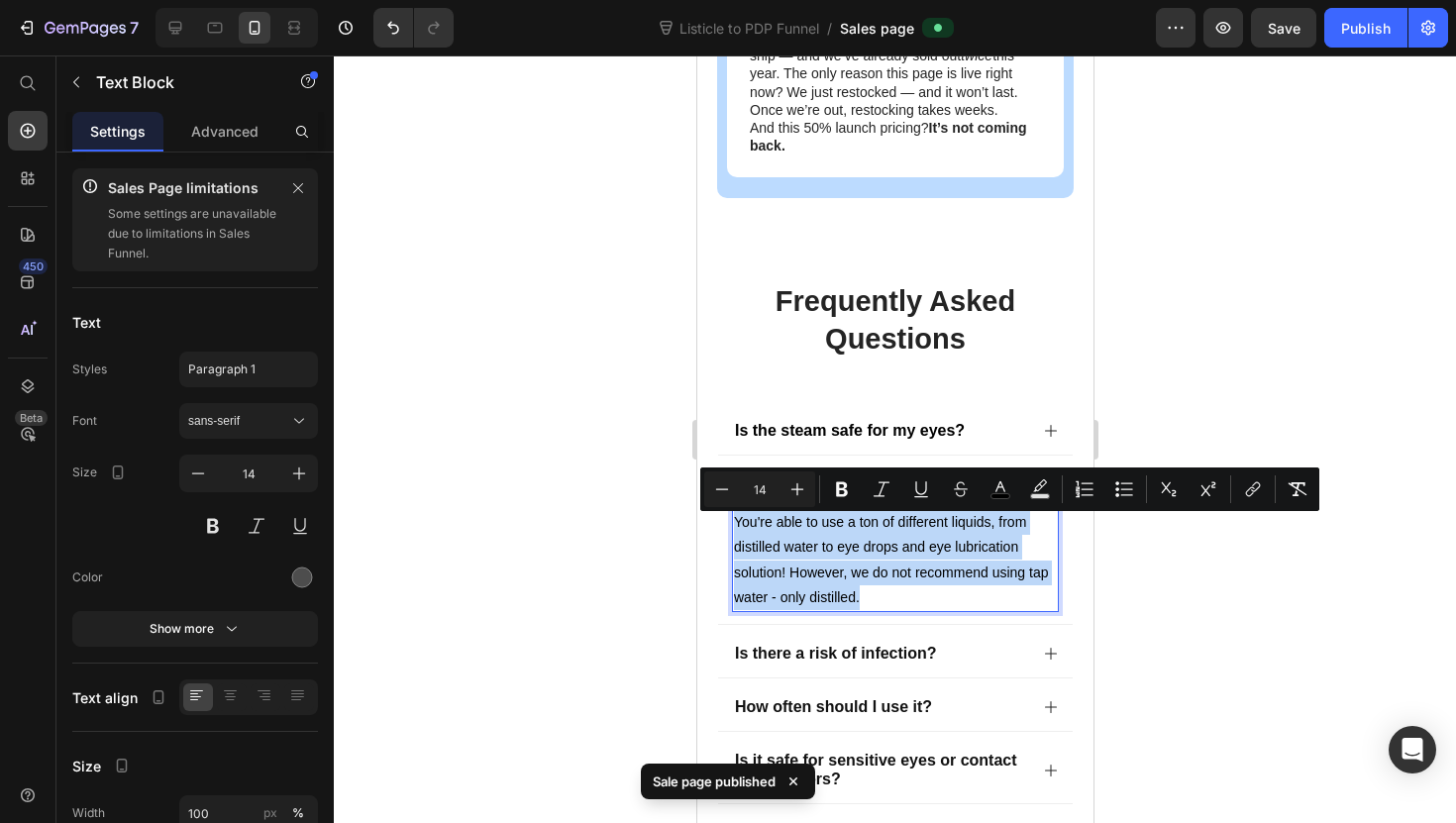copy on "You're able to use a ton of different liquids, from distilled water to eye drops and eye lubrication solution! However, we do not recommend using tap water - only distilled." 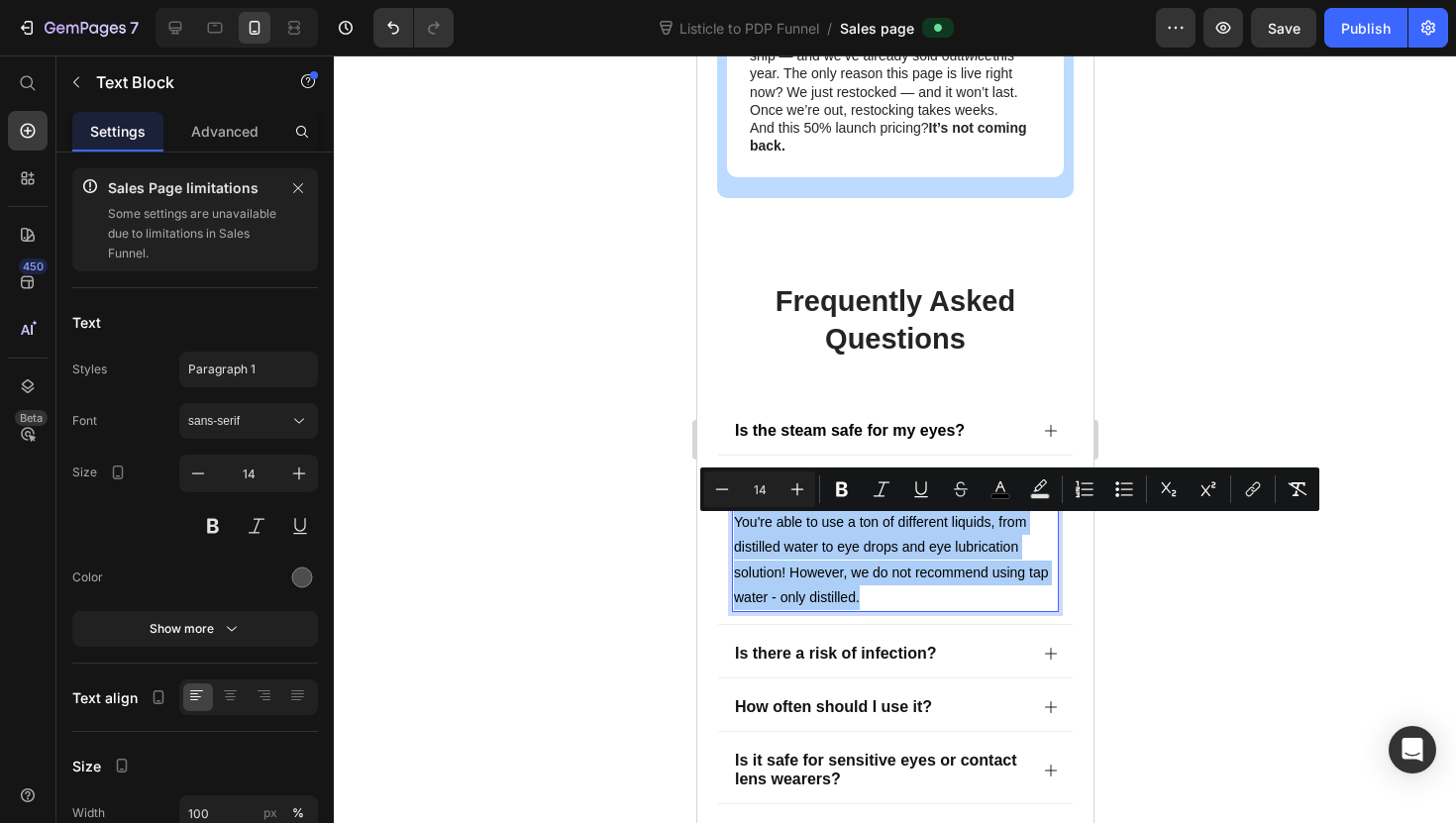 click 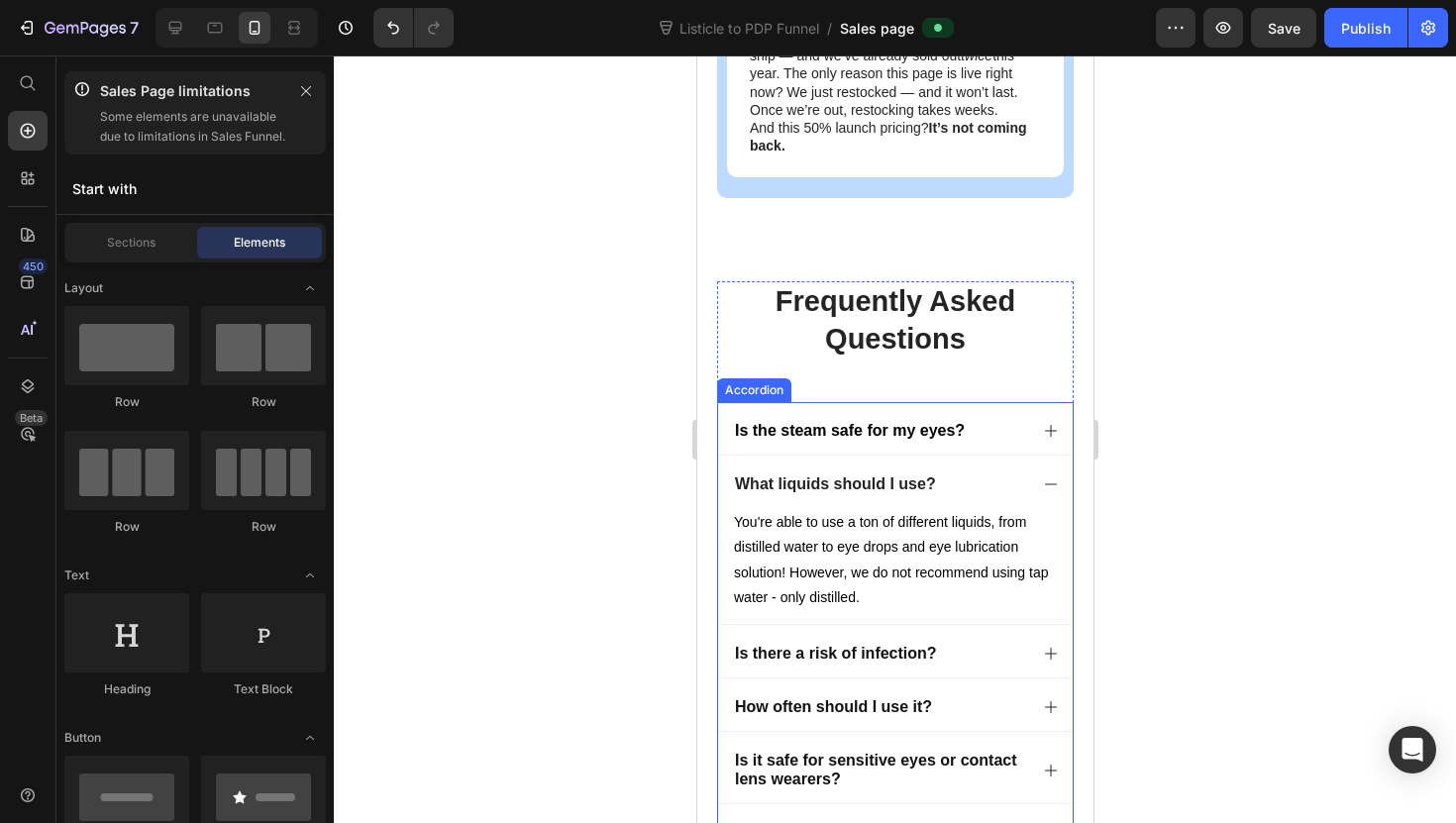 click on "What liquids should I use?" at bounding box center (879, 484) 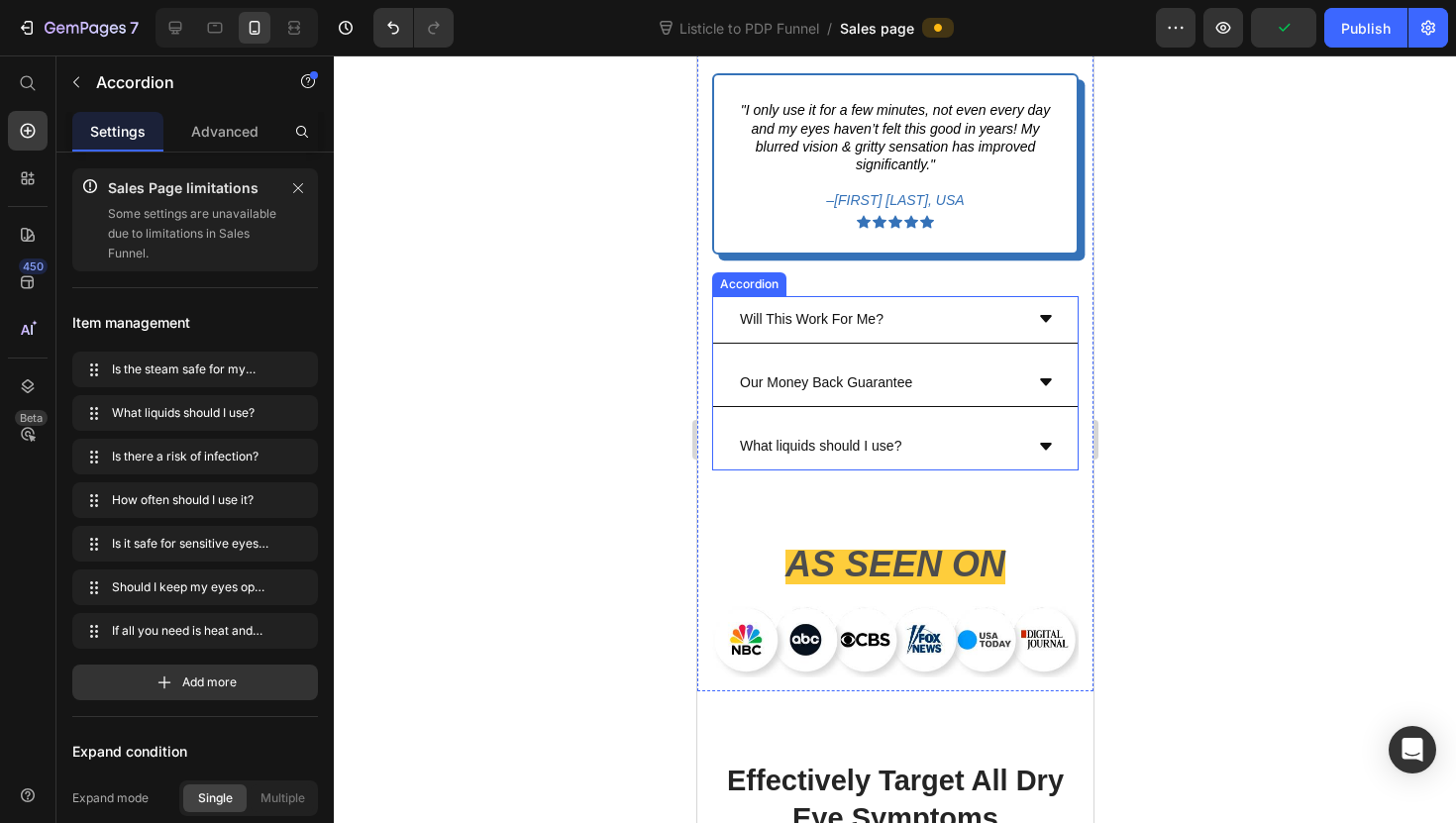 scroll, scrollTop: 1191, scrollLeft: 0, axis: vertical 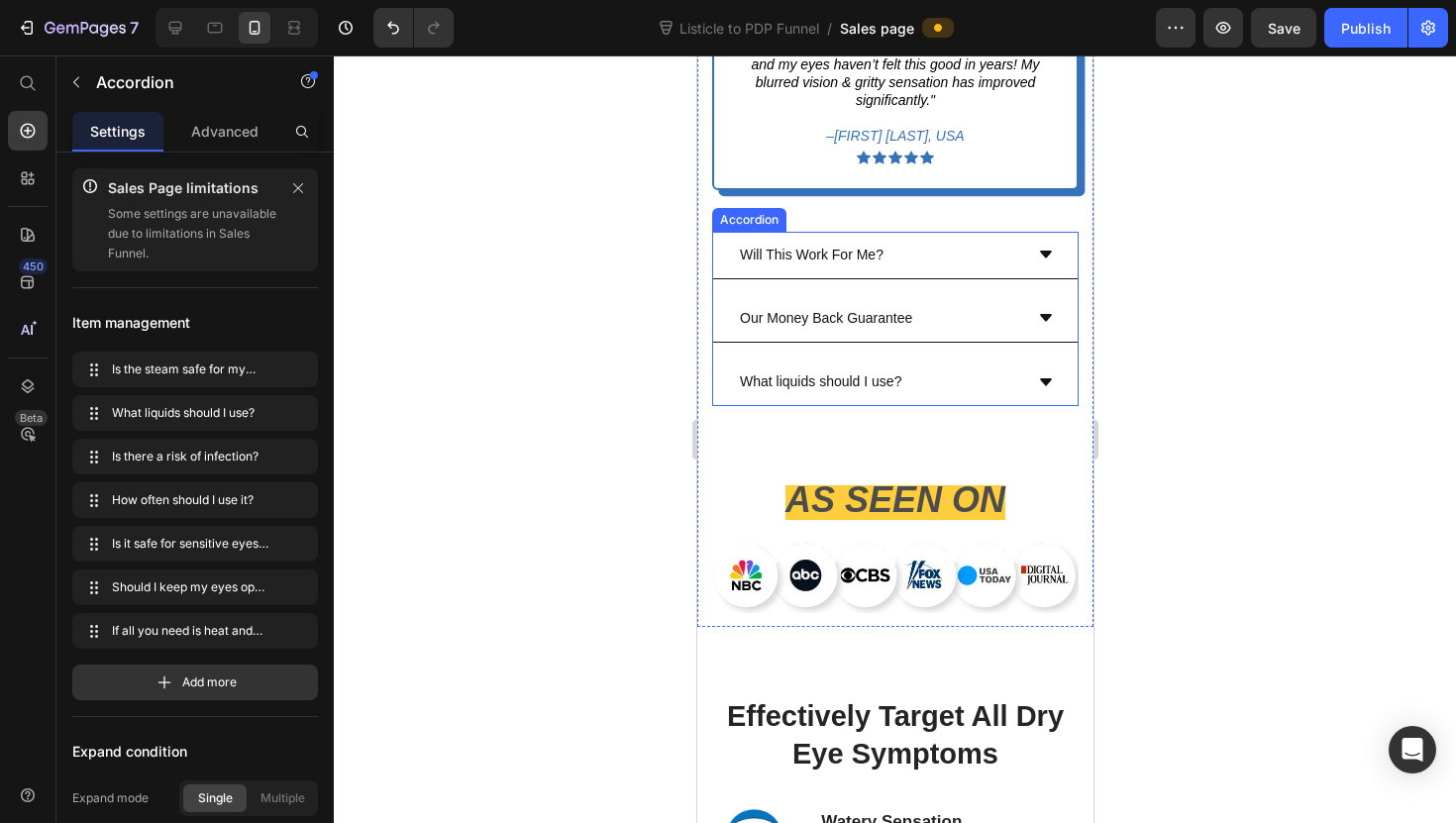 click 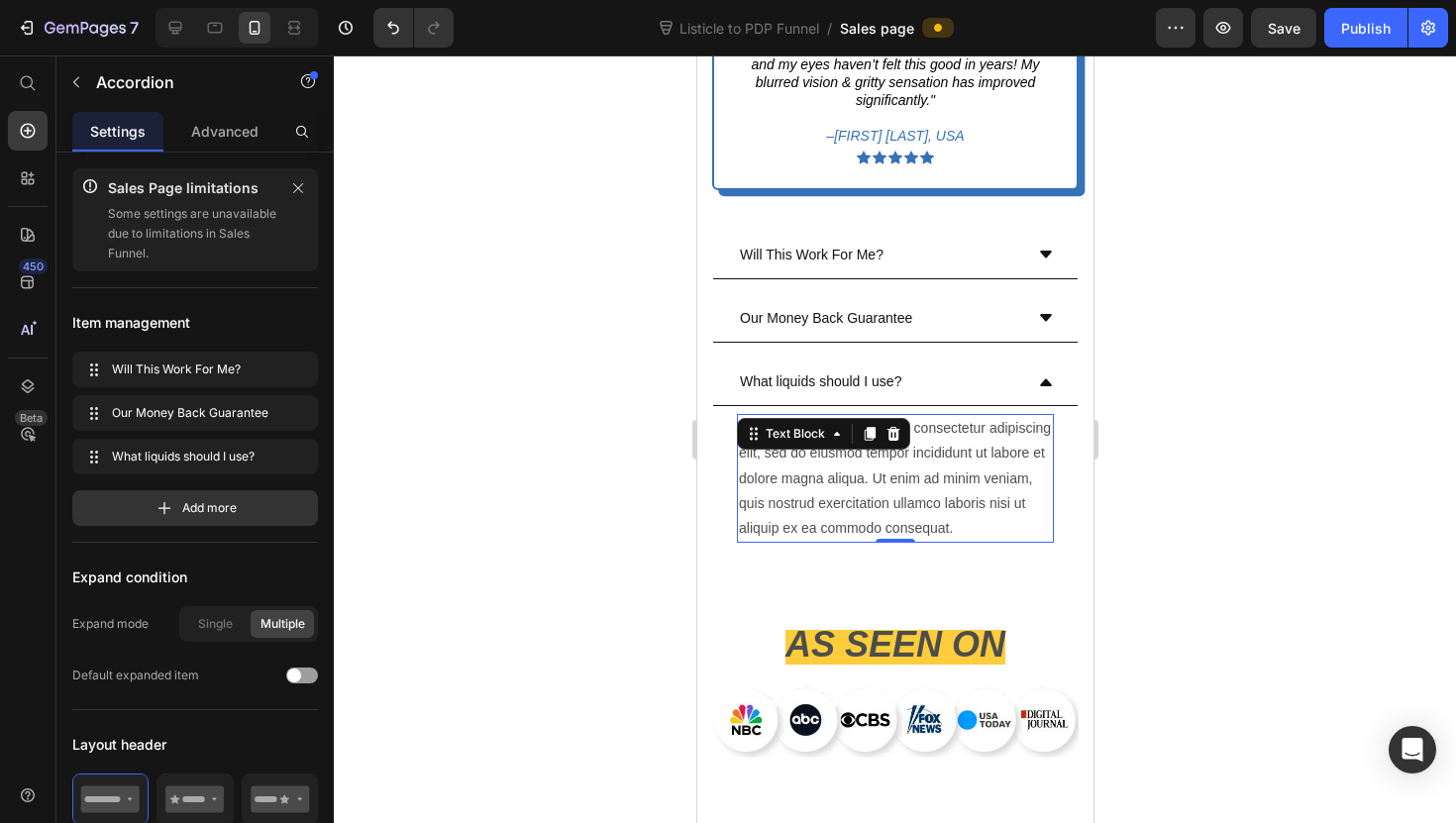 click on "Lorem ipsum dolor sit amet, consectetur adipiscing elit, sed do eiusmod tempor incididunt ut labore et dolore magna aliqua. Ut enim ad minim veniam, quis nostrud exercitation ullamco laboris nisi ut aliquip ex ea commodo consequat." at bounding box center (894, 478) 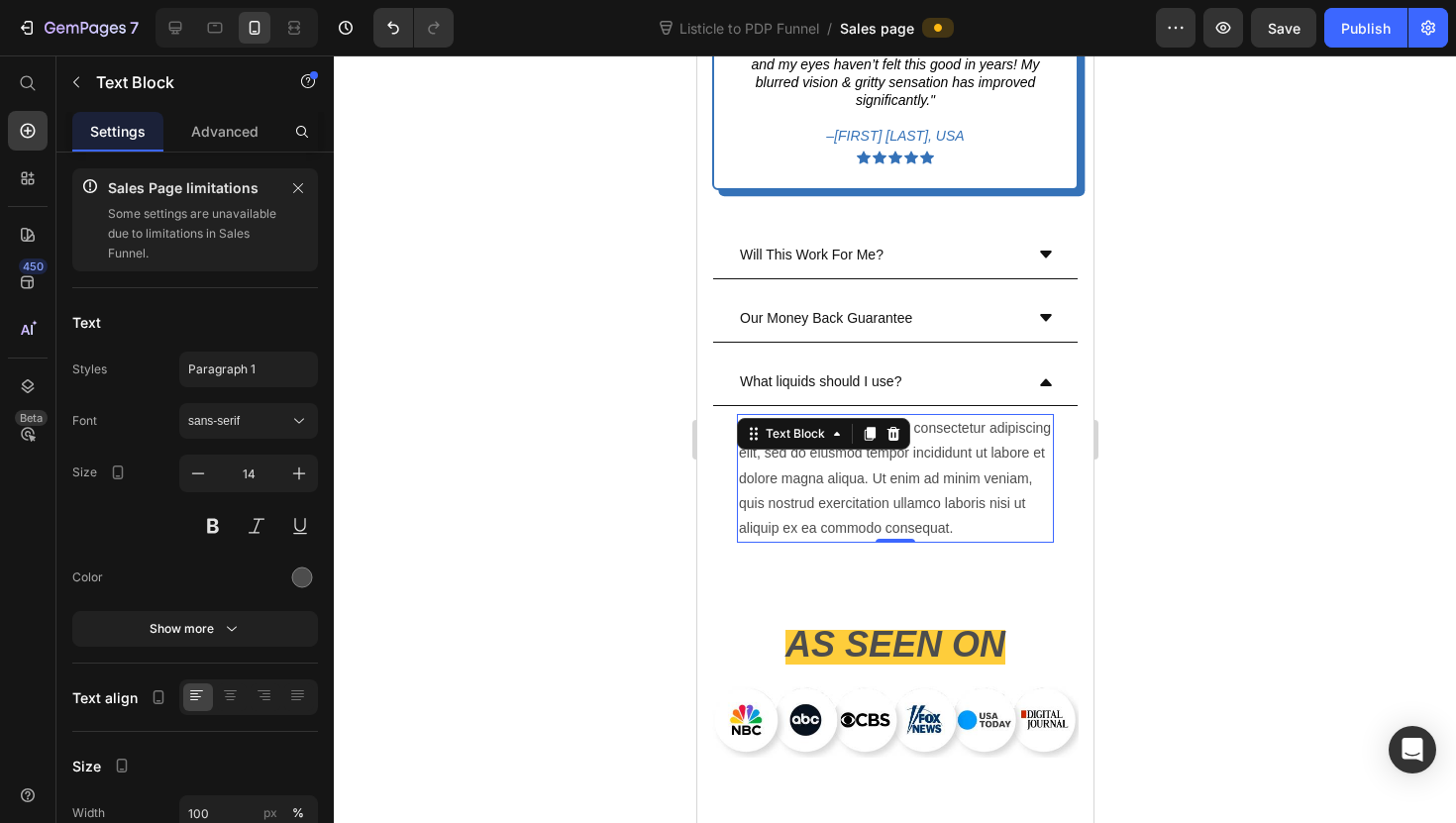 click on "Lorem ipsum dolor sit amet, consectetur adipiscing elit, sed do eiusmod tempor incididunt ut labore et dolore magna aliqua. Ut enim ad minim veniam, quis nostrud exercitation ullamco laboris nisi ut aliquip ex ea commodo consequat." at bounding box center [894, 478] 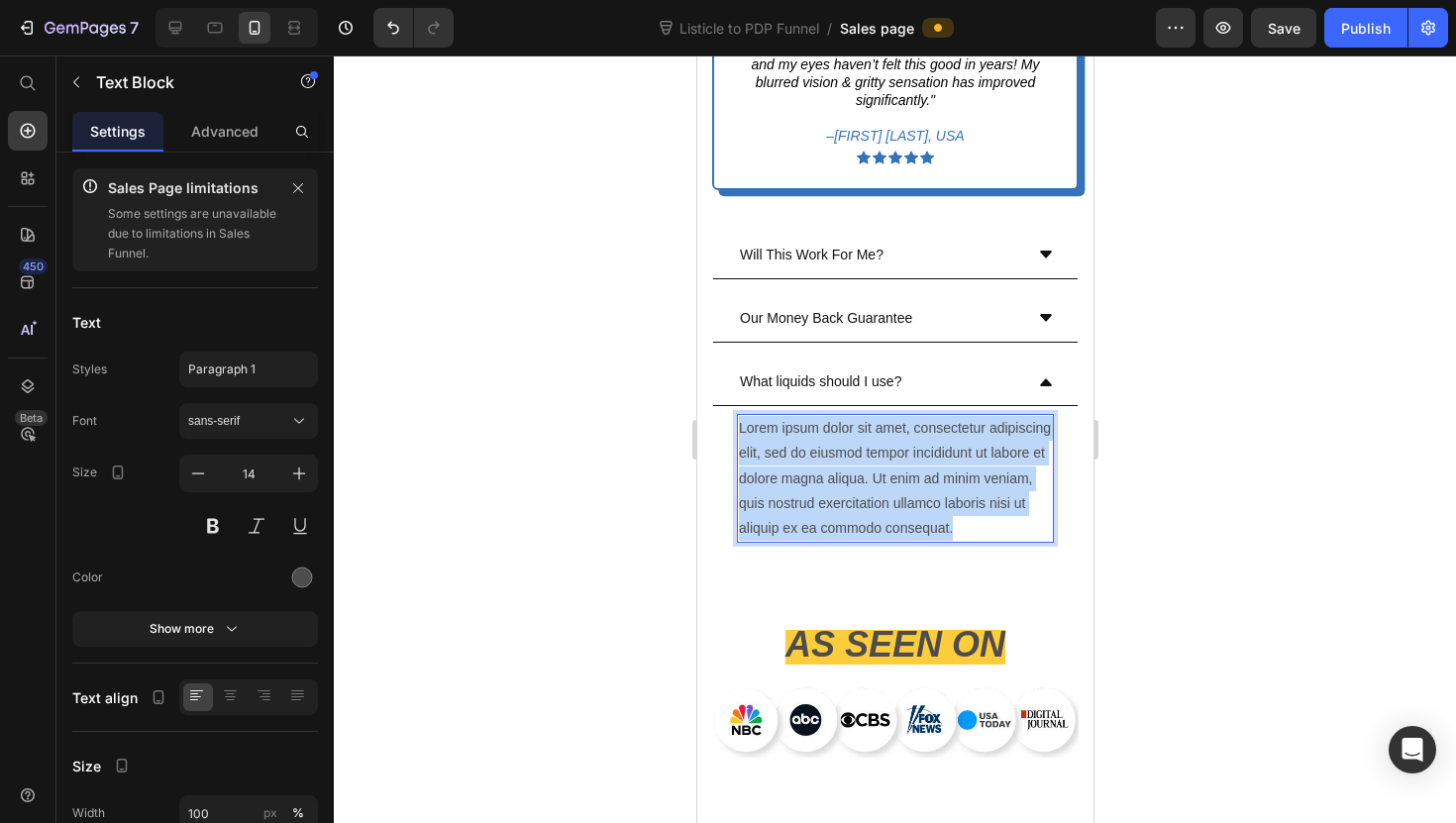 click on "Lorem ipsum dolor sit amet, consectetur adipiscing elit, sed do eiusmod tempor incididunt ut labore et dolore magna aliqua. Ut enim ad minim veniam, quis nostrud exercitation ullamco laboris nisi ut aliquip ex ea commodo consequat." at bounding box center (894, 478) 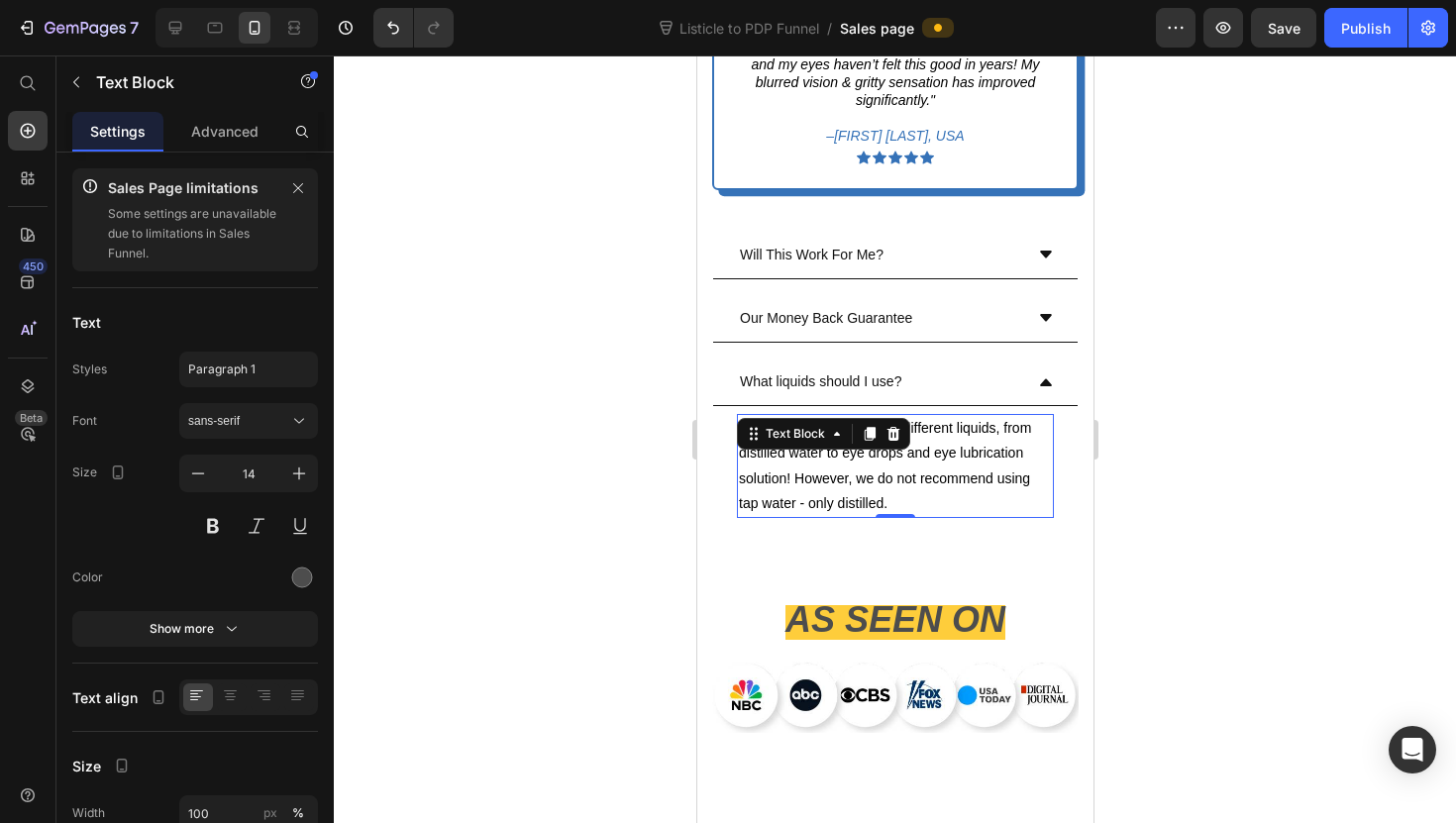 click 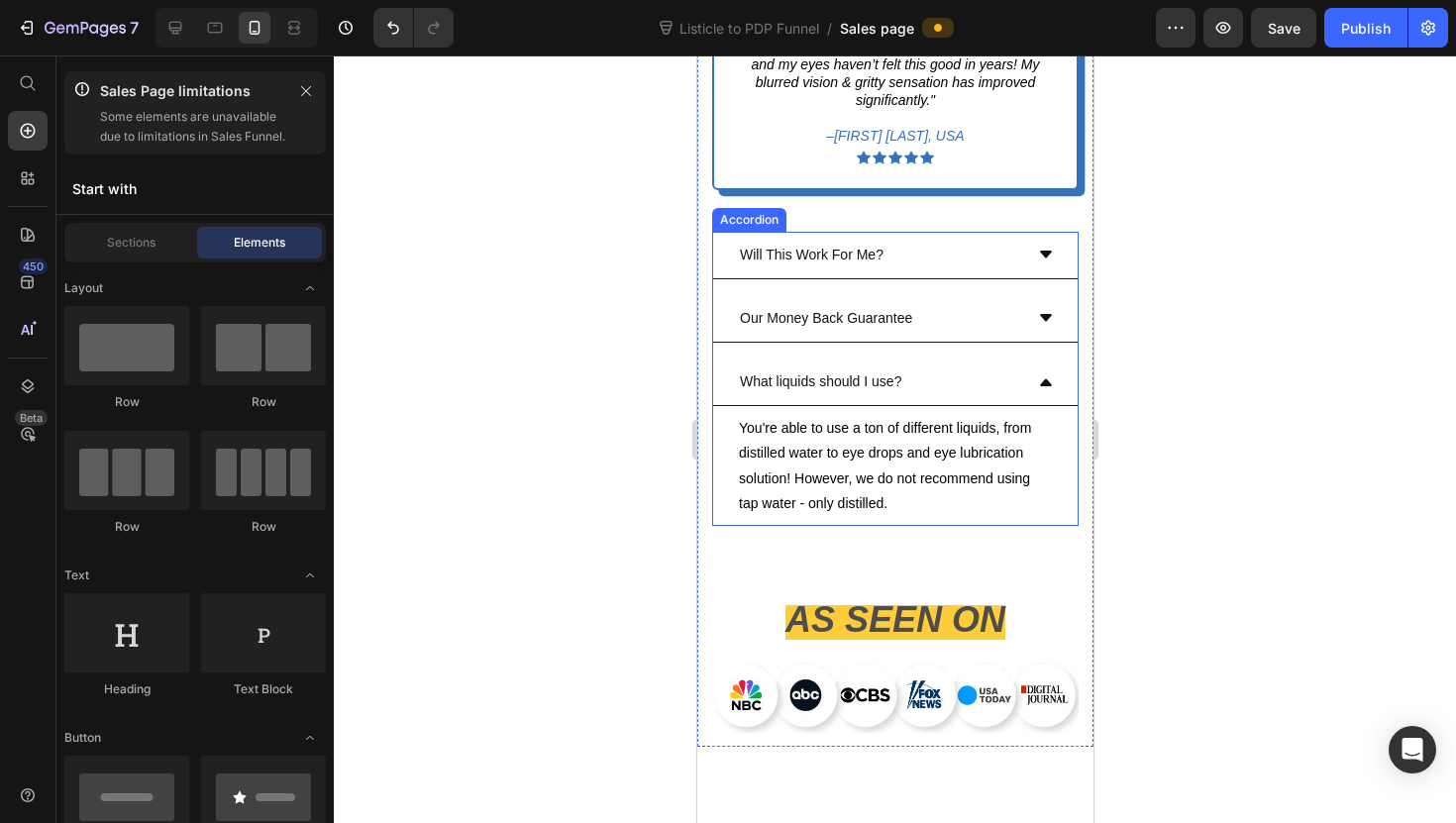 scroll, scrollTop: 0, scrollLeft: 0, axis: both 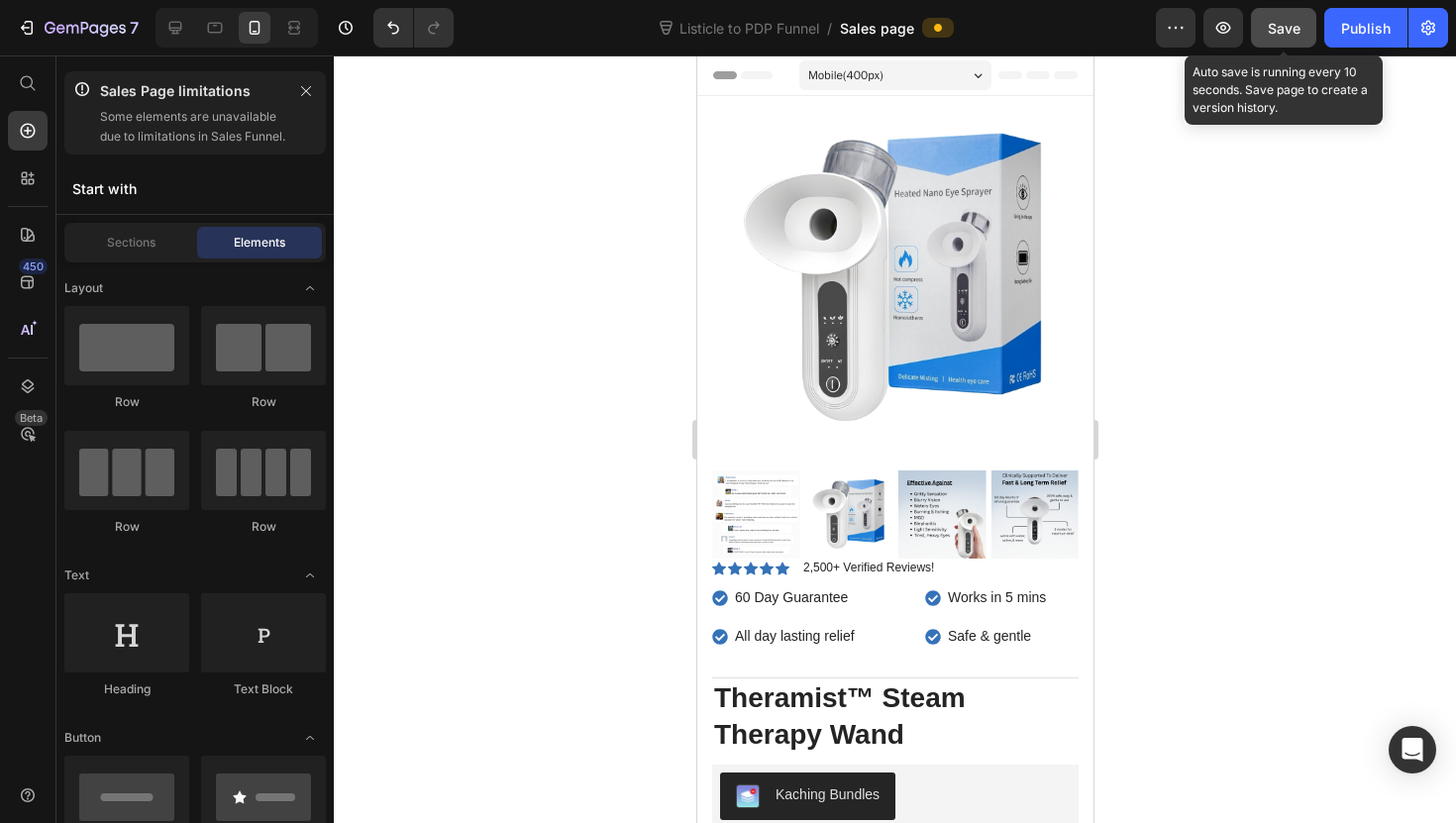click on "Save" 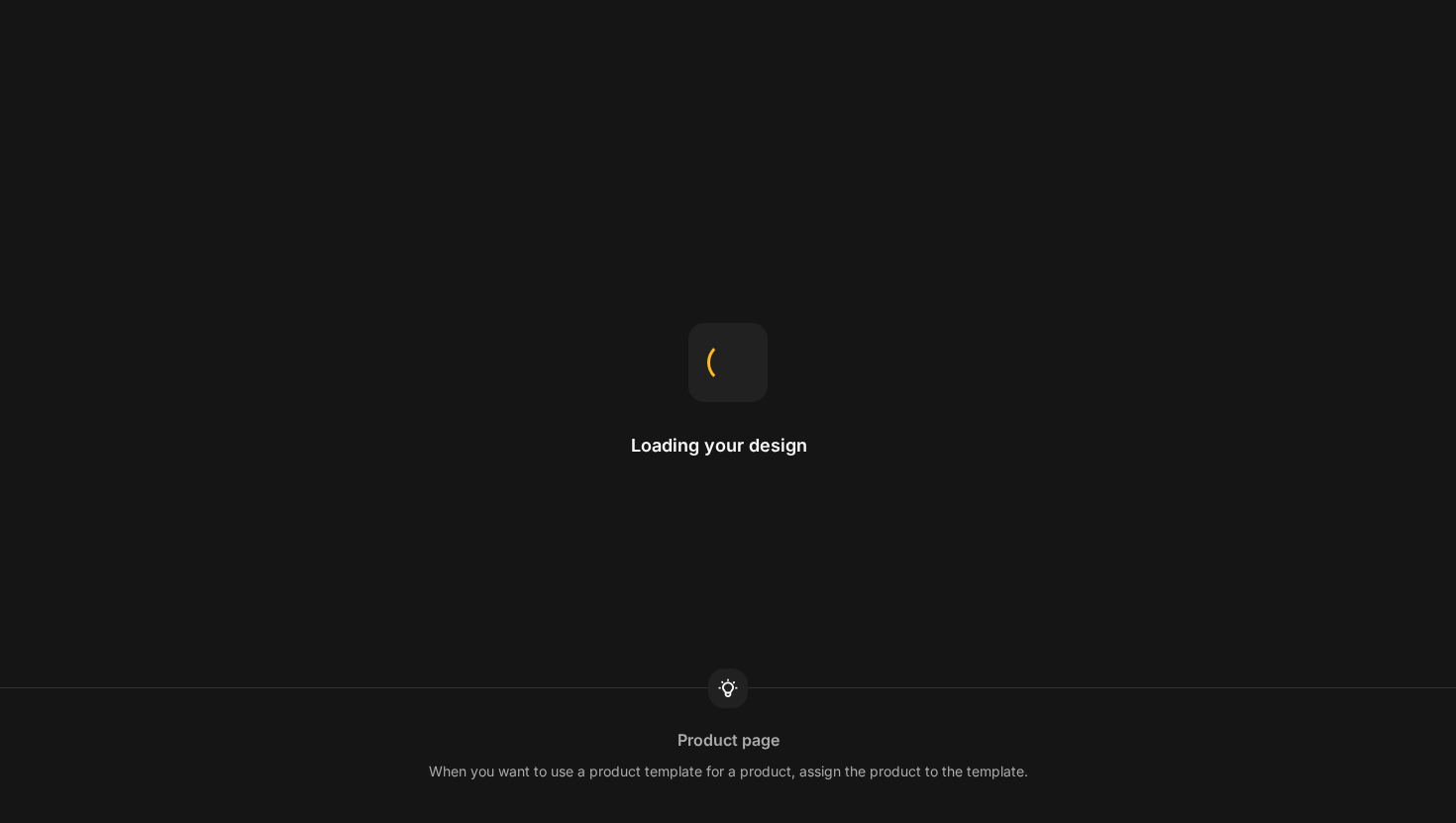 scroll, scrollTop: 0, scrollLeft: 0, axis: both 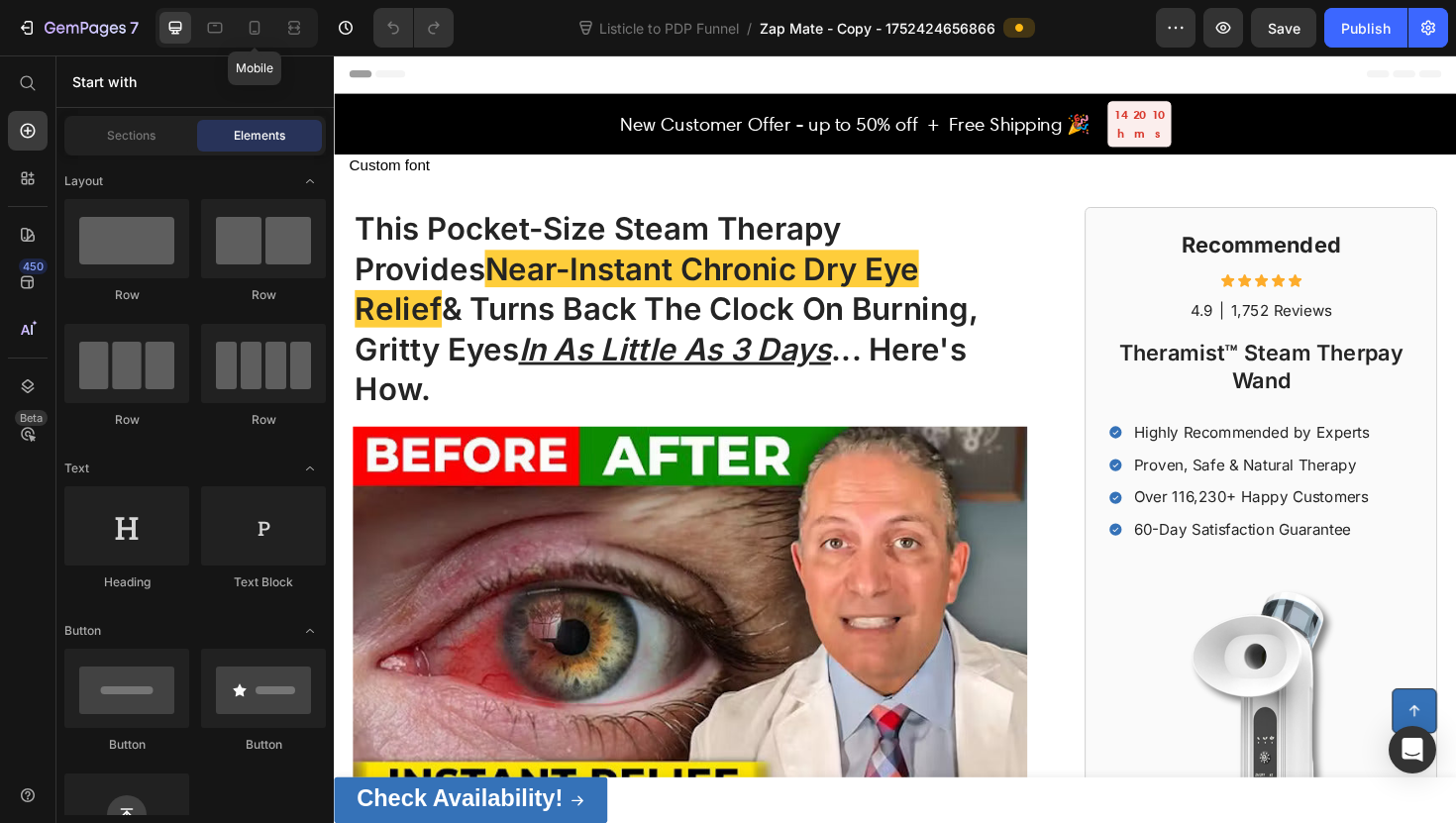 click on "Mobile" at bounding box center [237, 28] 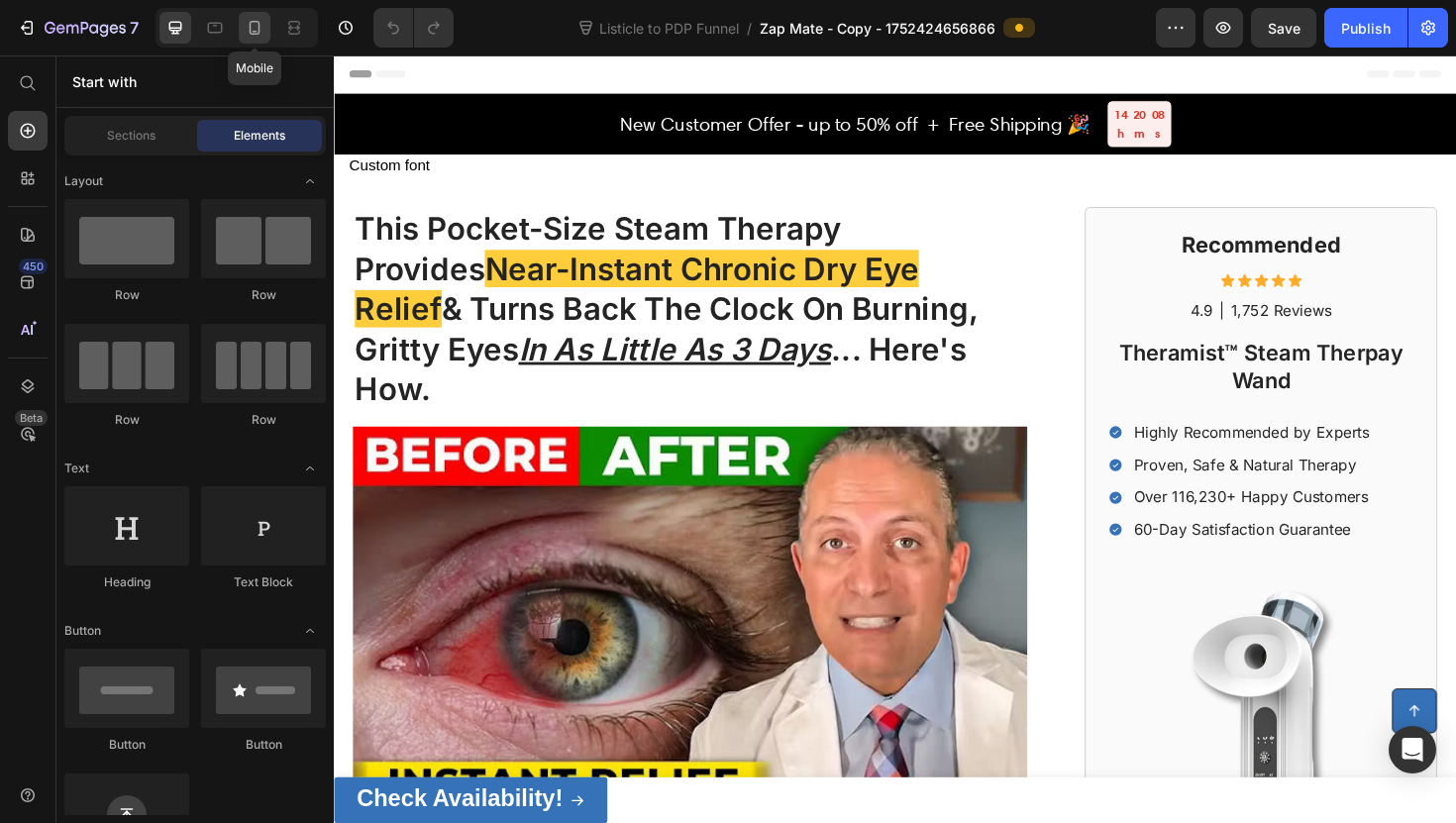 click 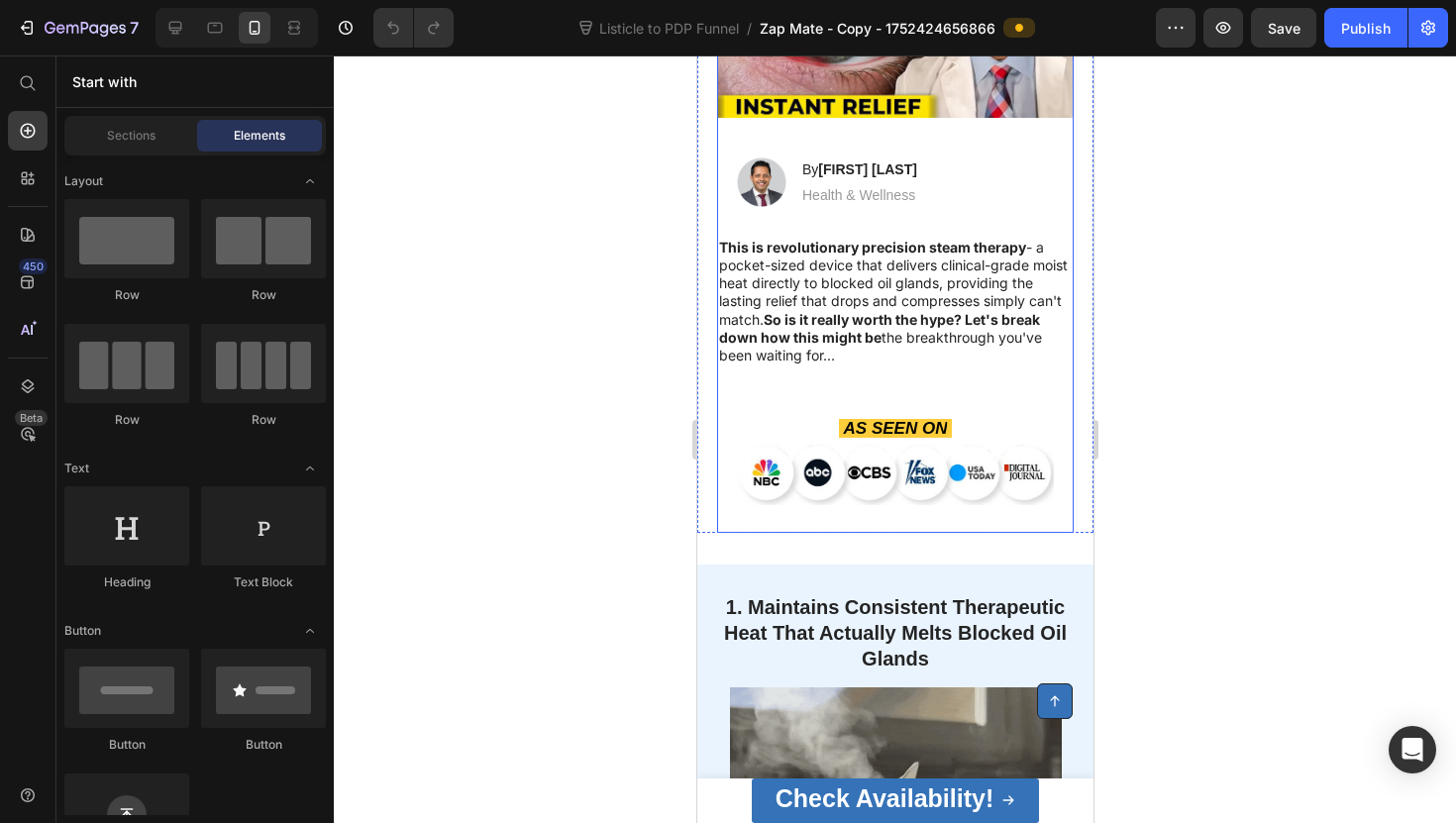 scroll, scrollTop: 440, scrollLeft: 0, axis: vertical 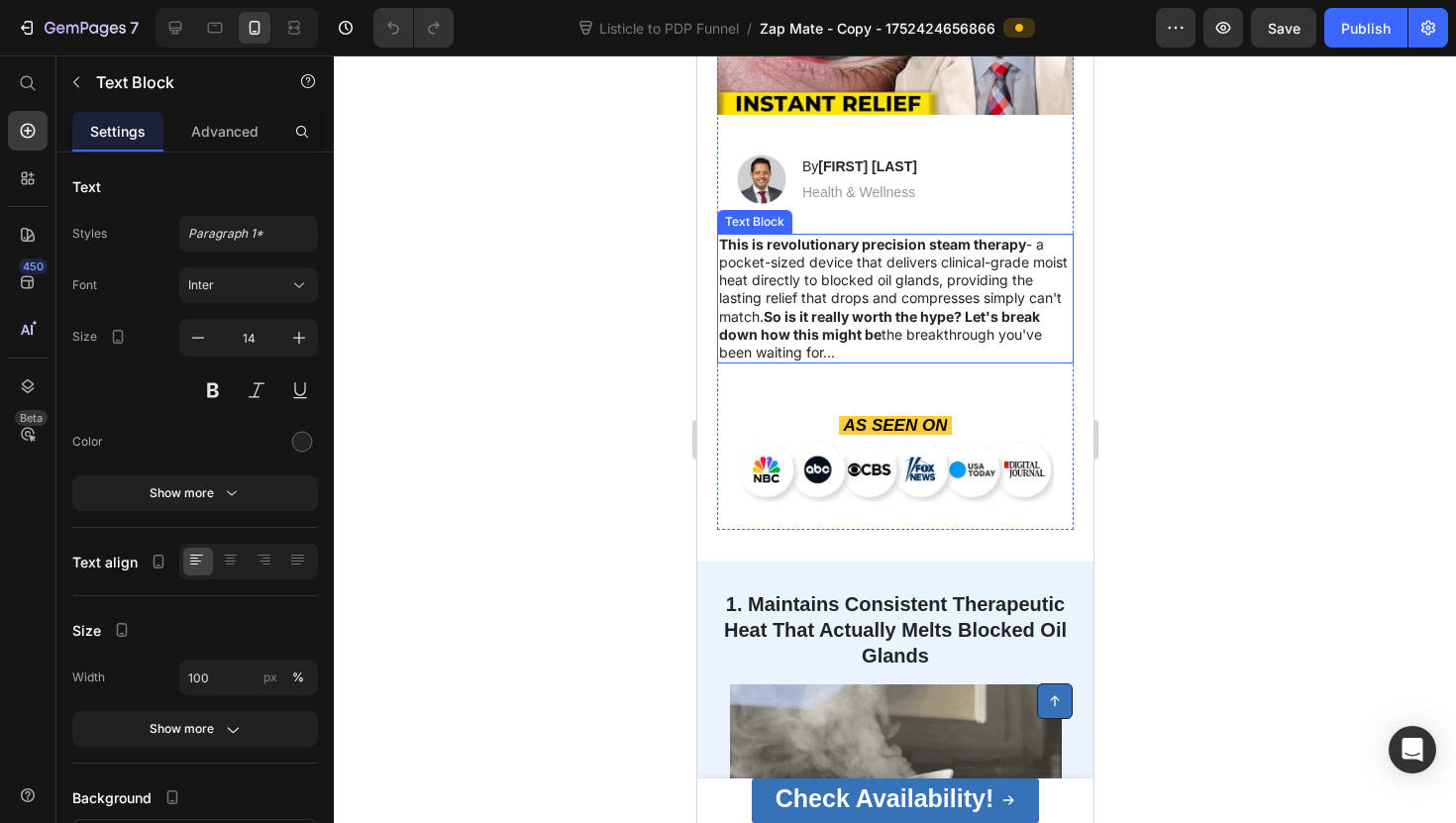 click on "So is it really worth the hype? Let's break down how this might be" at bounding box center [879, 325] 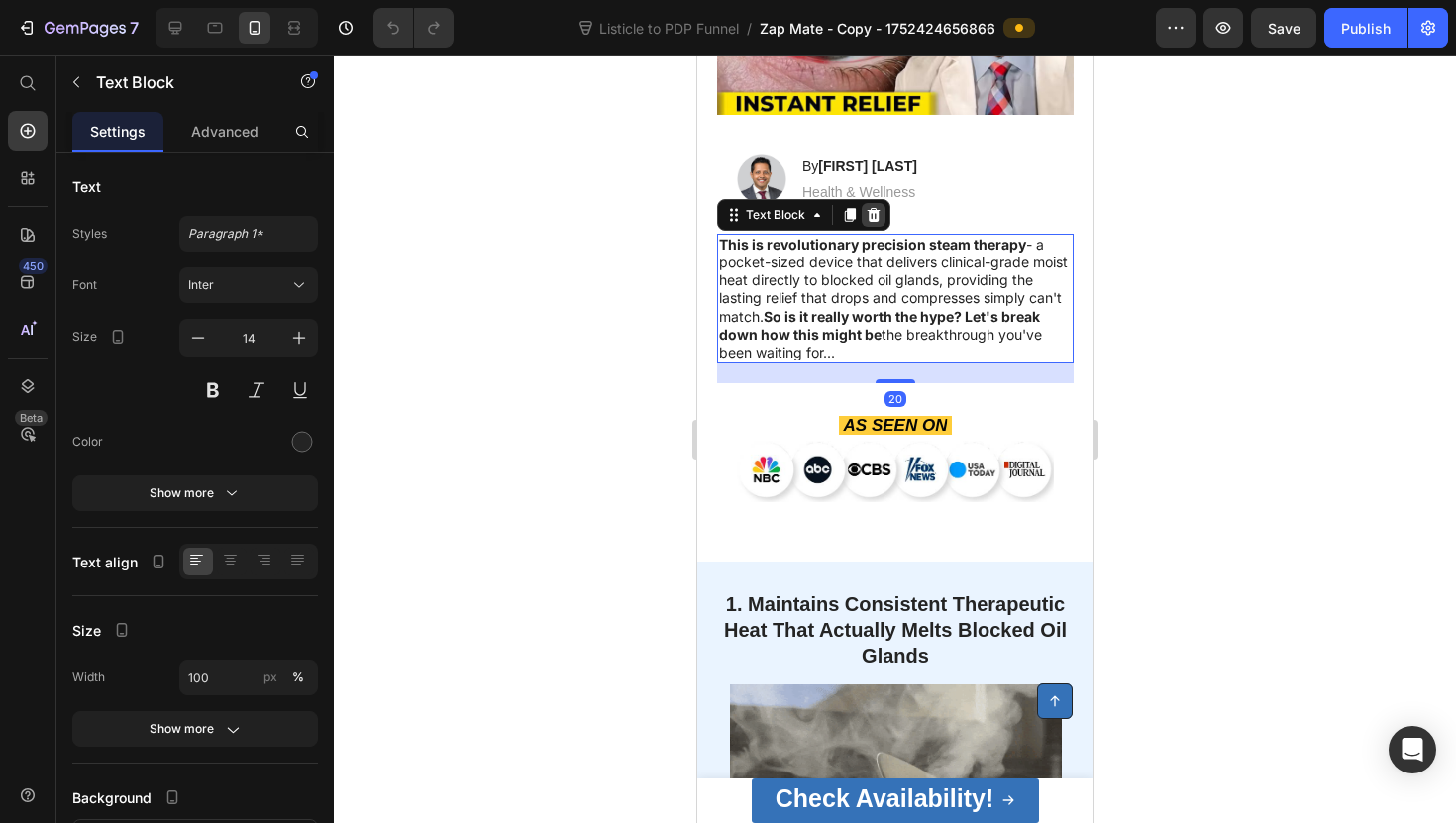 click at bounding box center [873, 215] 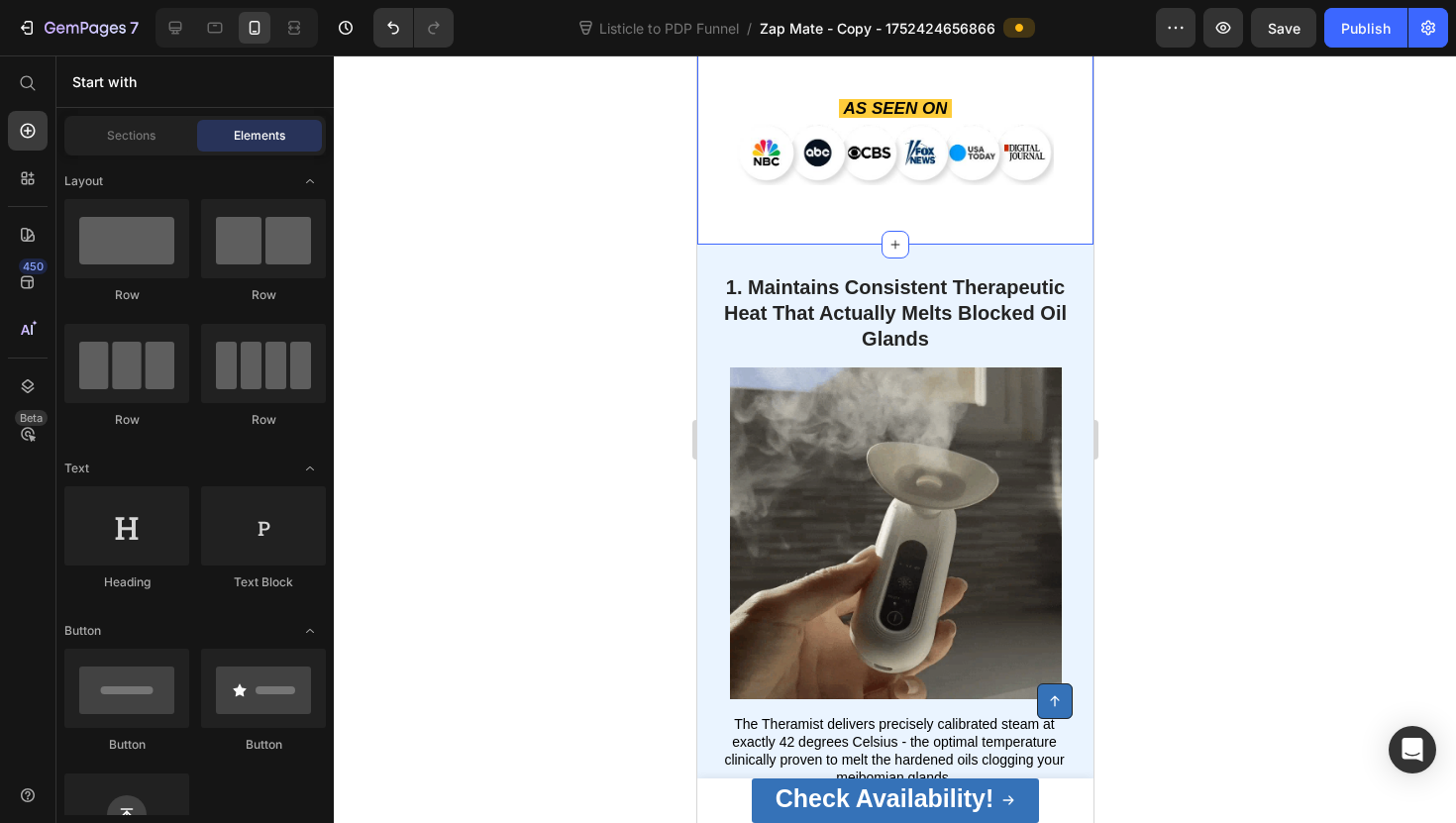 scroll, scrollTop: 622, scrollLeft: 0, axis: vertical 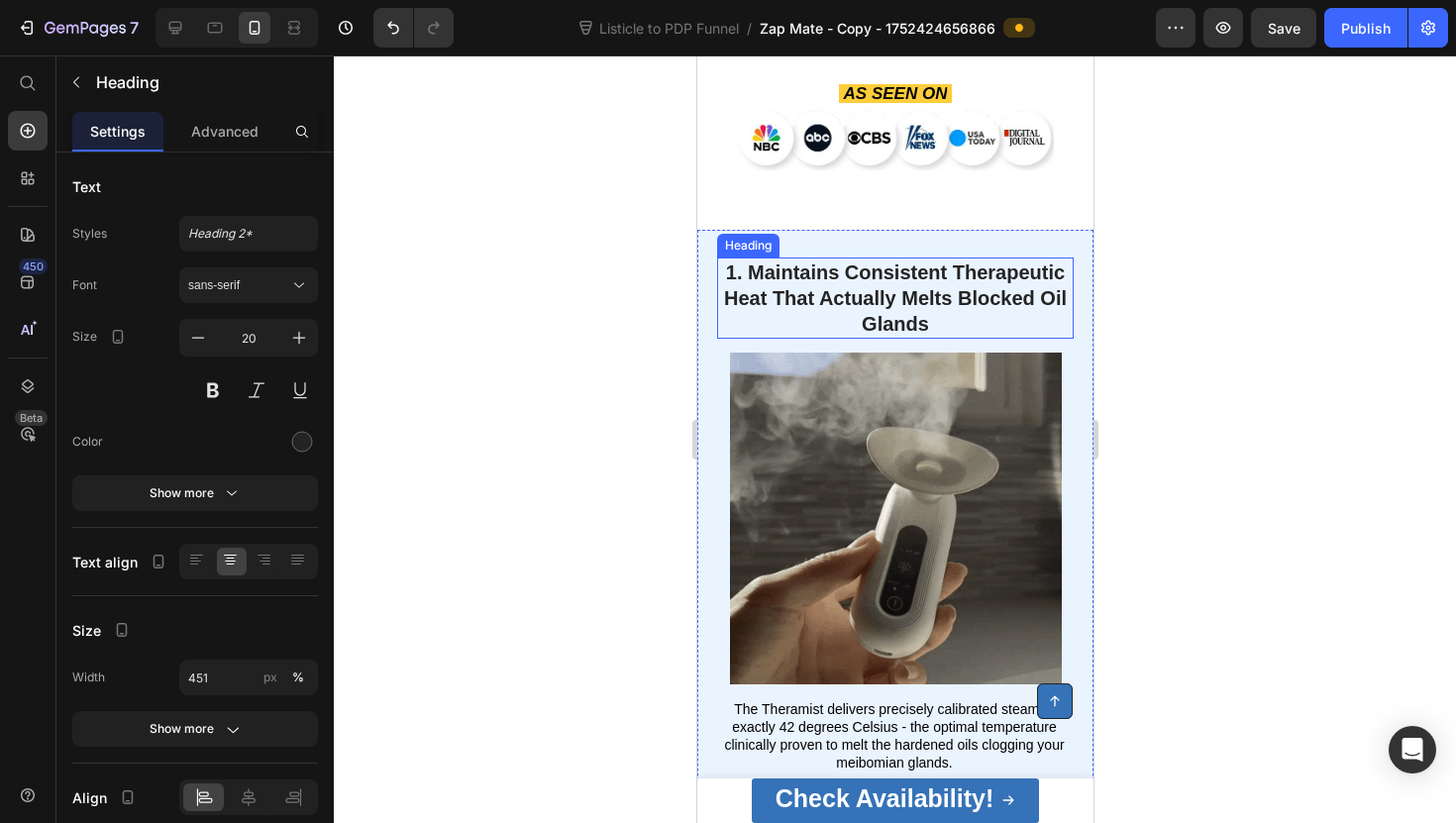 click on "1. Maintains Consistent Therapeutic Heat That Actually Melts Blocked Oil Glands" at bounding box center (894, 298) 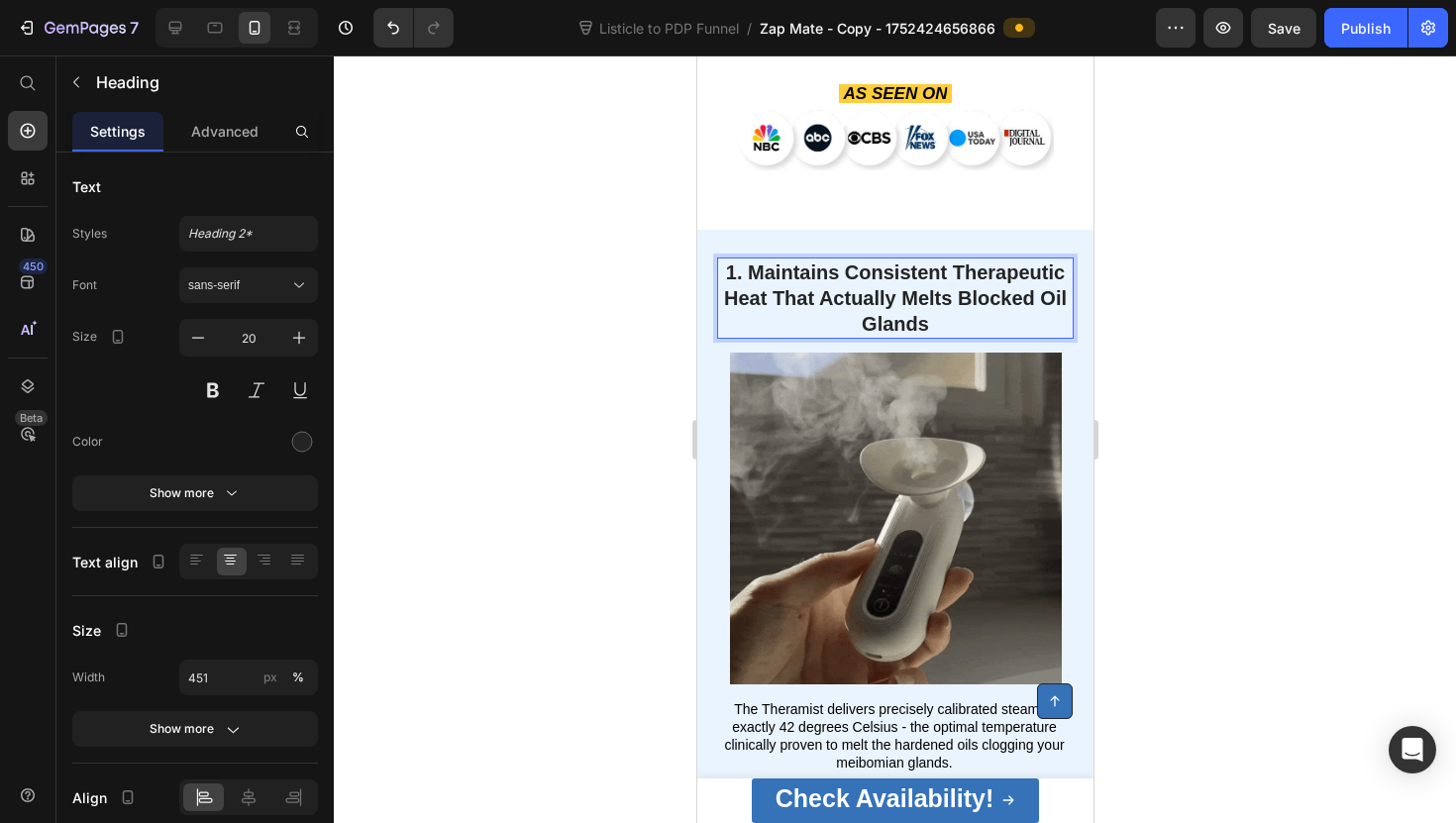 click on "1. Maintains Consistent Therapeutic Heat That Actually Melts Blocked Oil Glands" at bounding box center (894, 298) 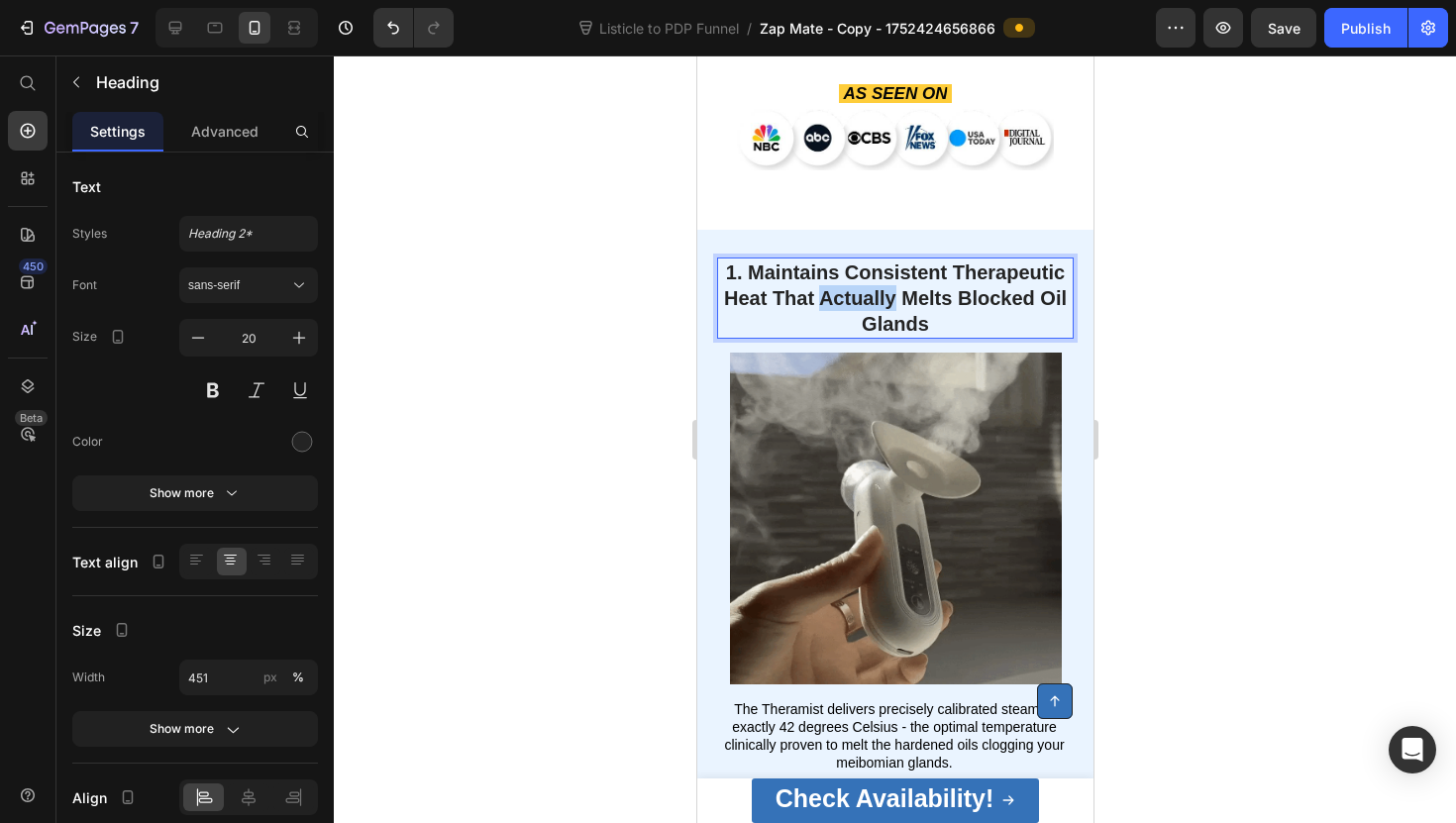 click on "1. Maintains Consistent Therapeutic Heat That Actually Melts Blocked Oil Glands" at bounding box center (894, 298) 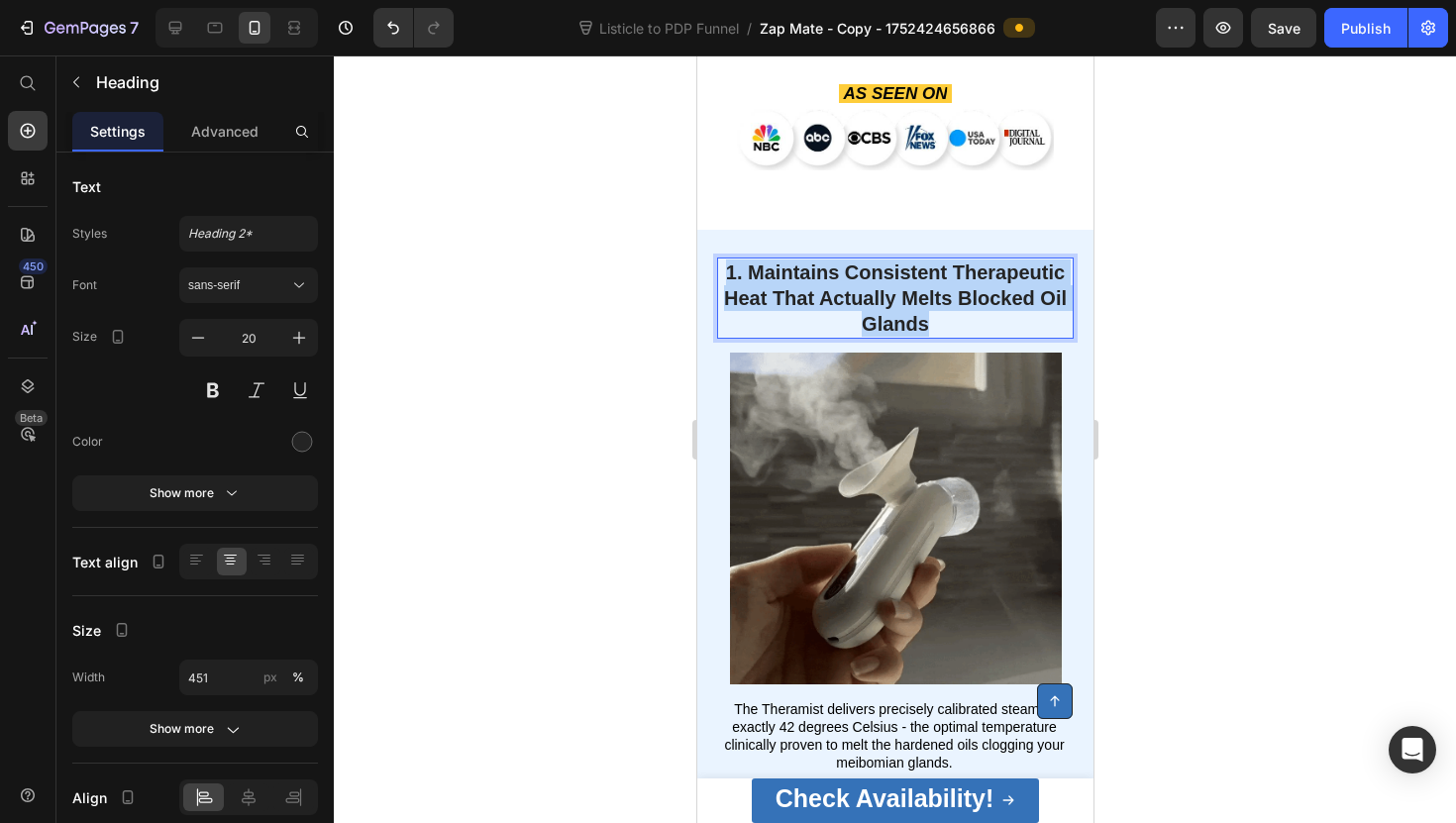 click on "1. Maintains Consistent Therapeutic Heat That Actually Melts Blocked Oil Glands" at bounding box center (894, 298) 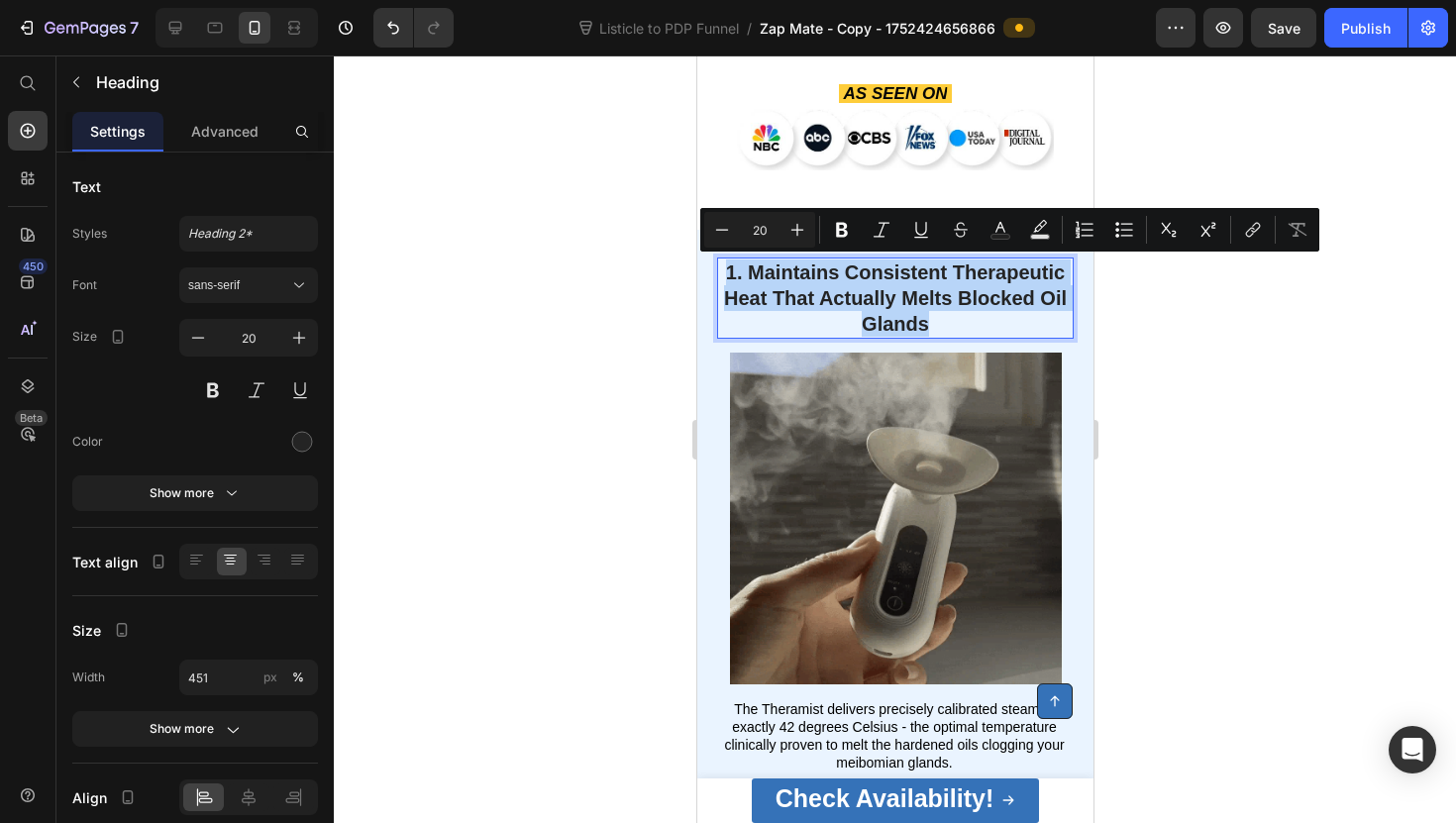 click on "1. Maintains Consistent Therapeutic Heat That Actually Melts Blocked Oil Glands" at bounding box center [894, 298] 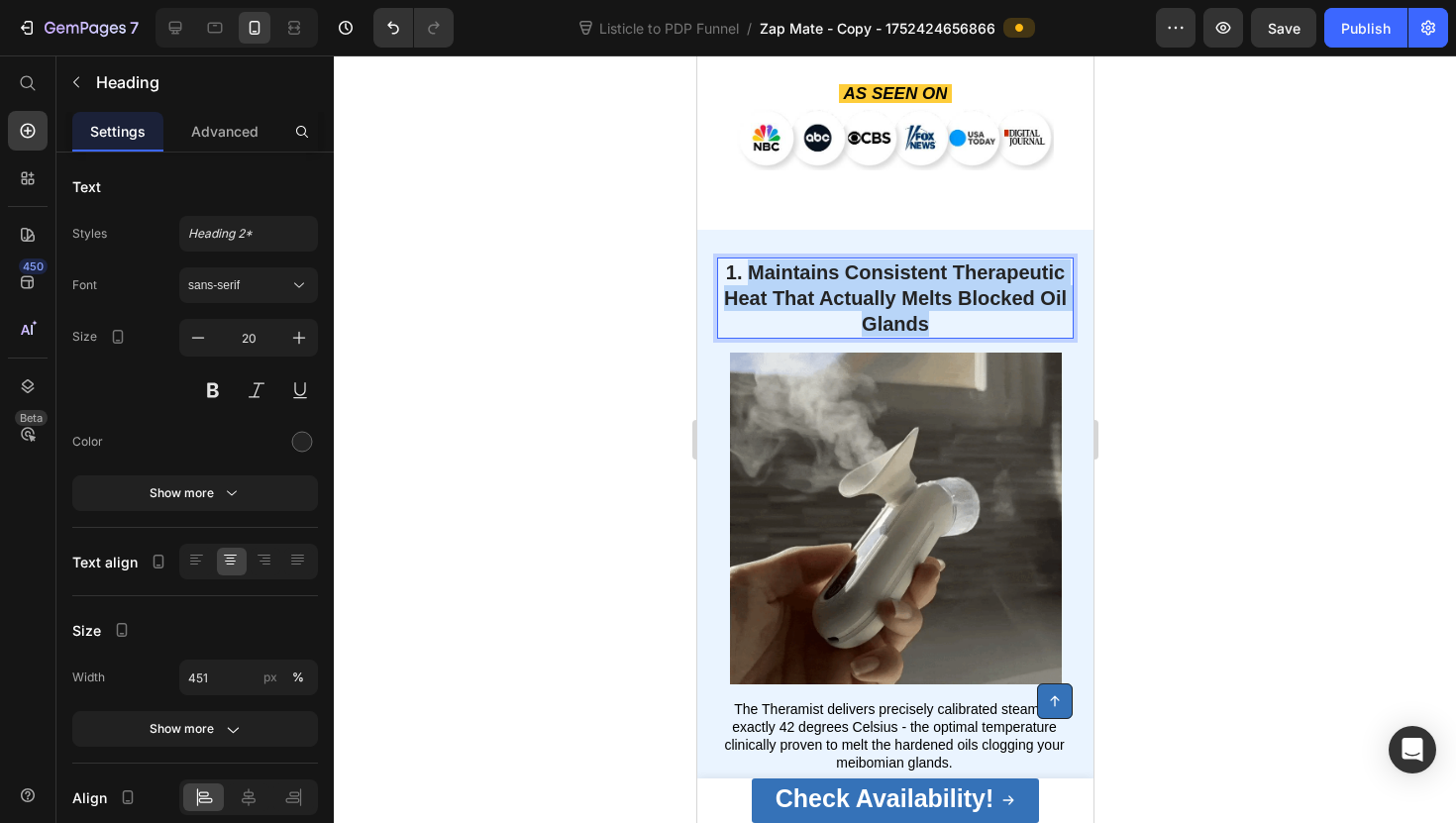drag, startPoint x: 752, startPoint y: 269, endPoint x: 935, endPoint y: 321, distance: 190.24458 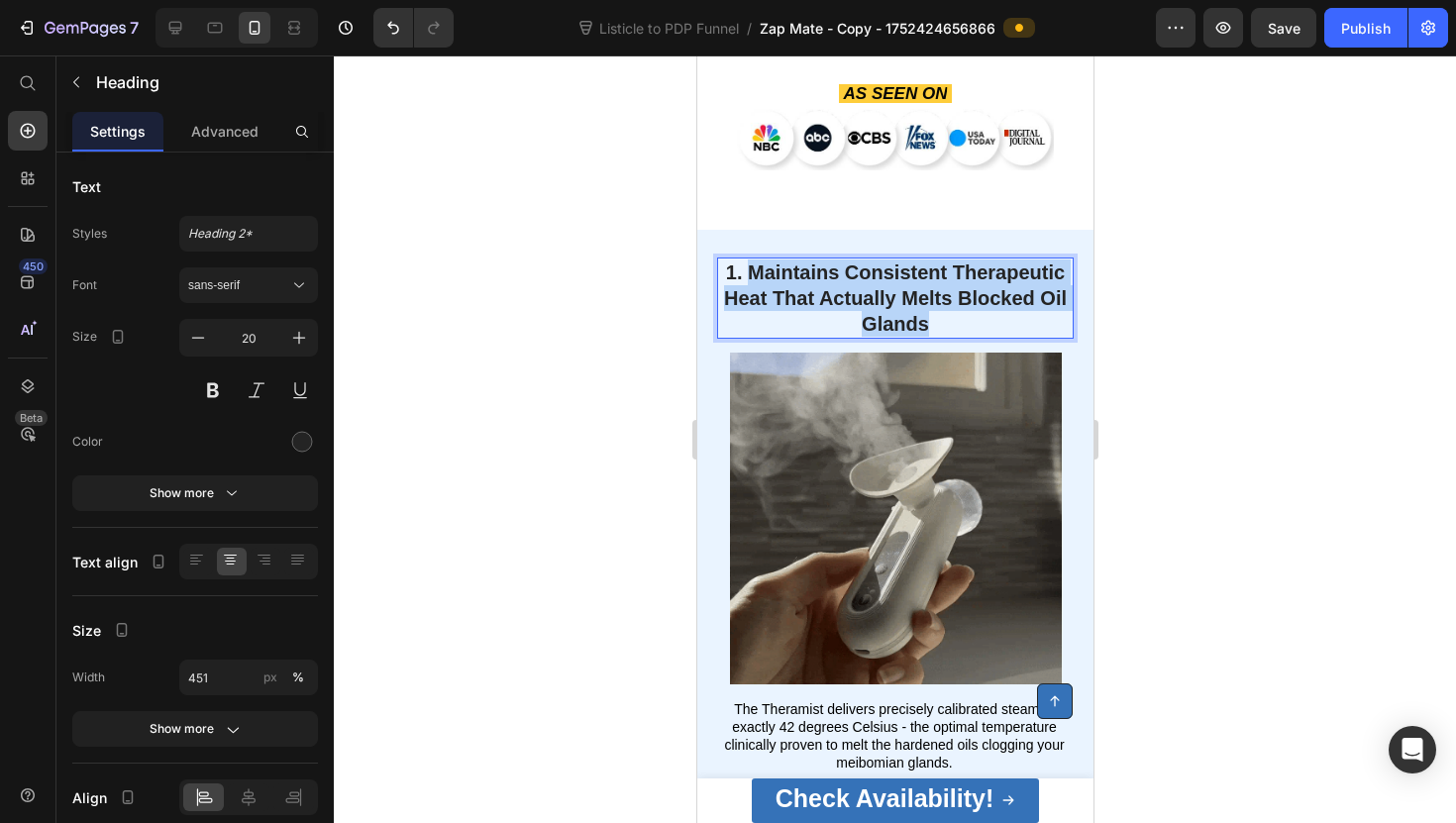 click on "1. Maintains Consistent Therapeutic Heat That Actually Melts Blocked Oil Glands" at bounding box center (894, 298) 